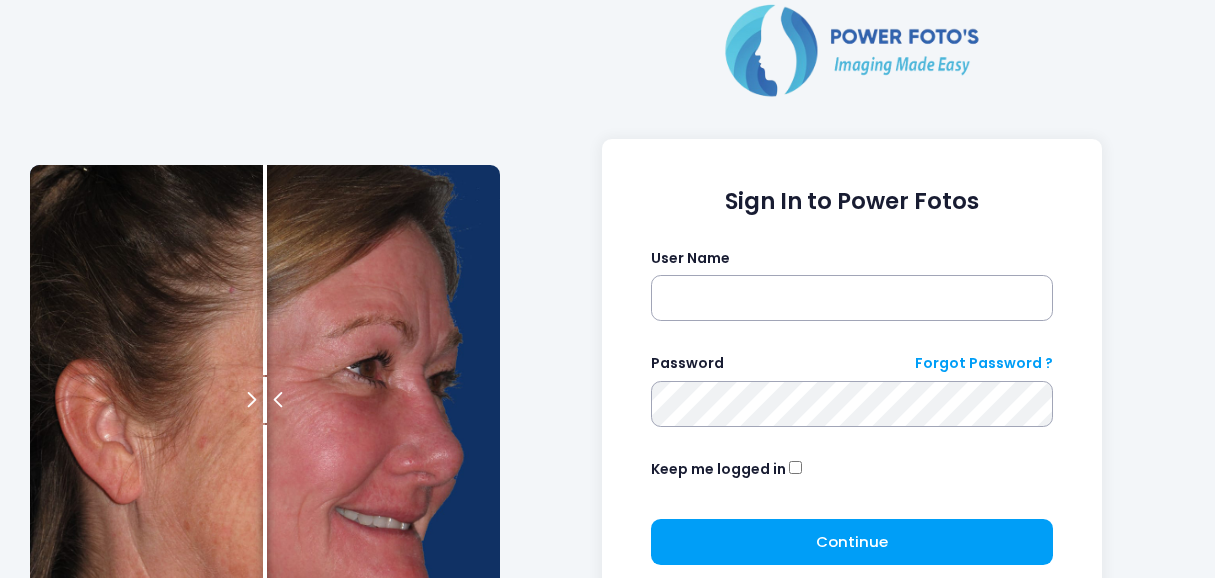 scroll, scrollTop: 0, scrollLeft: 0, axis: both 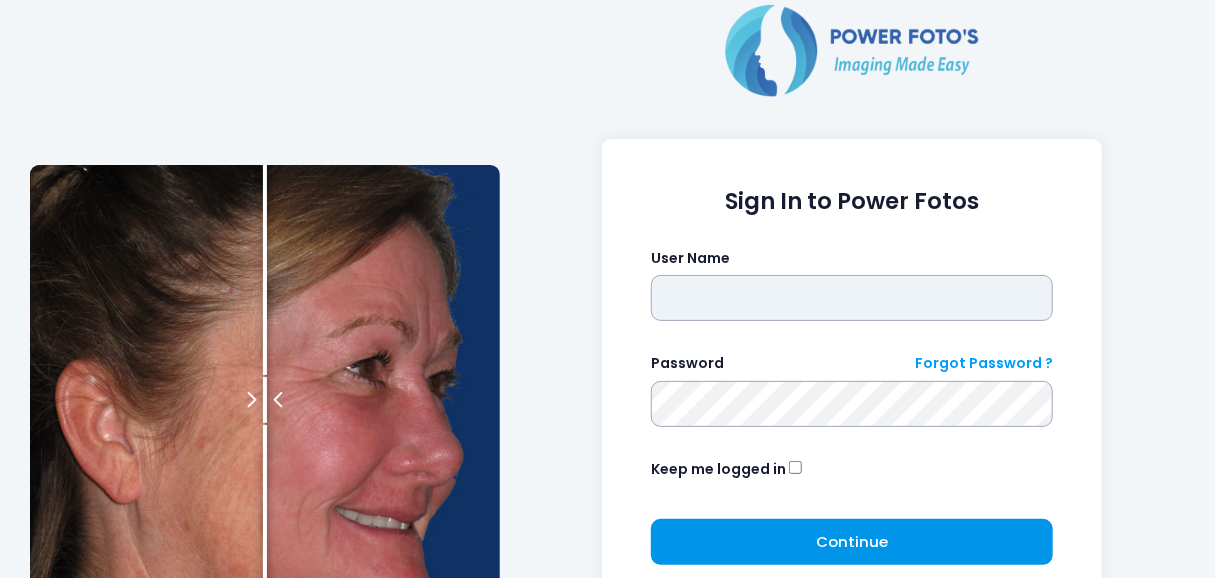 type on "*********" 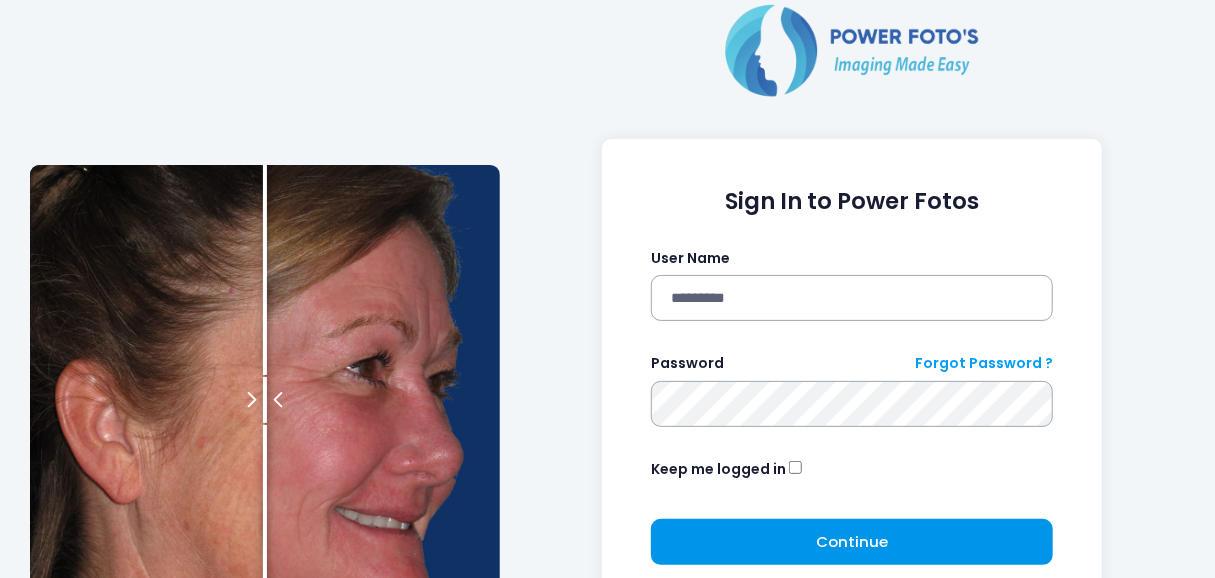 click on "Continue
Please wait..." at bounding box center [852, 542] 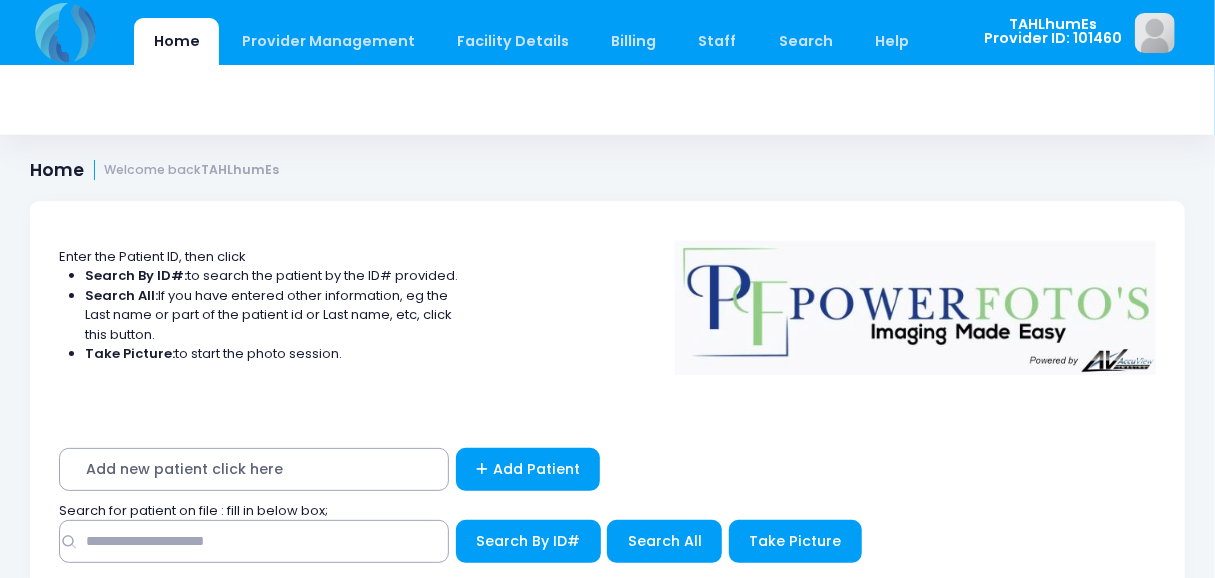 scroll, scrollTop: 105, scrollLeft: 0, axis: vertical 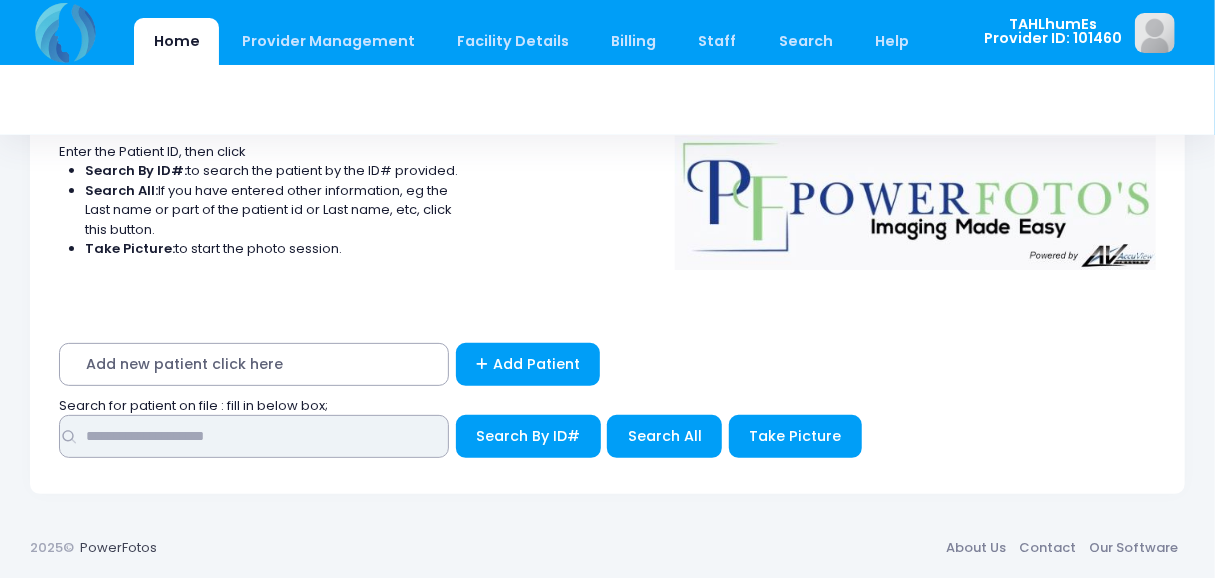 click at bounding box center (254, 436) 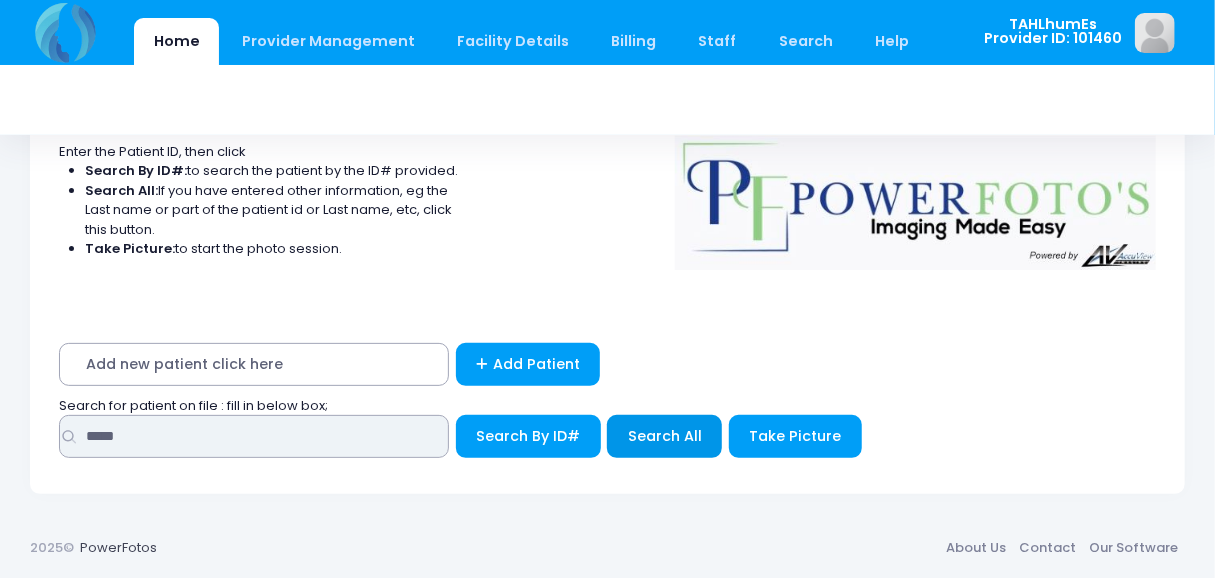 type on "*****" 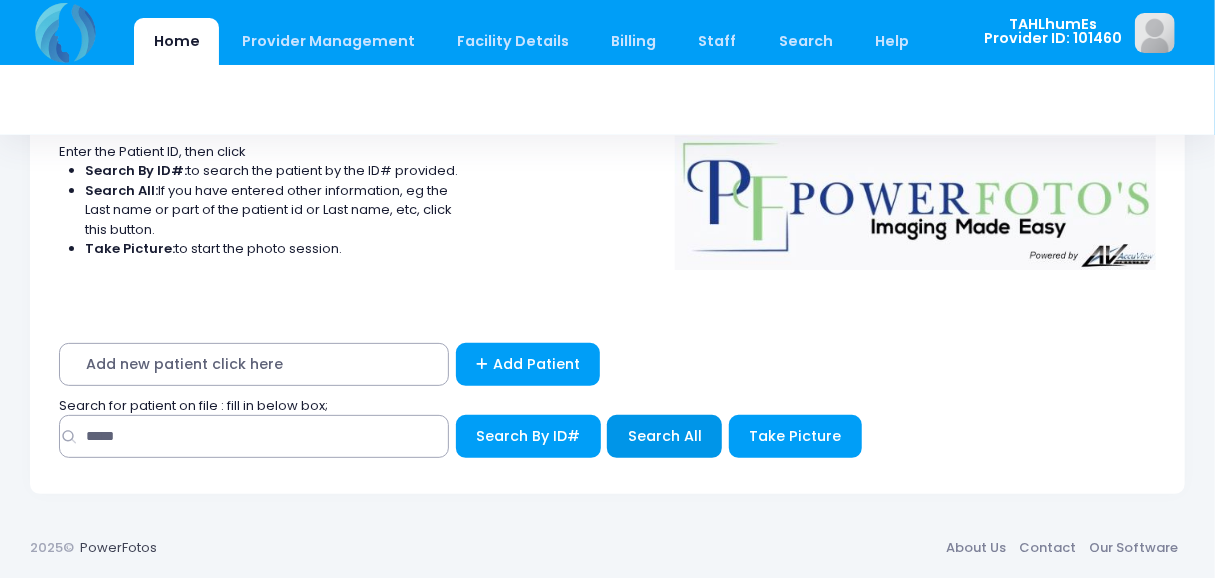 click on "Search All" at bounding box center [665, 436] 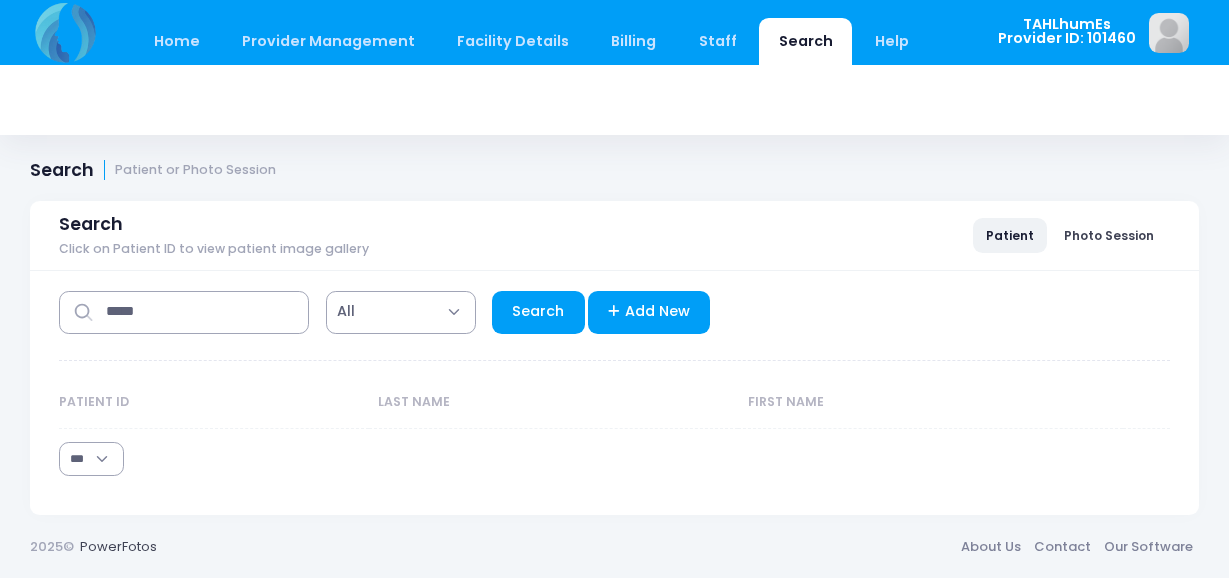 select on "***" 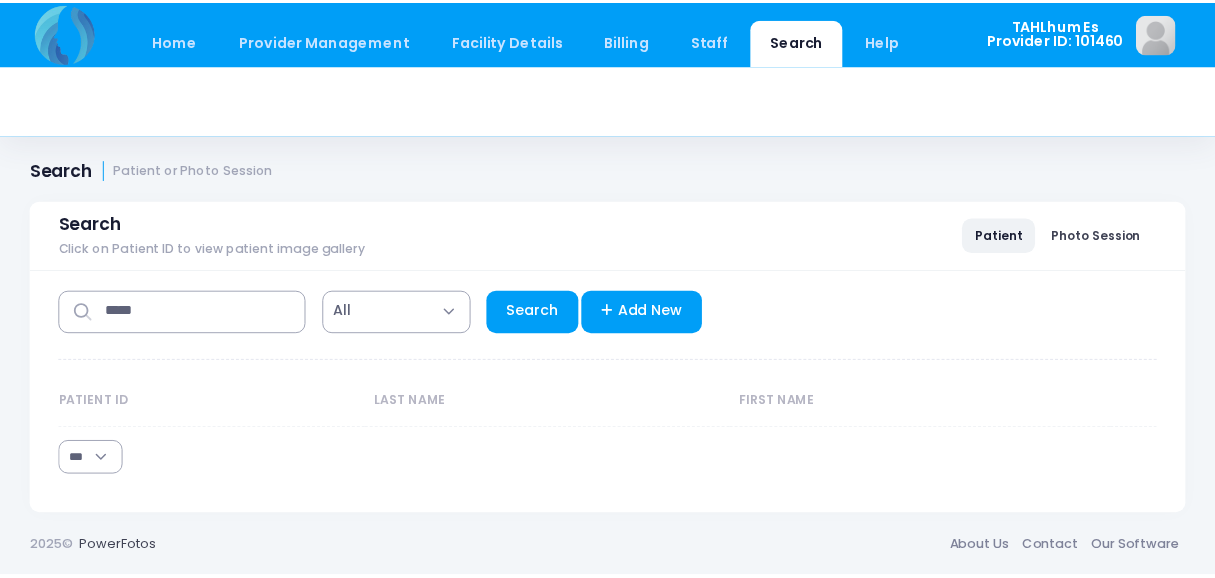 scroll, scrollTop: 0, scrollLeft: 0, axis: both 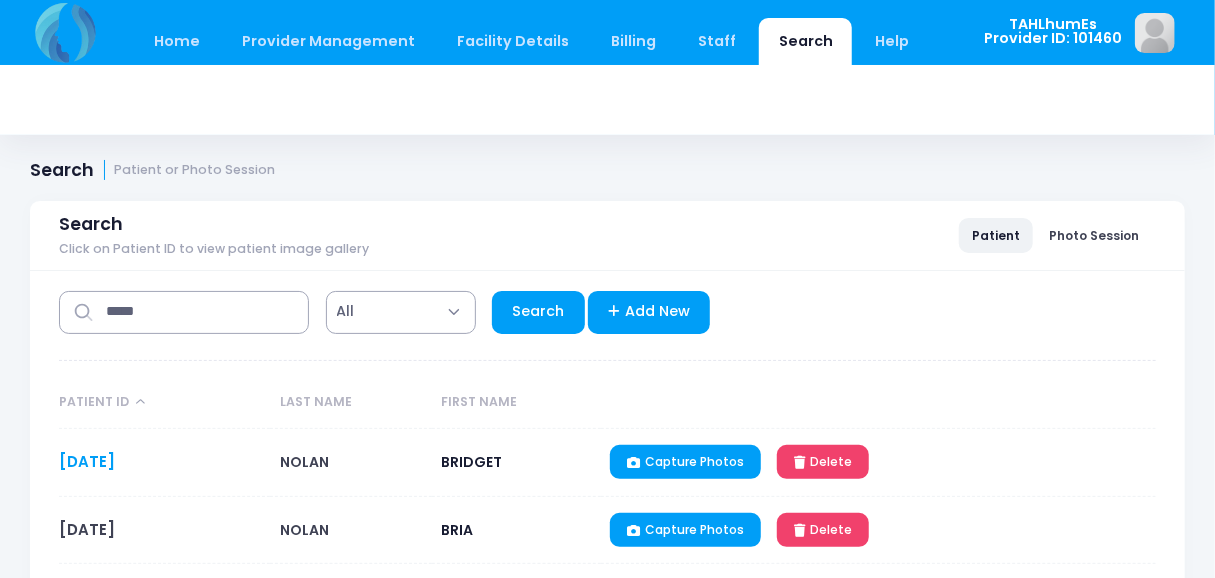 click on "[DATE]" at bounding box center (87, 461) 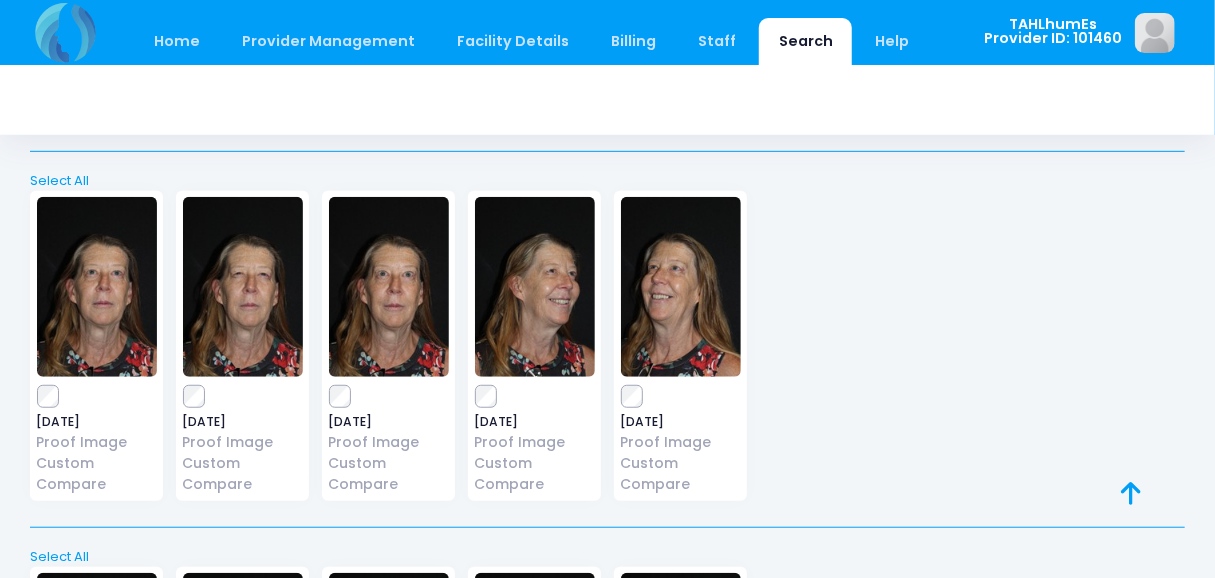 scroll, scrollTop: 0, scrollLeft: 0, axis: both 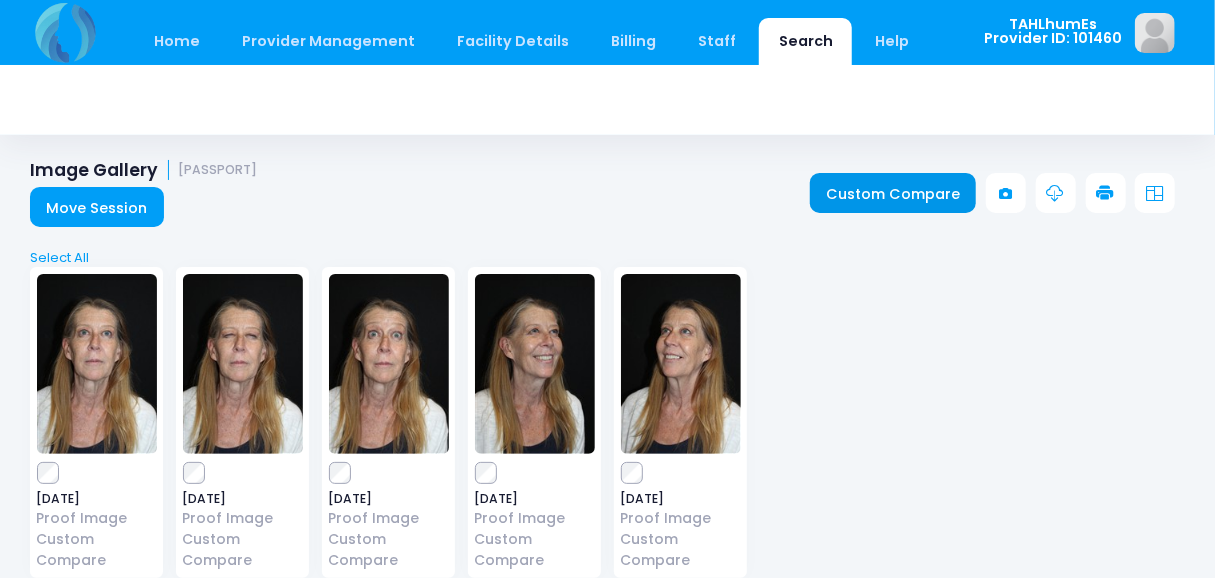 click on "Custom Compare" at bounding box center (893, 193) 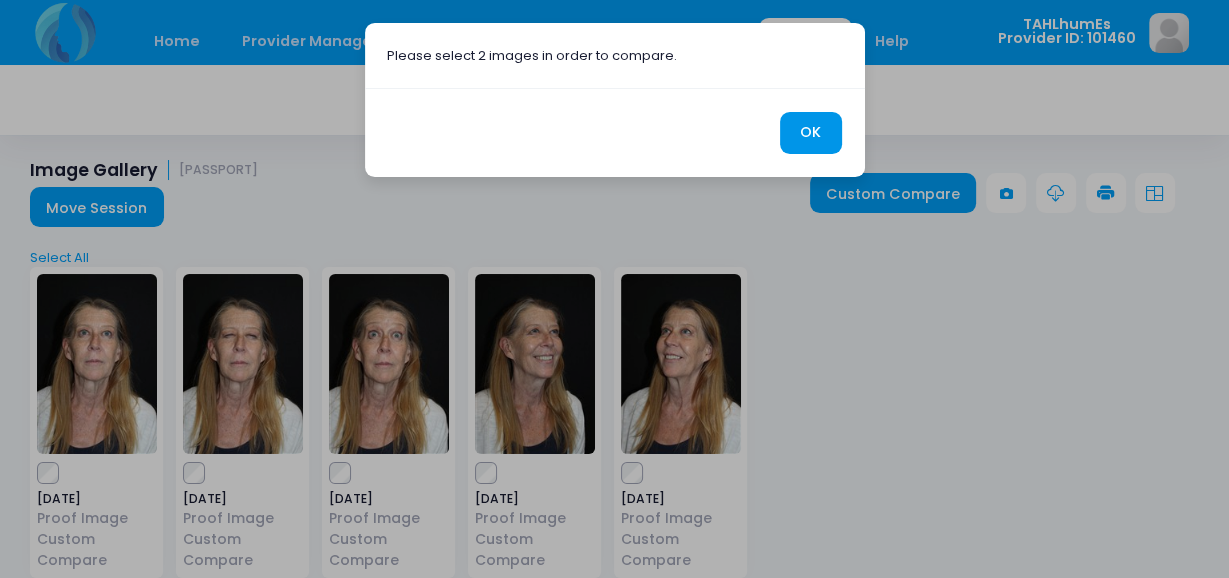 click on "OK" at bounding box center [811, 133] 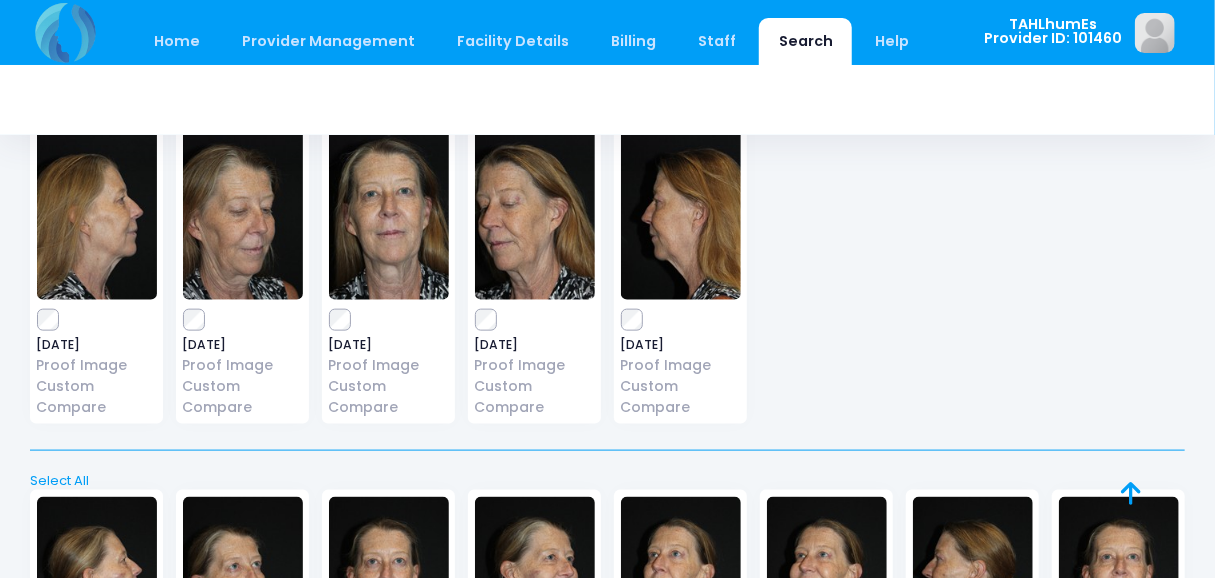 scroll, scrollTop: 1235, scrollLeft: 0, axis: vertical 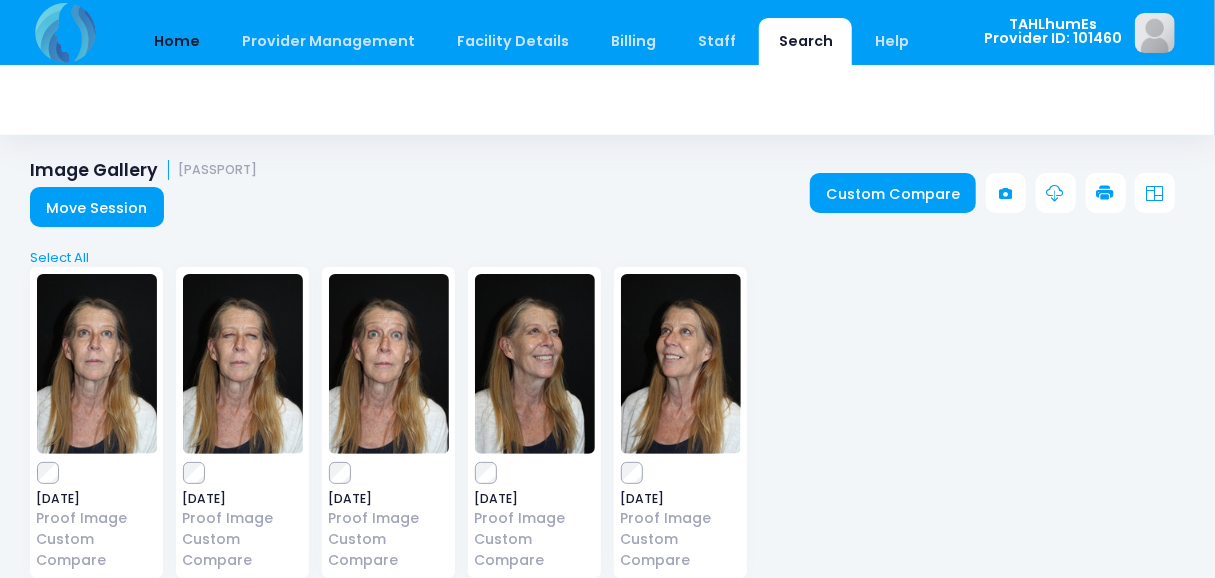 click on "Home" at bounding box center [176, 41] 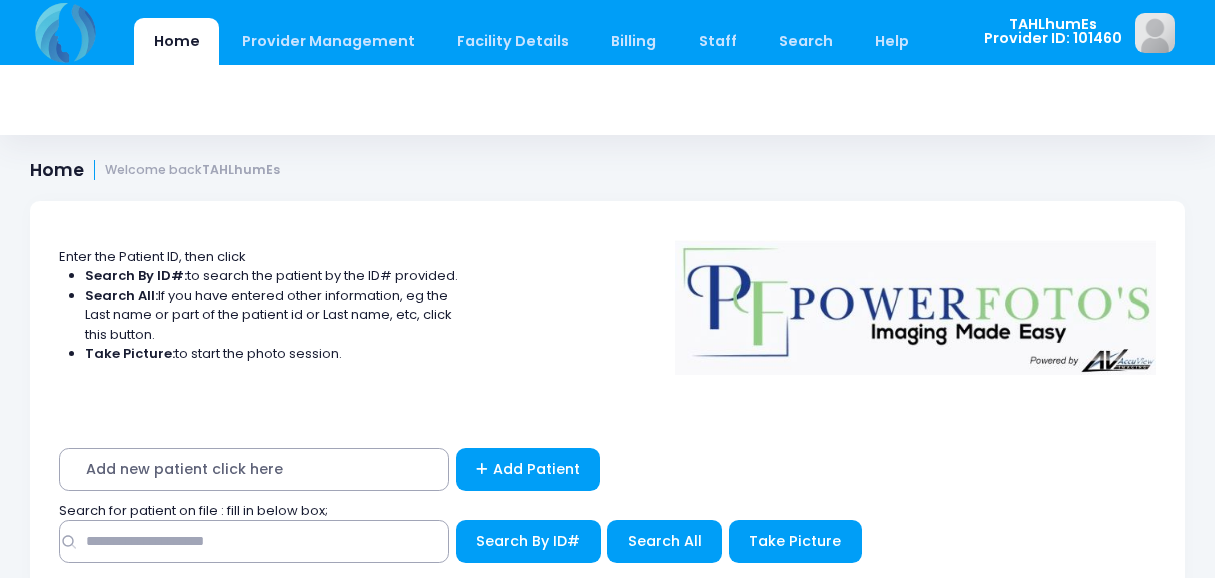 scroll, scrollTop: 0, scrollLeft: 0, axis: both 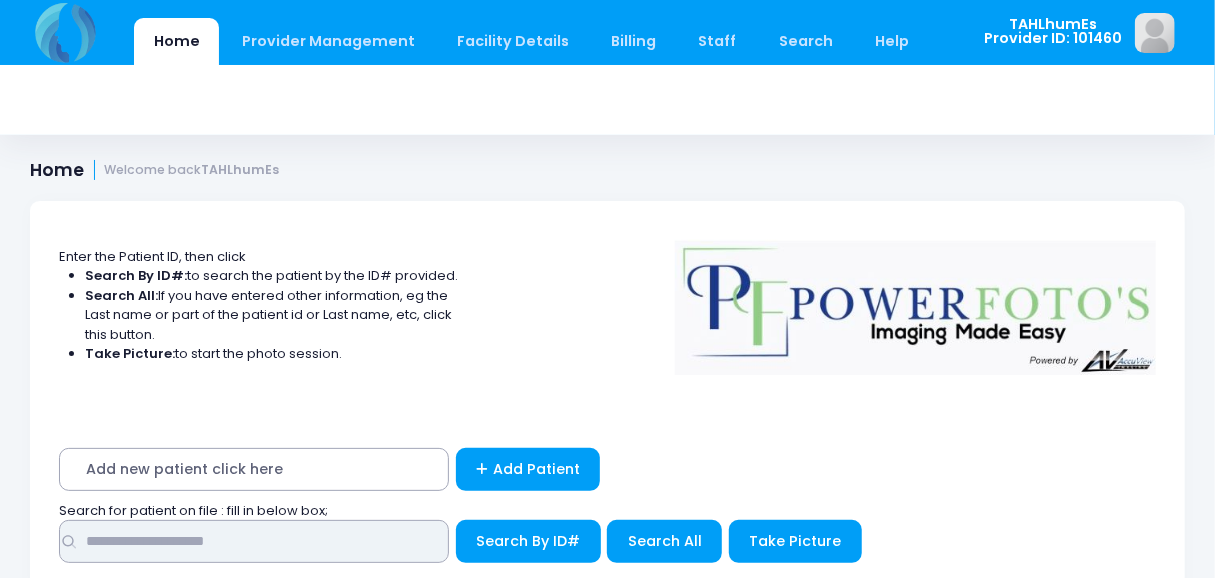 click at bounding box center (254, 541) 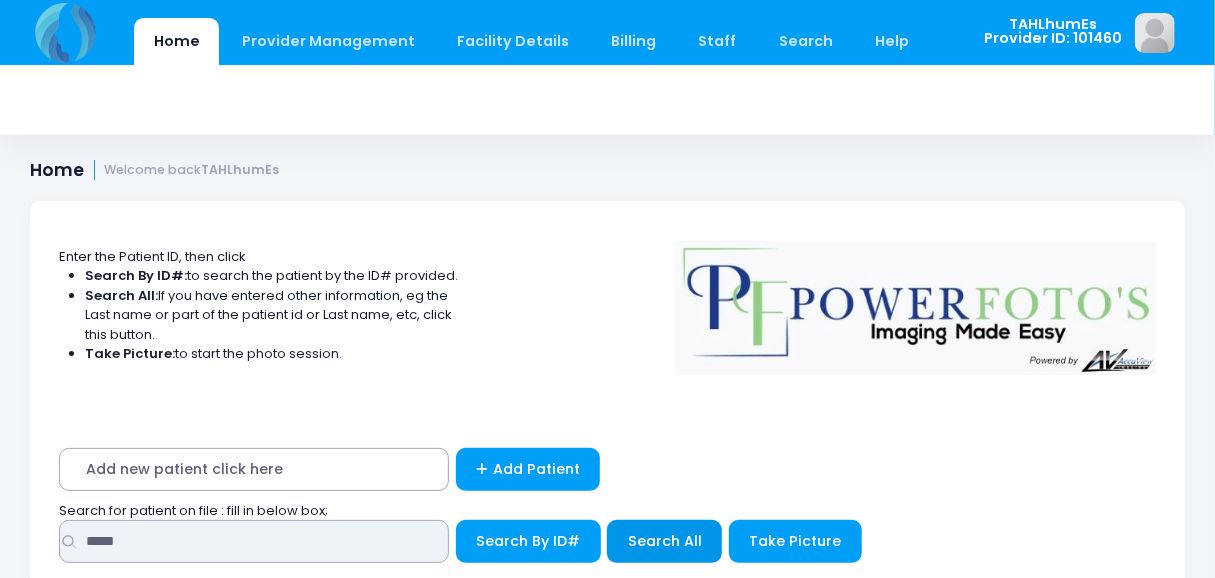 type on "*****" 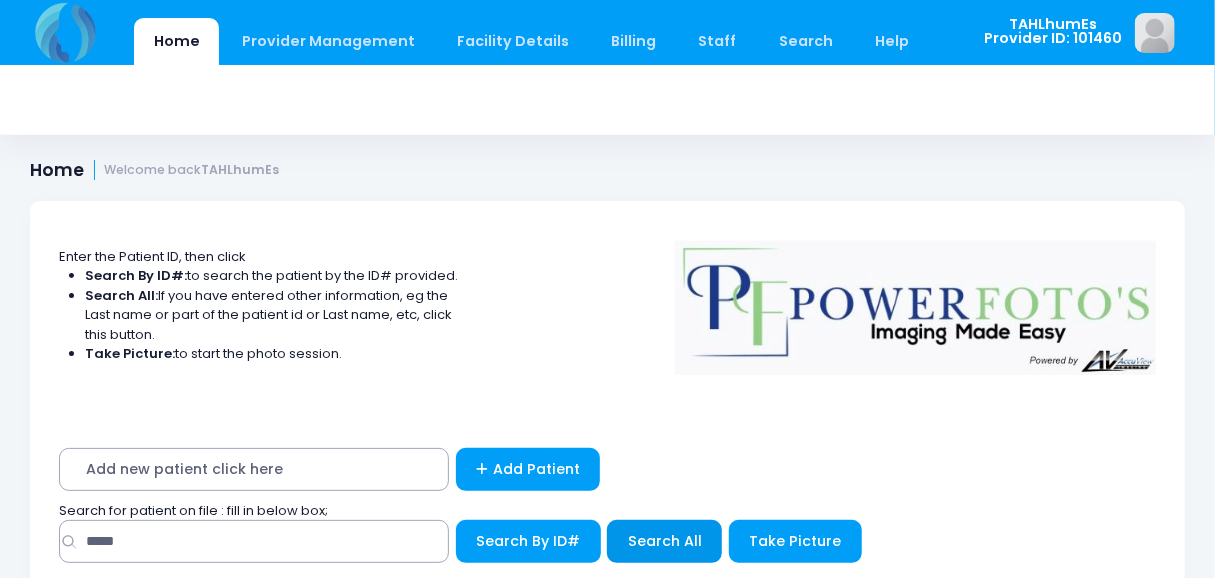 click on "Search All" at bounding box center [665, 541] 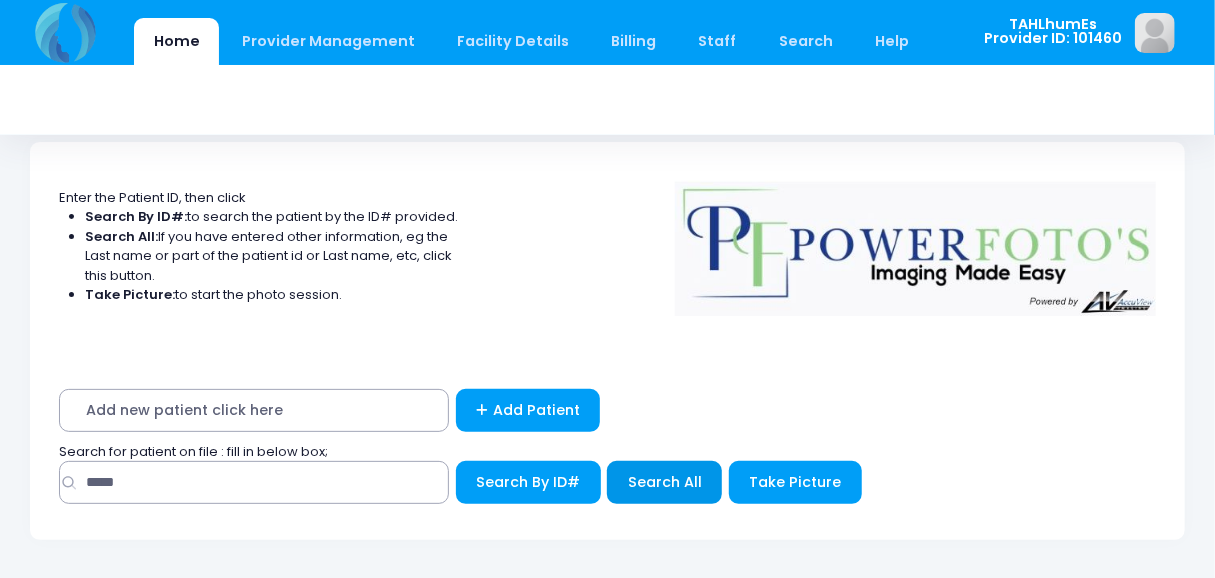 scroll, scrollTop: 105, scrollLeft: 0, axis: vertical 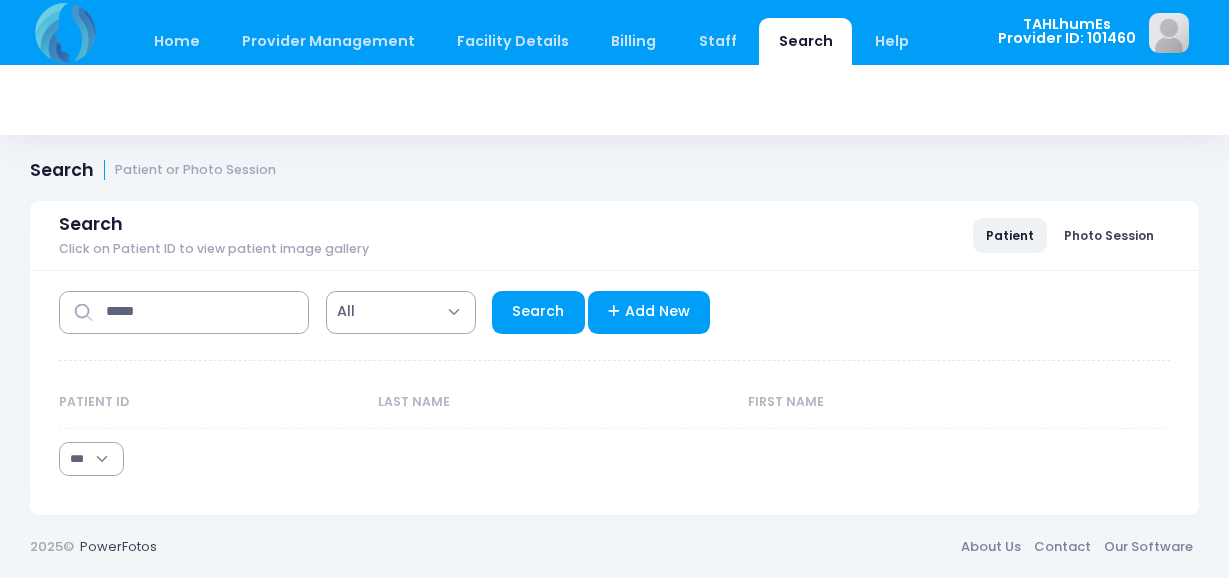 select on "***" 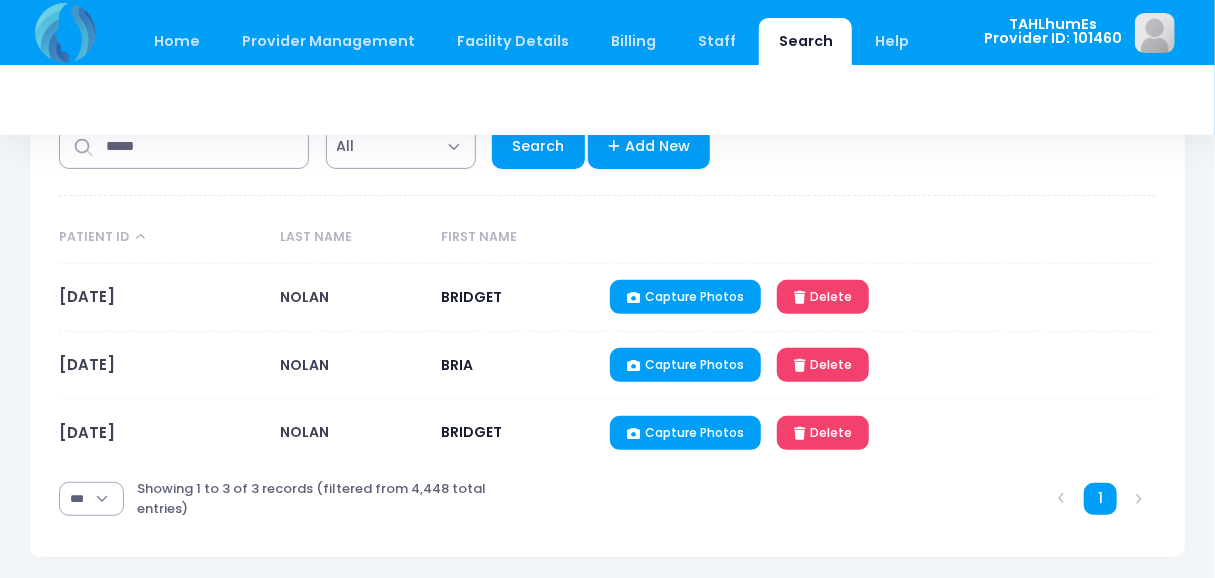 scroll, scrollTop: 204, scrollLeft: 0, axis: vertical 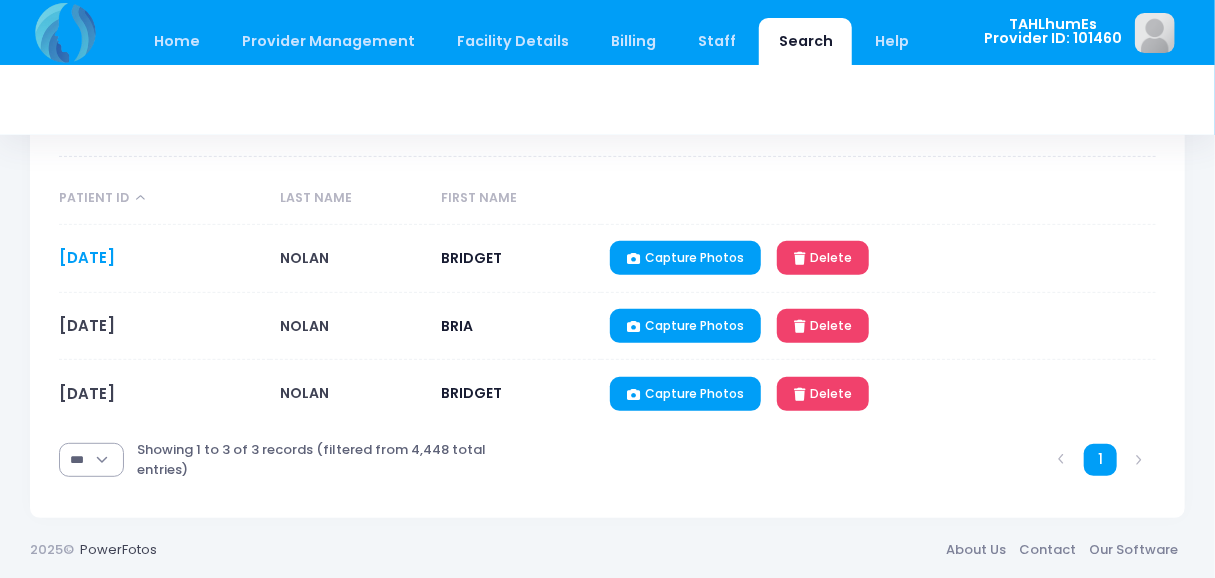 click on "[PASSPORT]" at bounding box center (87, 257) 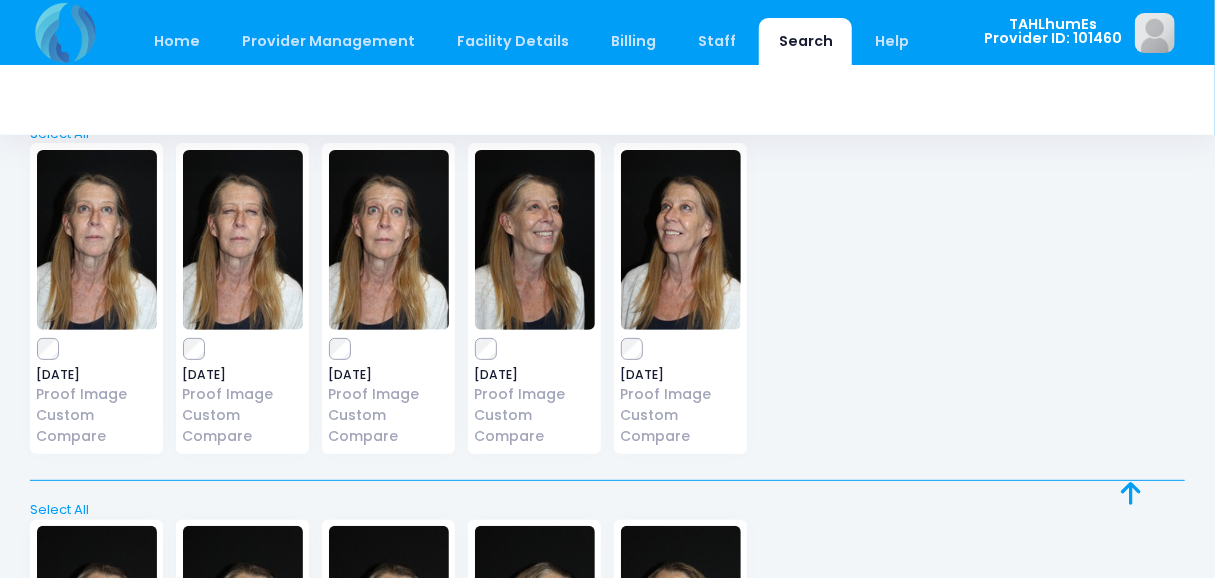 scroll, scrollTop: 0, scrollLeft: 0, axis: both 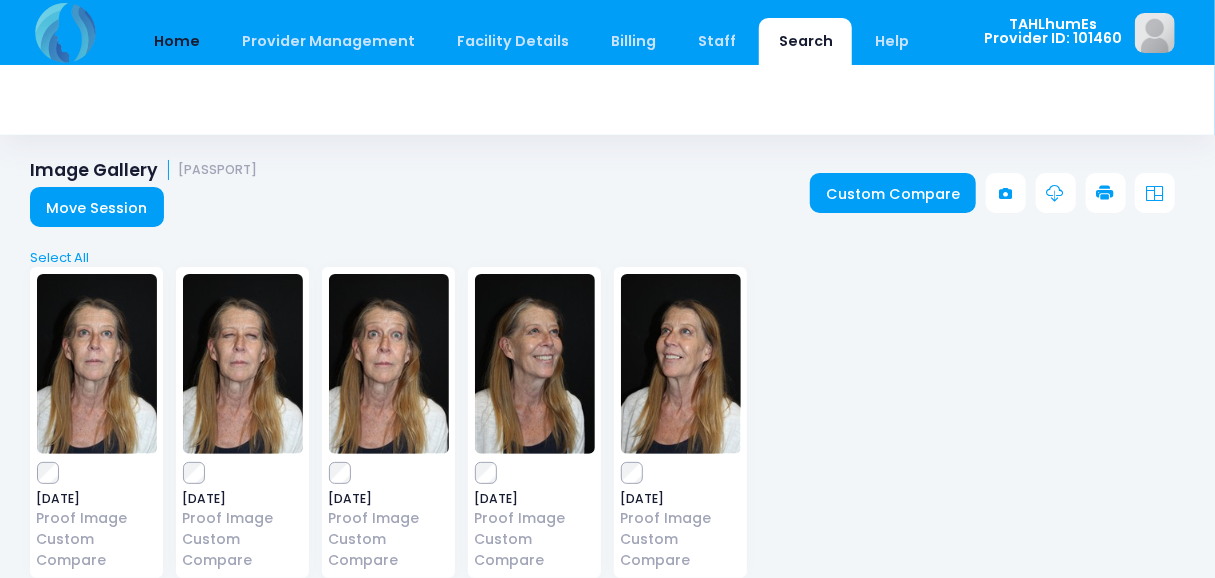 click on "Home" at bounding box center (176, 41) 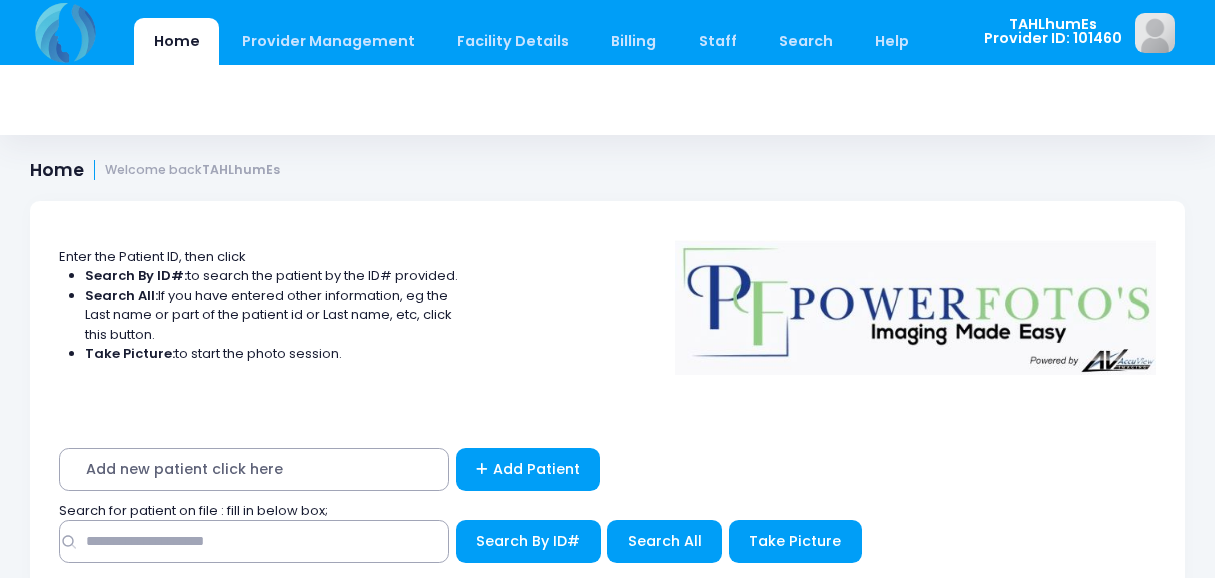 scroll, scrollTop: 0, scrollLeft: 0, axis: both 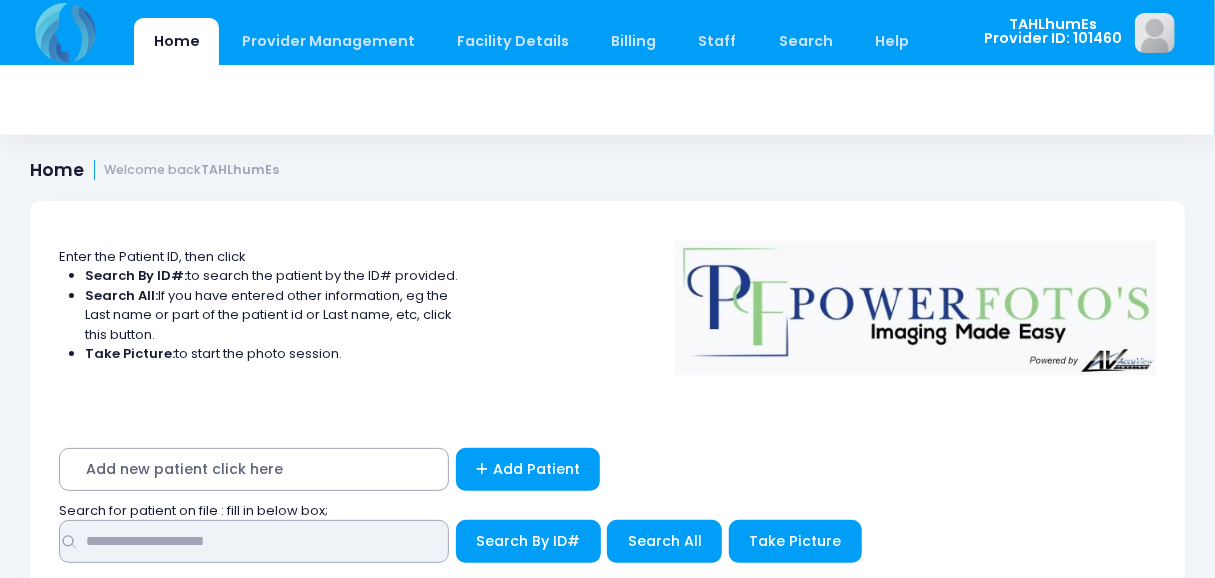 click at bounding box center [254, 541] 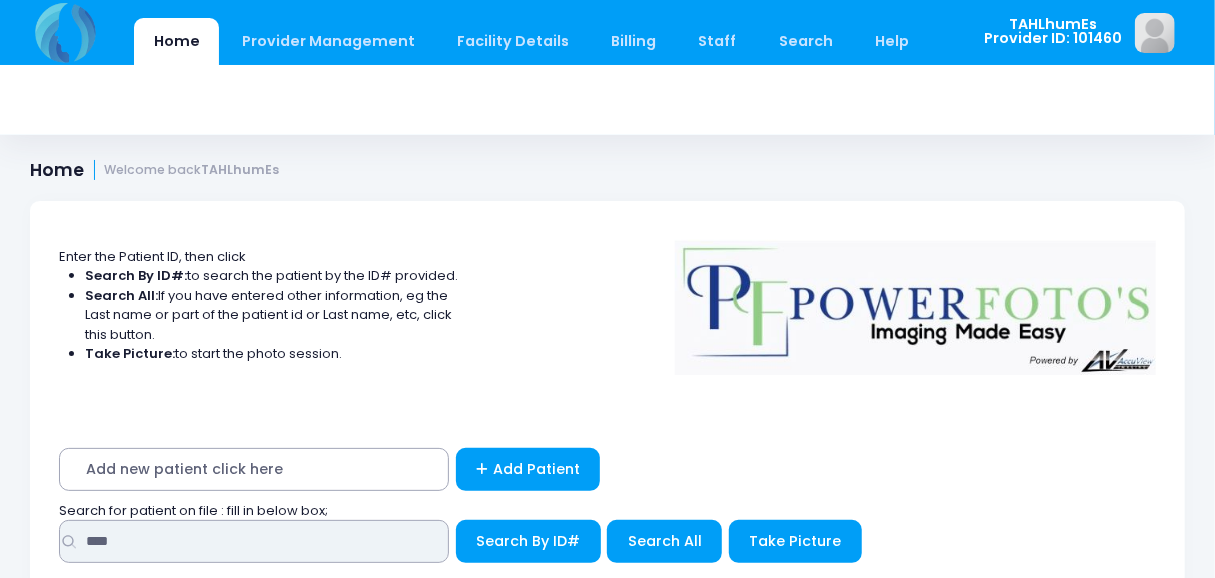 type on "*****" 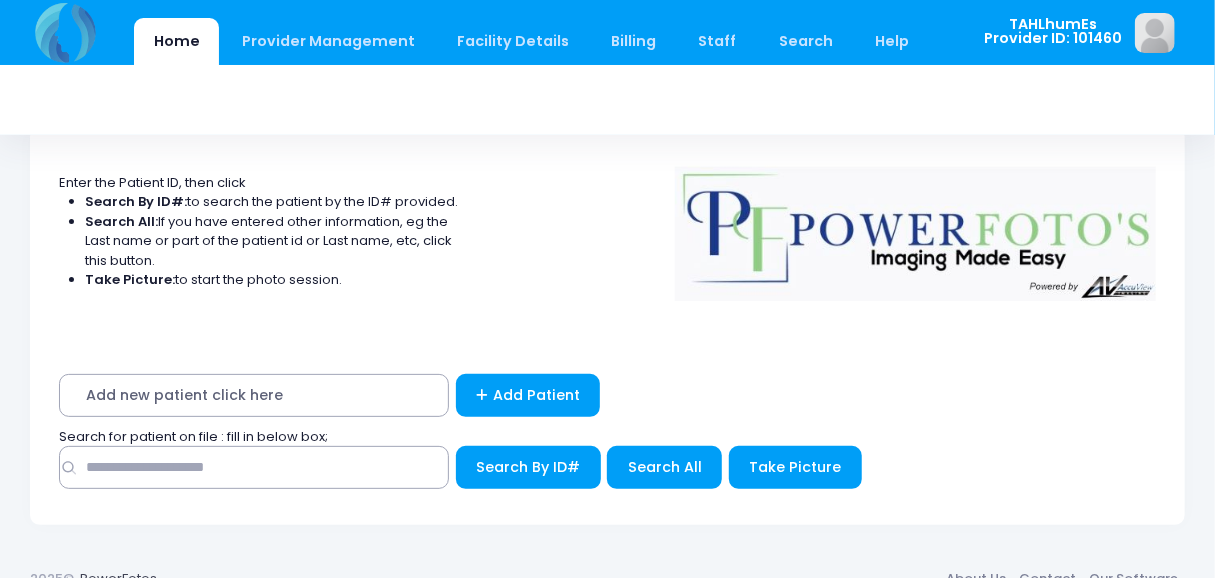 scroll, scrollTop: 105, scrollLeft: 0, axis: vertical 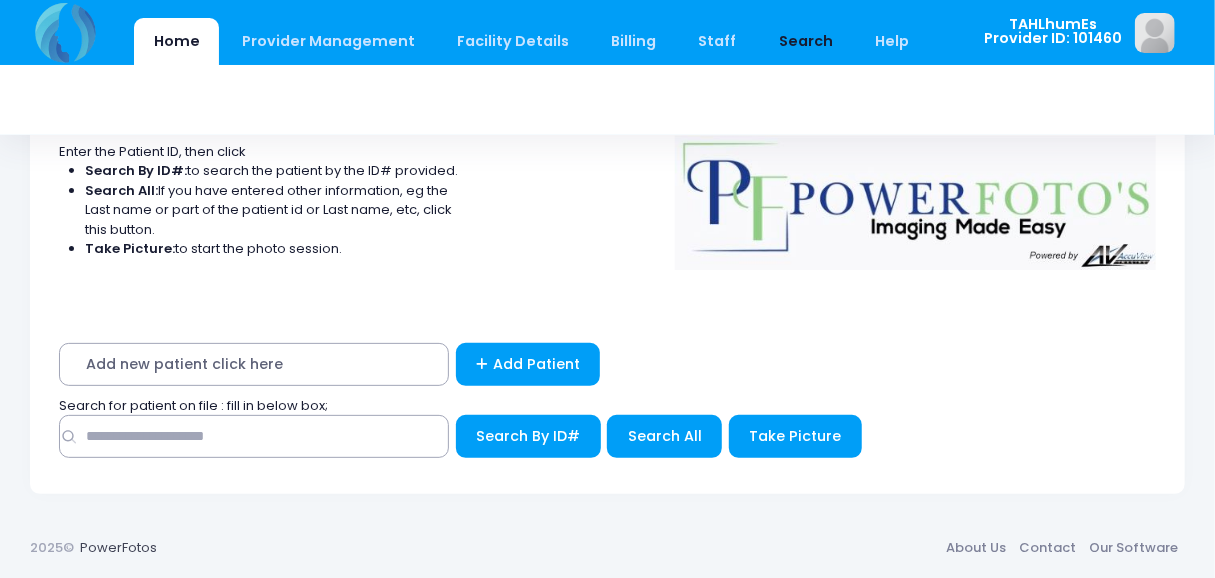 click on "Search" at bounding box center (805, 41) 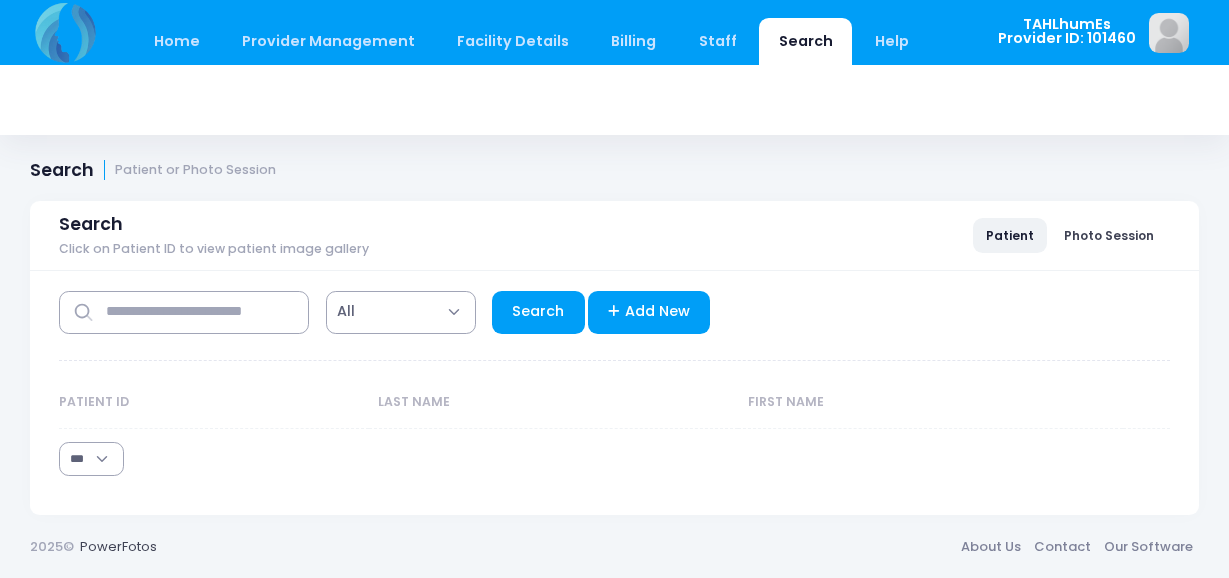 select on "***" 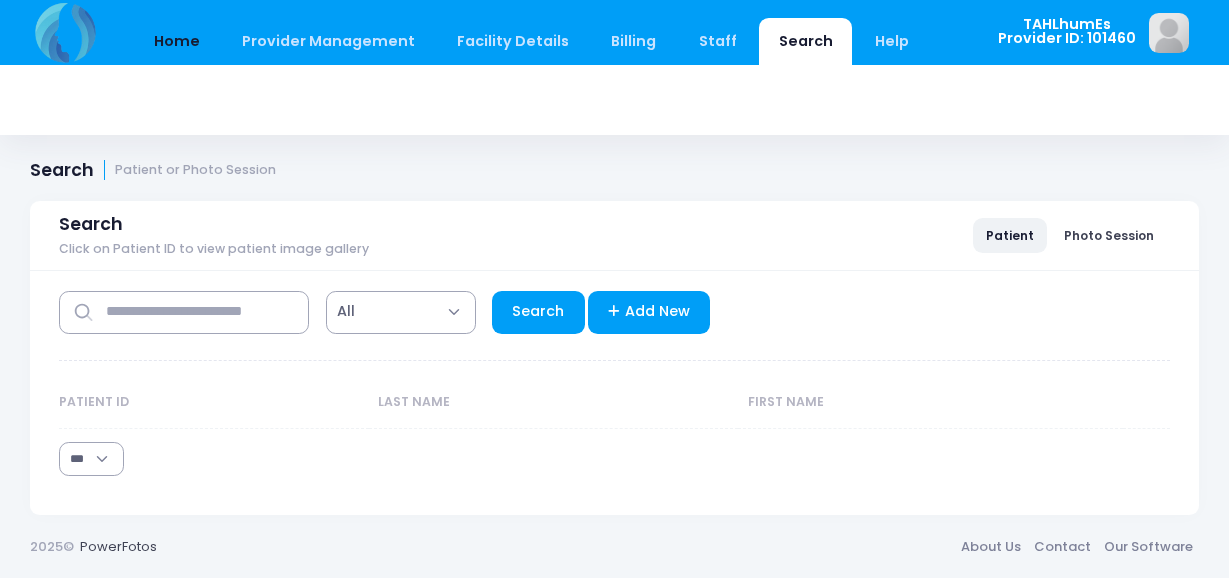 scroll, scrollTop: 0, scrollLeft: 0, axis: both 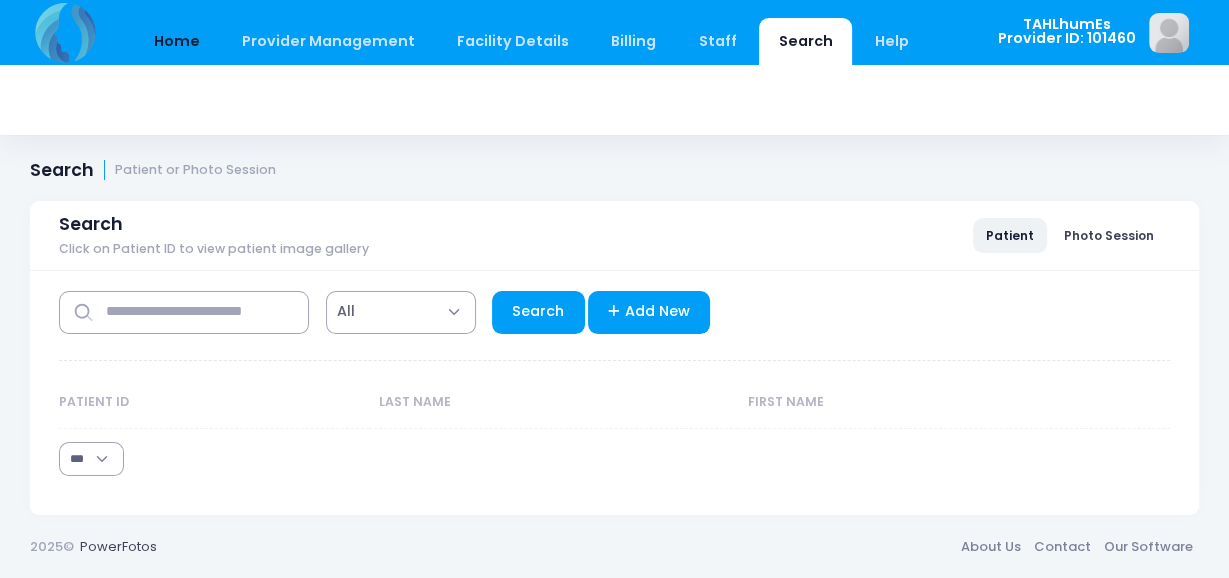 click on "Home" at bounding box center (176, 41) 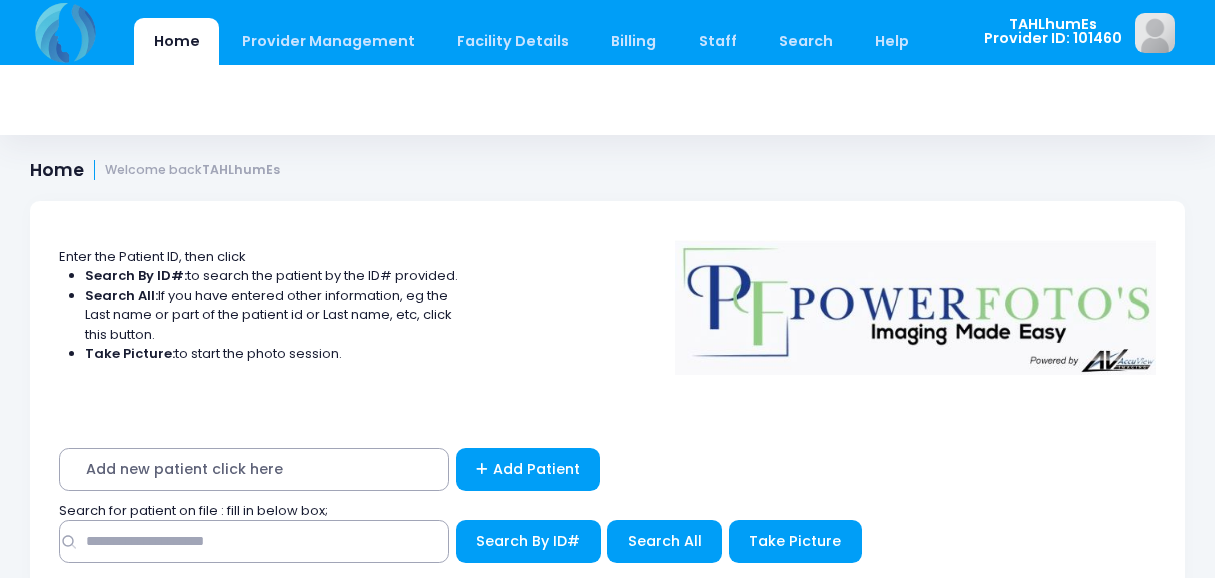 scroll, scrollTop: 0, scrollLeft: 0, axis: both 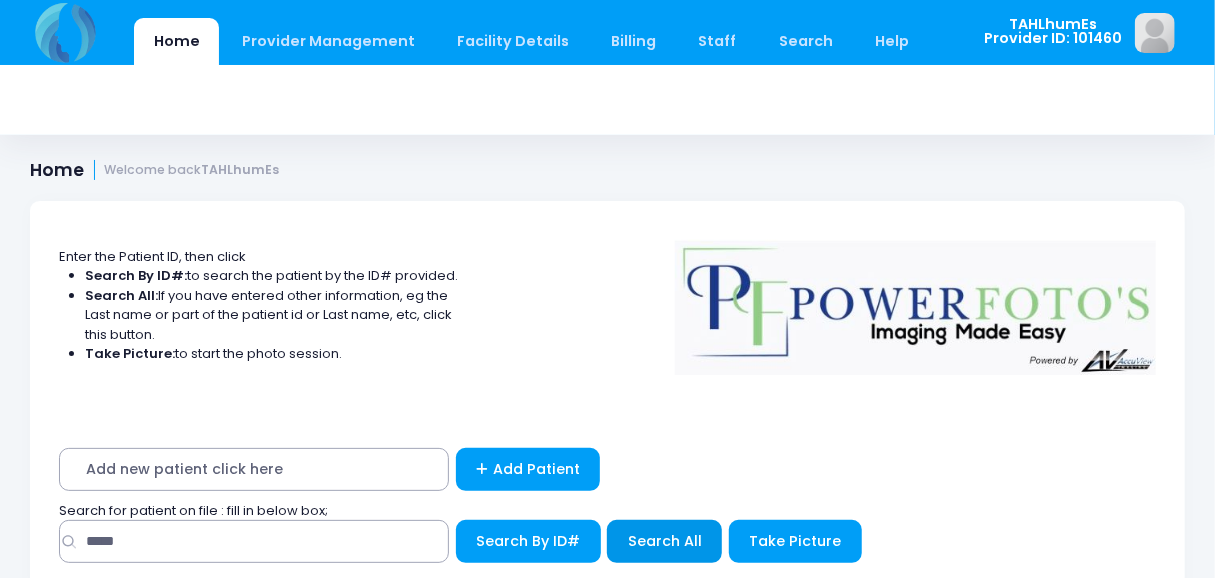 type on "*****" 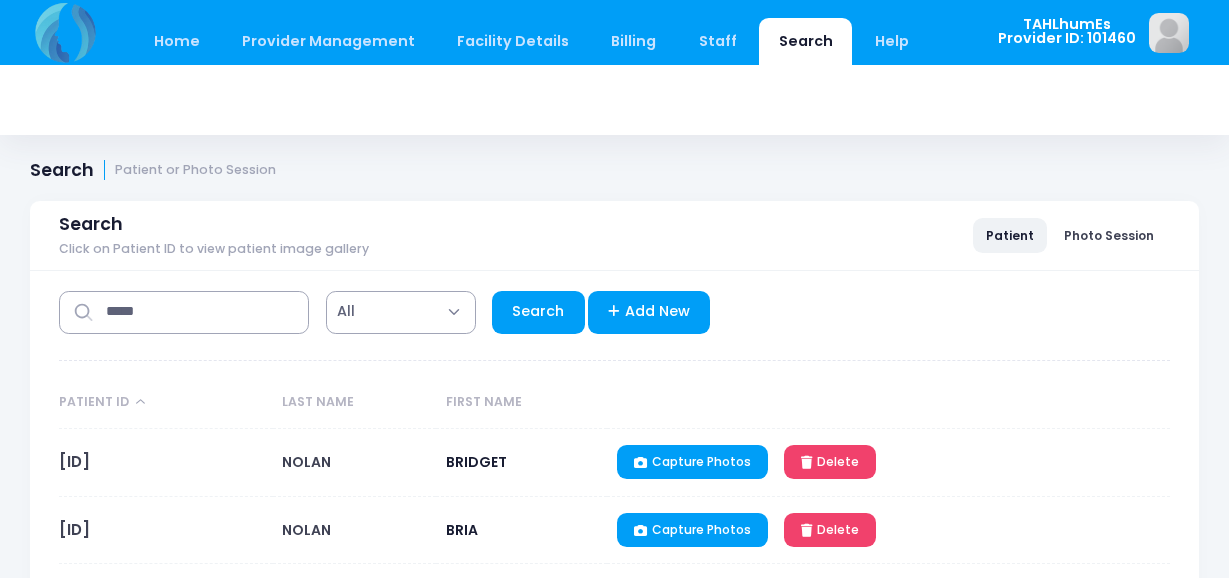 select on "***" 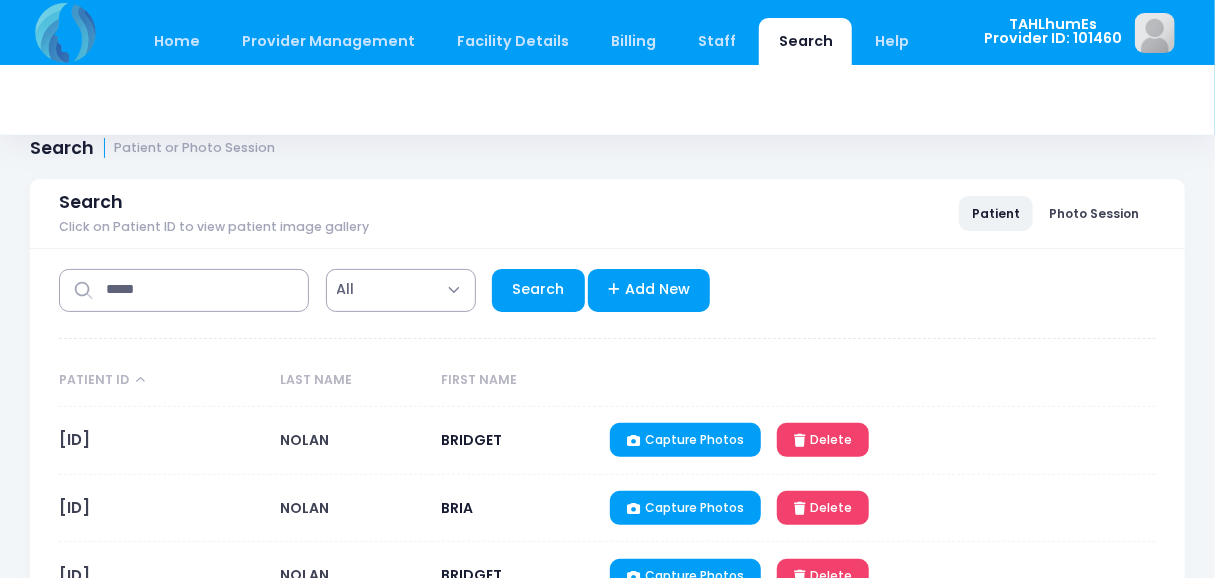 scroll, scrollTop: 204, scrollLeft: 0, axis: vertical 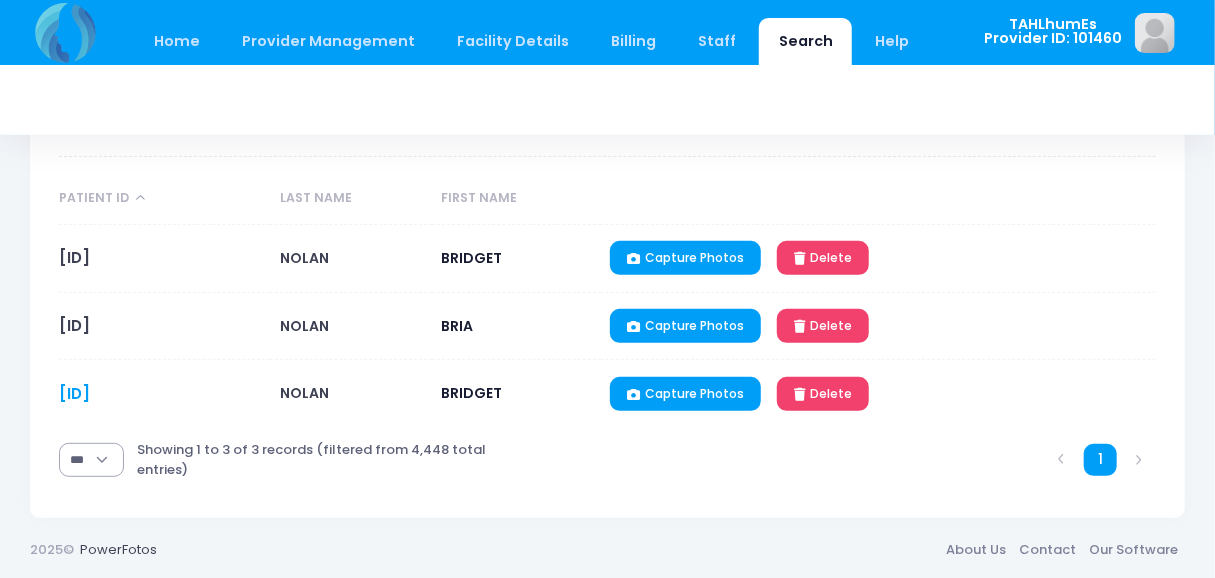 click on "[ID]" at bounding box center (74, 393) 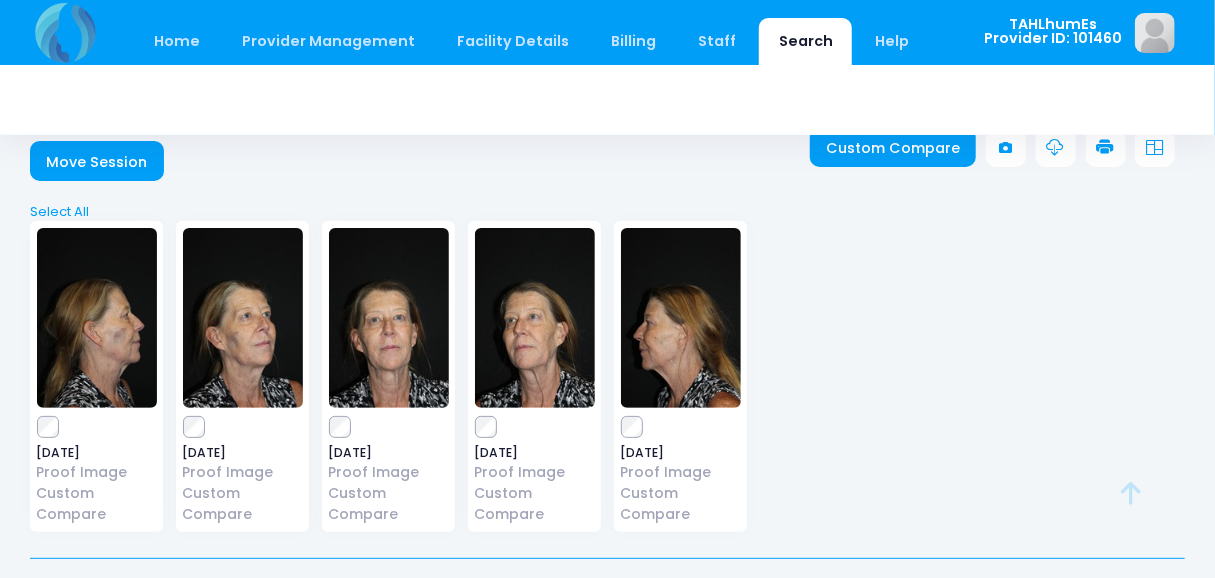 scroll, scrollTop: 0, scrollLeft: 0, axis: both 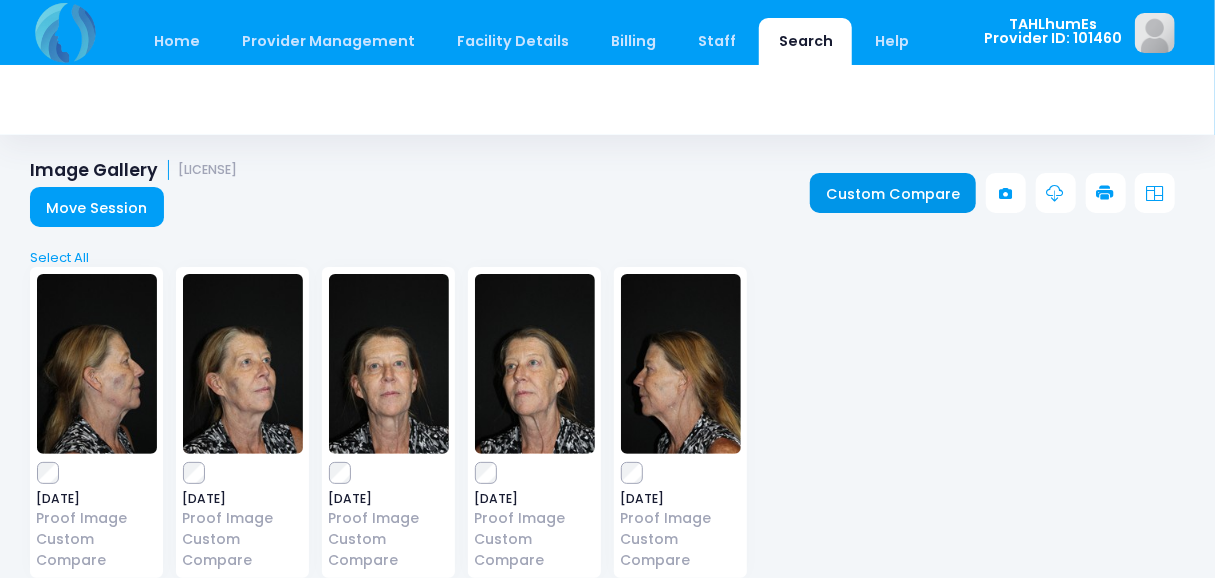 click on "Custom Compare" at bounding box center [893, 193] 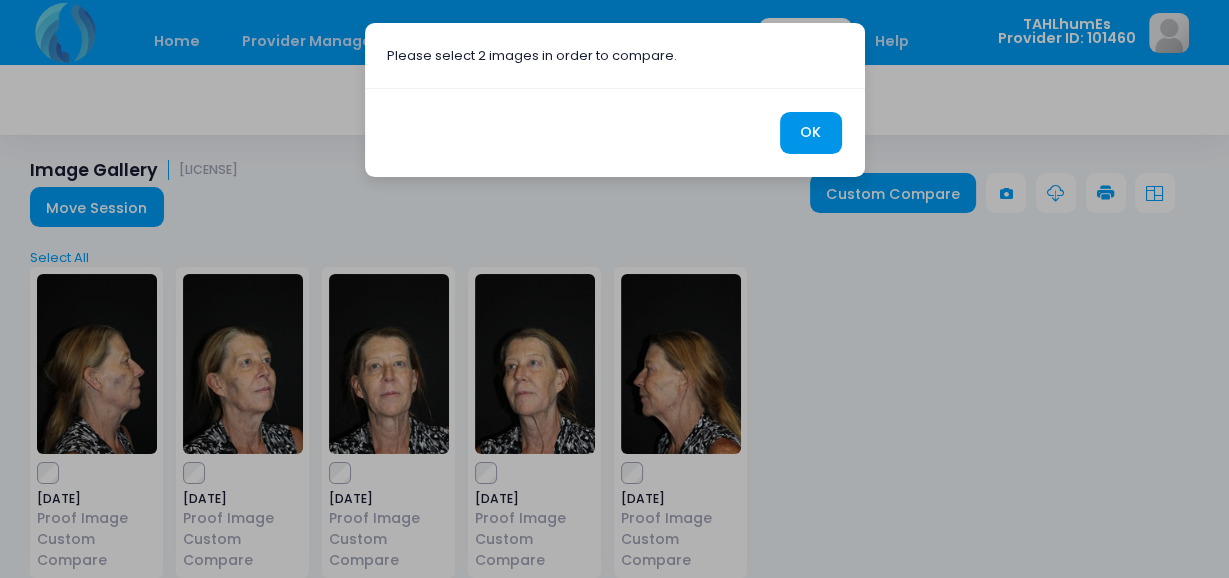 click on "OK" at bounding box center [811, 133] 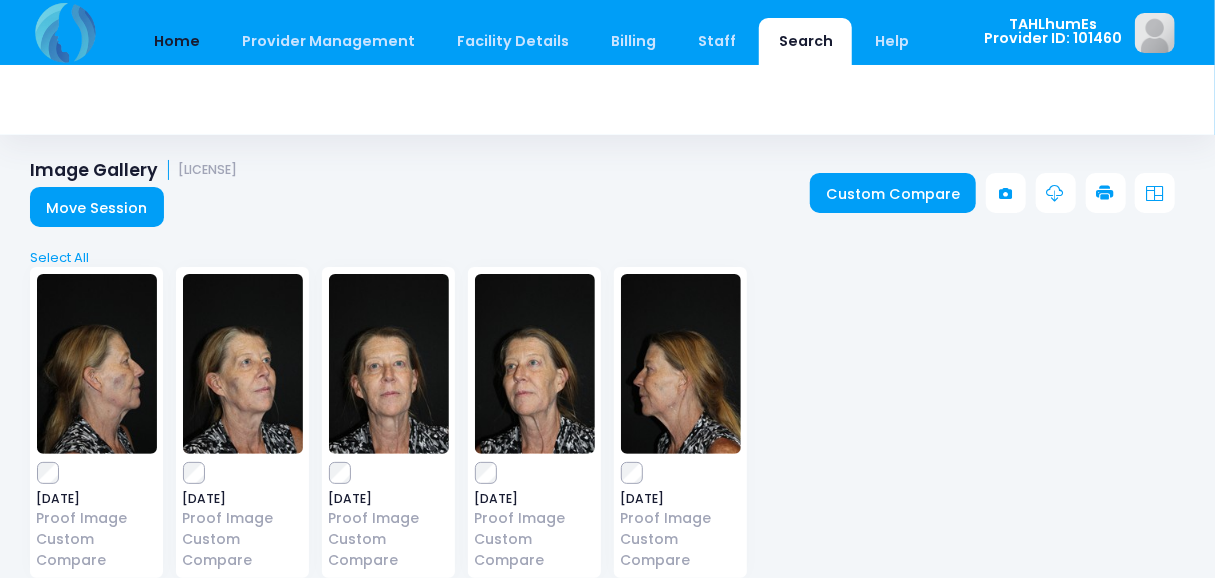 click on "Home" at bounding box center (176, 41) 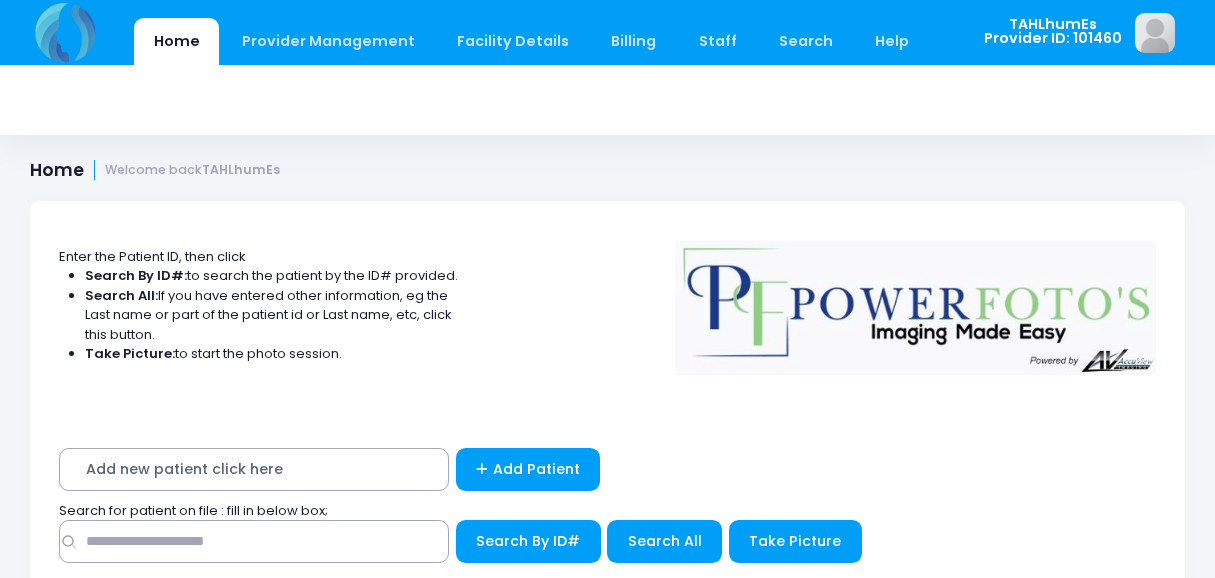scroll, scrollTop: 0, scrollLeft: 0, axis: both 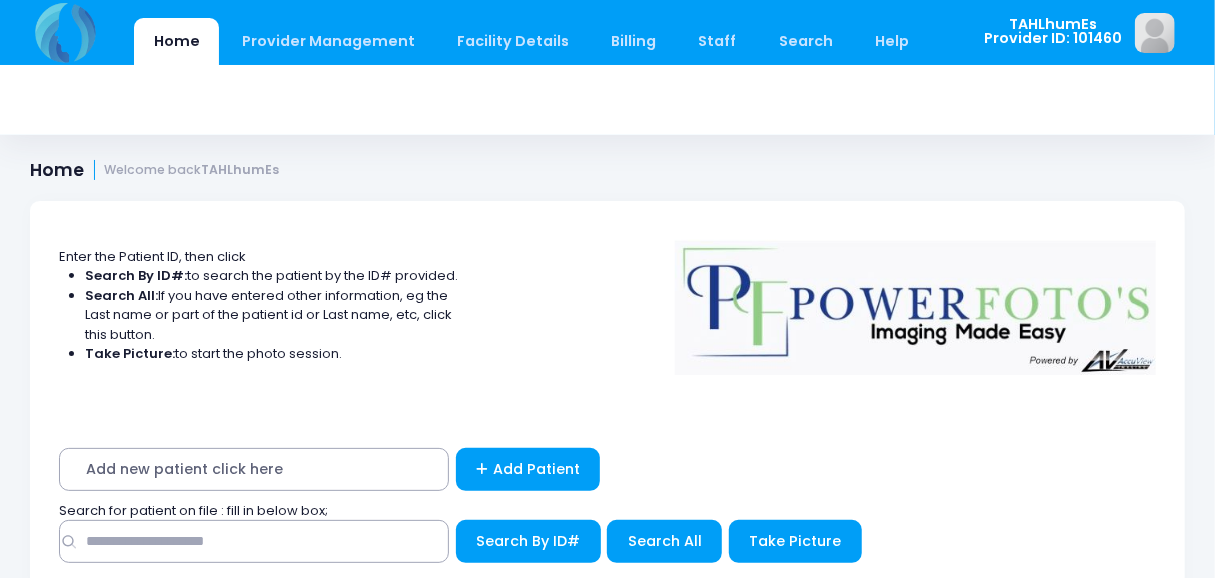 click at bounding box center [254, 541] 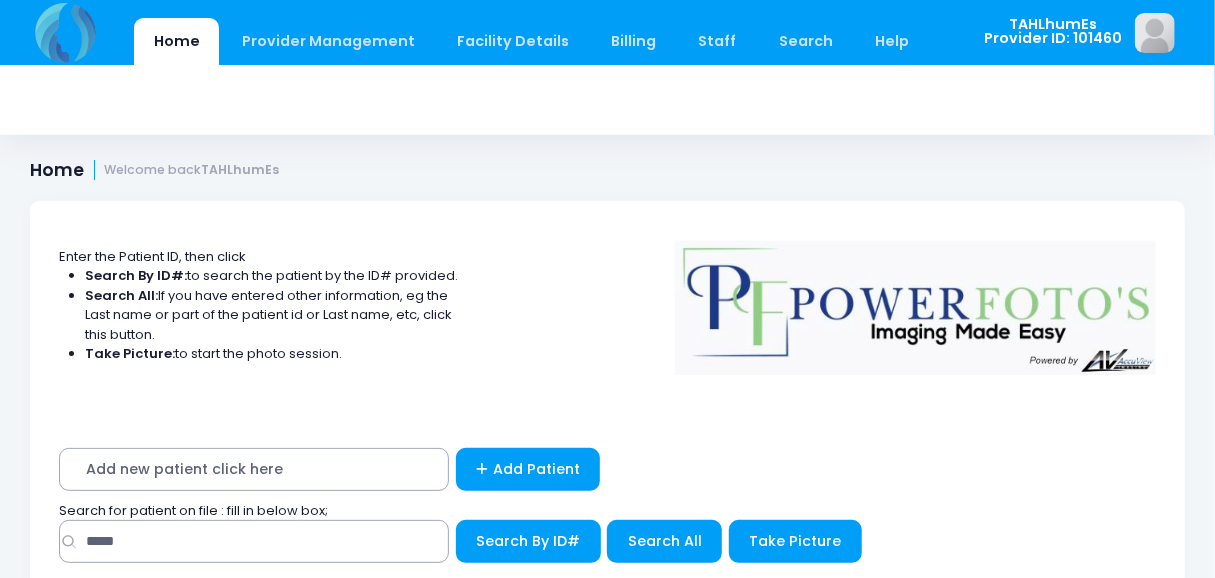 type on "*****" 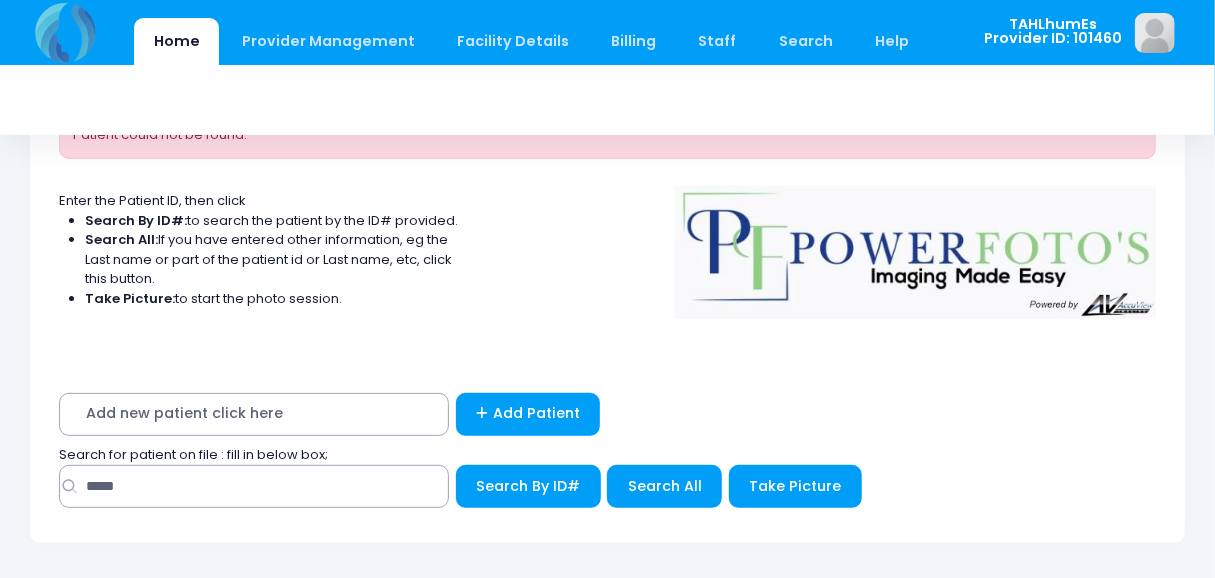 scroll, scrollTop: 165, scrollLeft: 0, axis: vertical 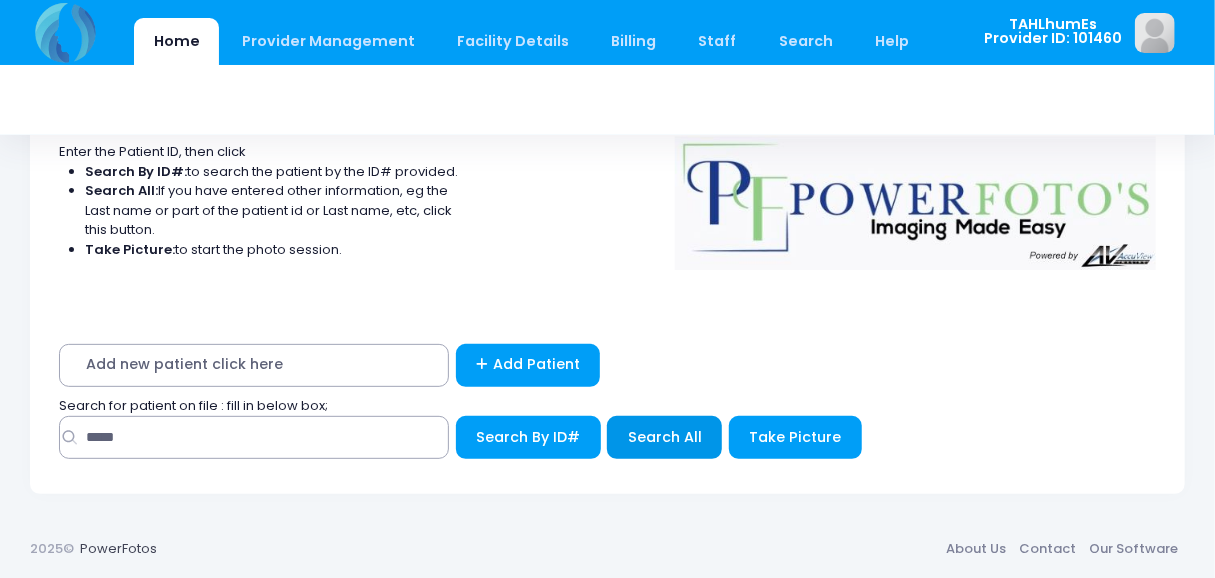 click on "Search All" at bounding box center [665, 437] 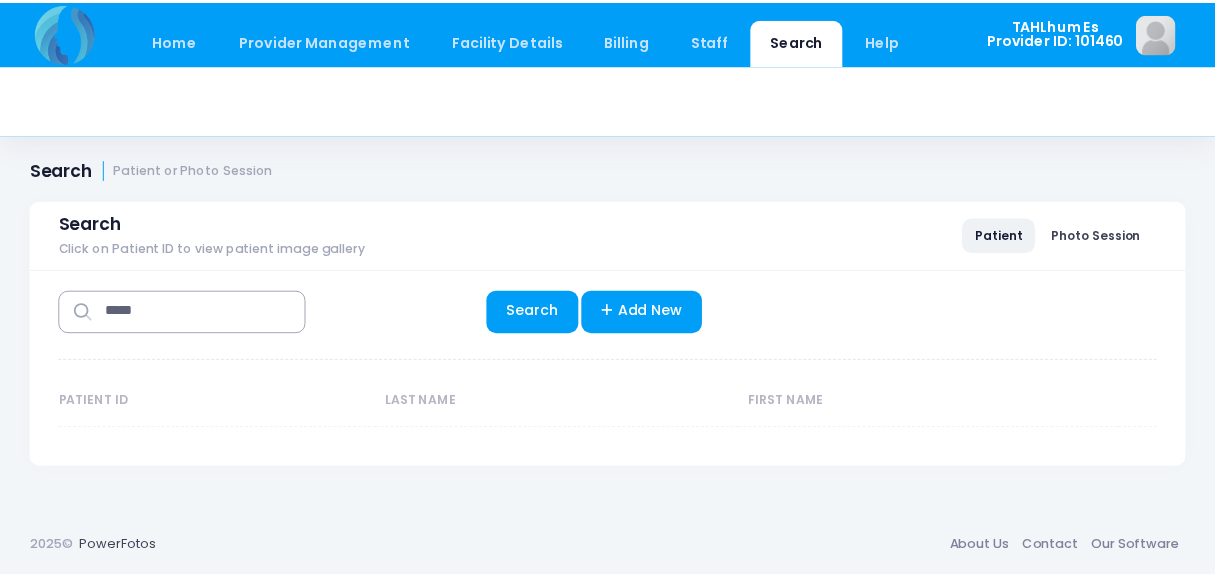 scroll, scrollTop: 0, scrollLeft: 0, axis: both 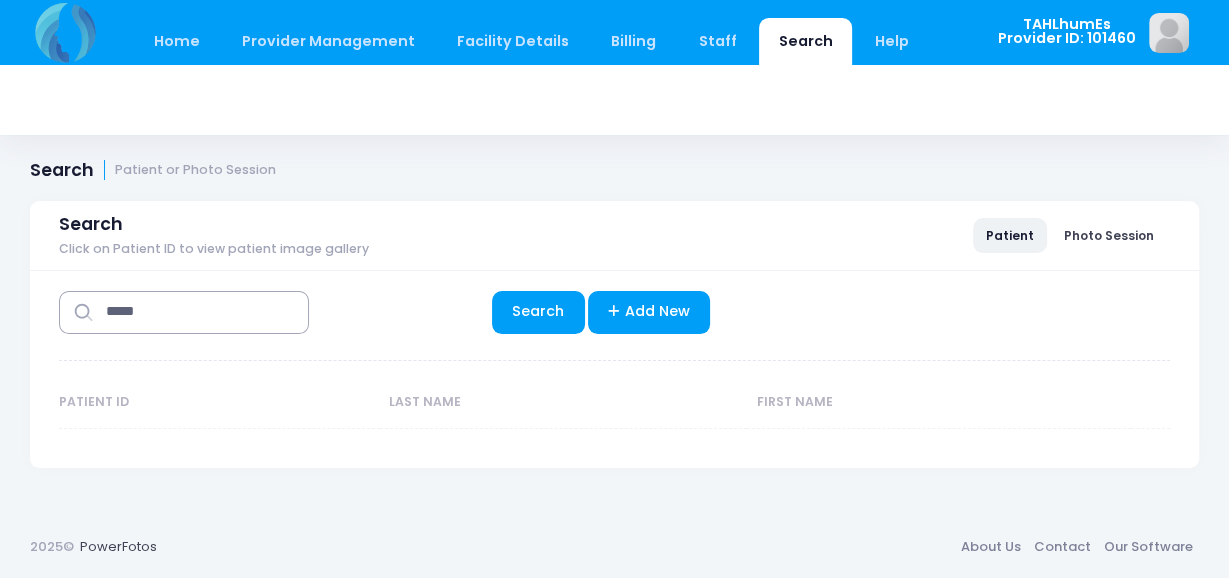 select on "***" 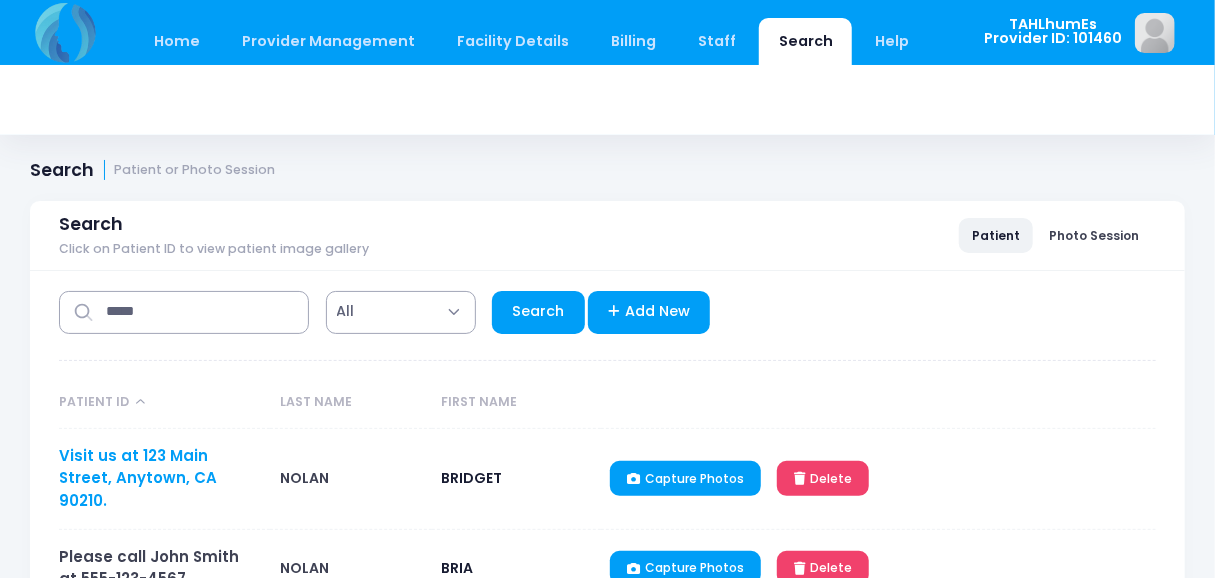 click on "[DATE]" at bounding box center [138, 478] 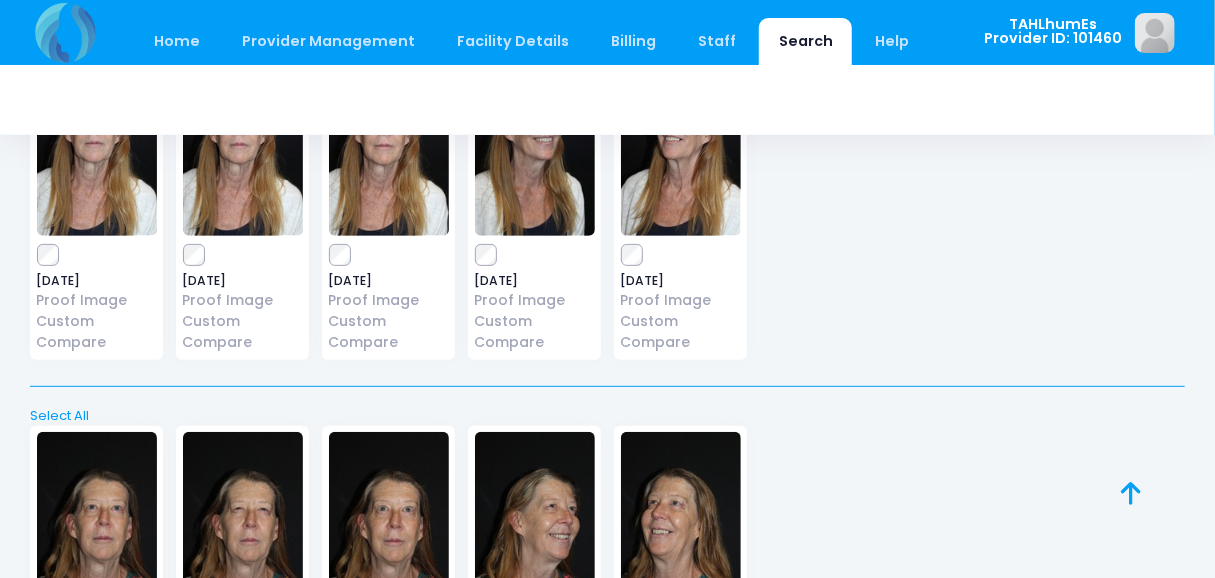 scroll, scrollTop: 0, scrollLeft: 0, axis: both 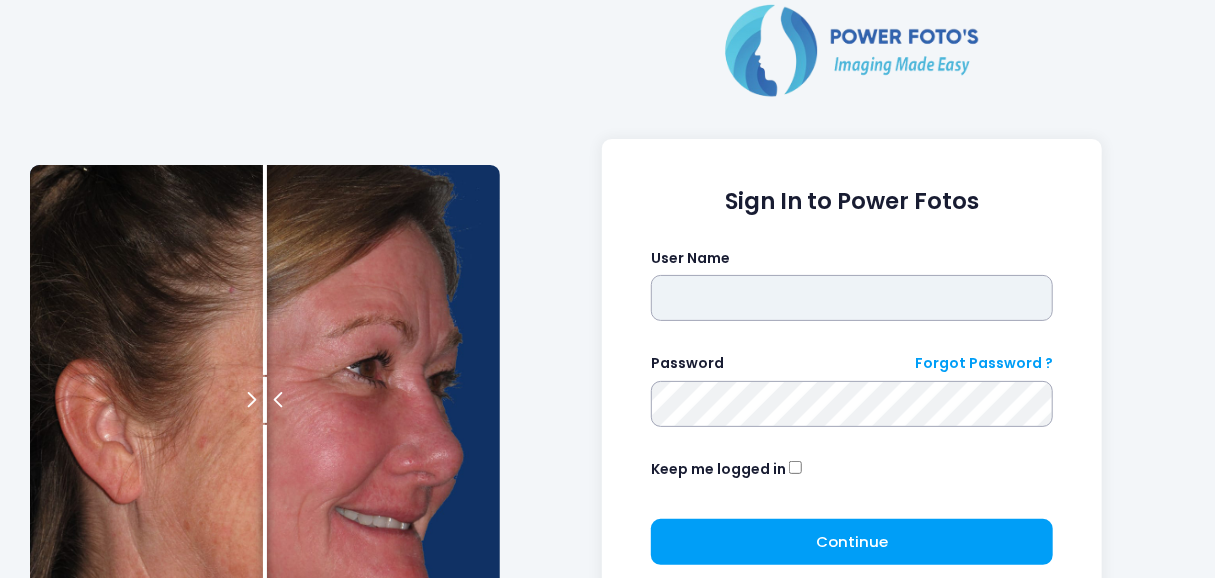 type on "*********" 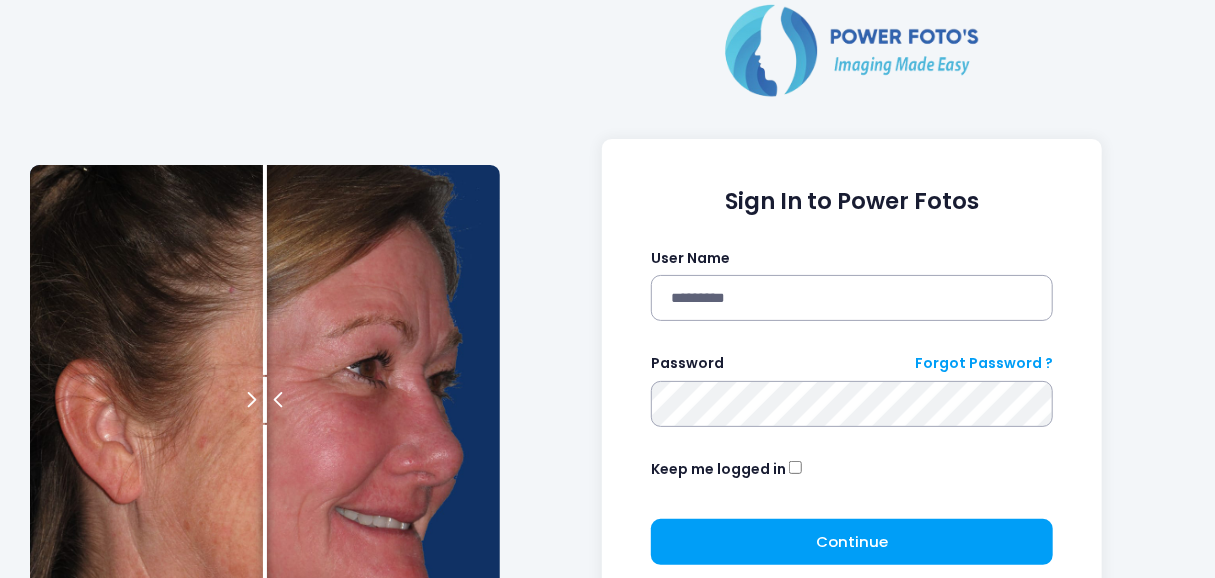click on "Sign In to Power Fotos
User Name
*********
Password
Forgot Password ?
Keep me logged in
Continue
Please wait..." at bounding box center (852, 385) 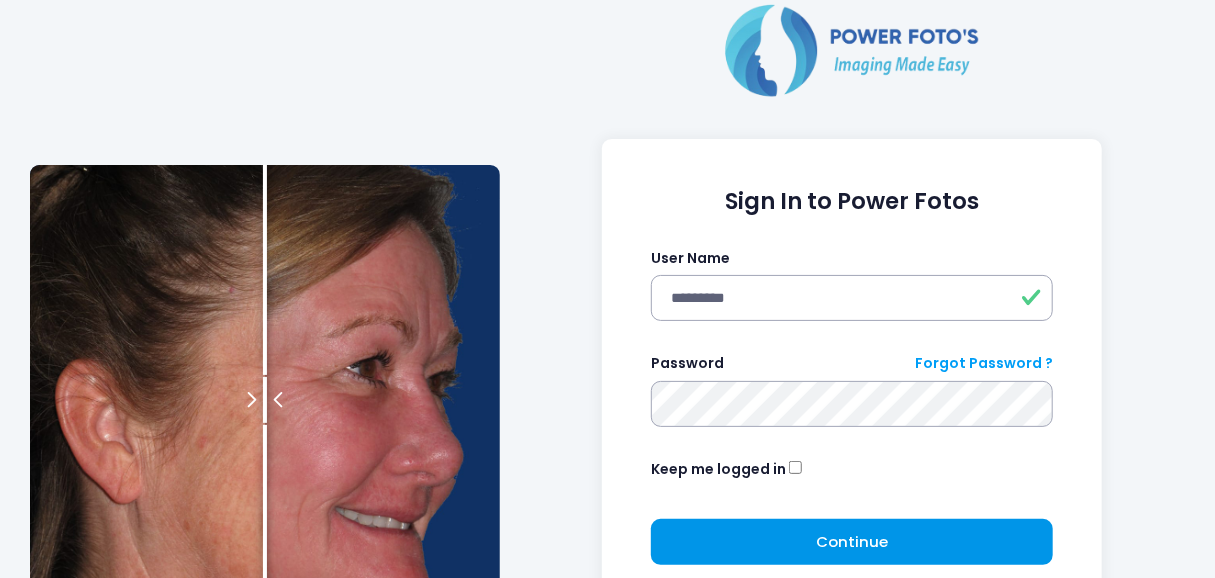 click on "Continue
Please wait..." at bounding box center (852, 542) 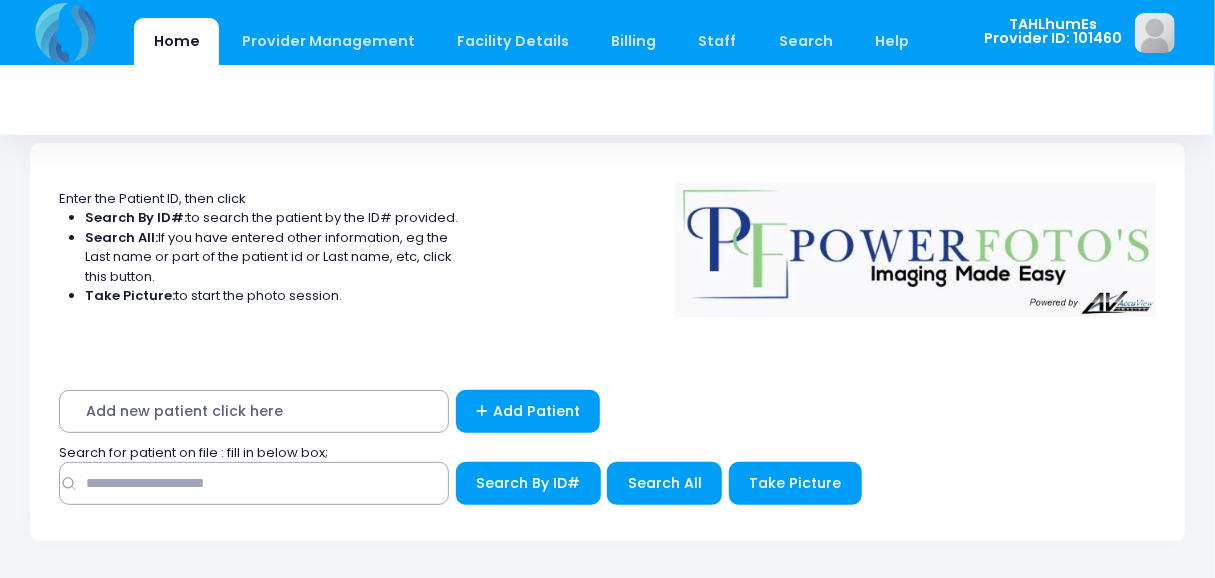 scroll, scrollTop: 105, scrollLeft: 0, axis: vertical 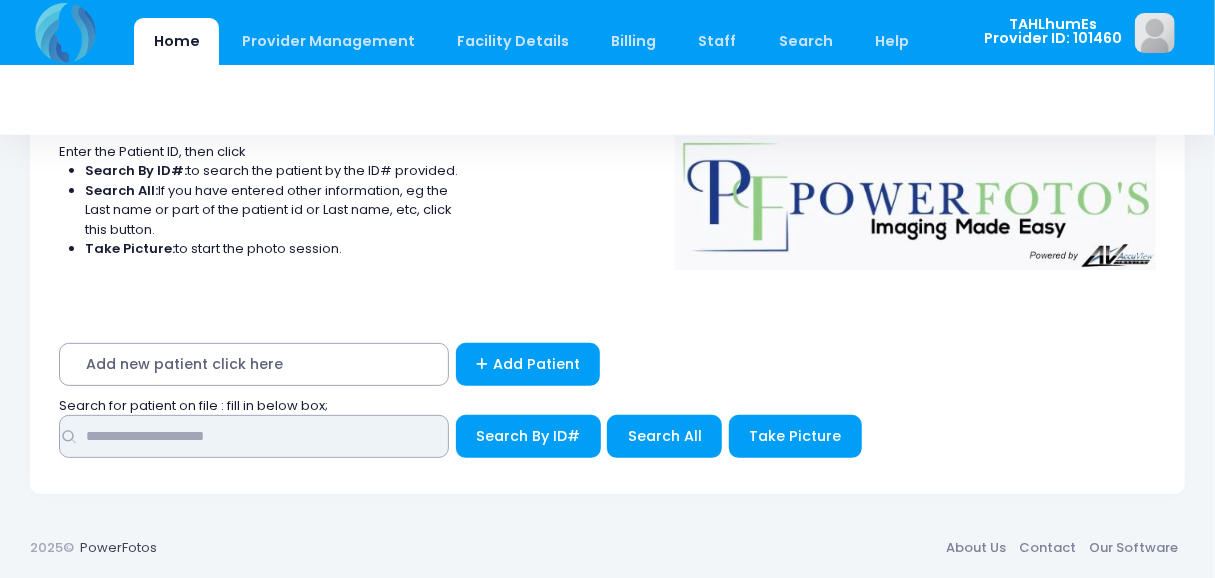 click at bounding box center [254, 436] 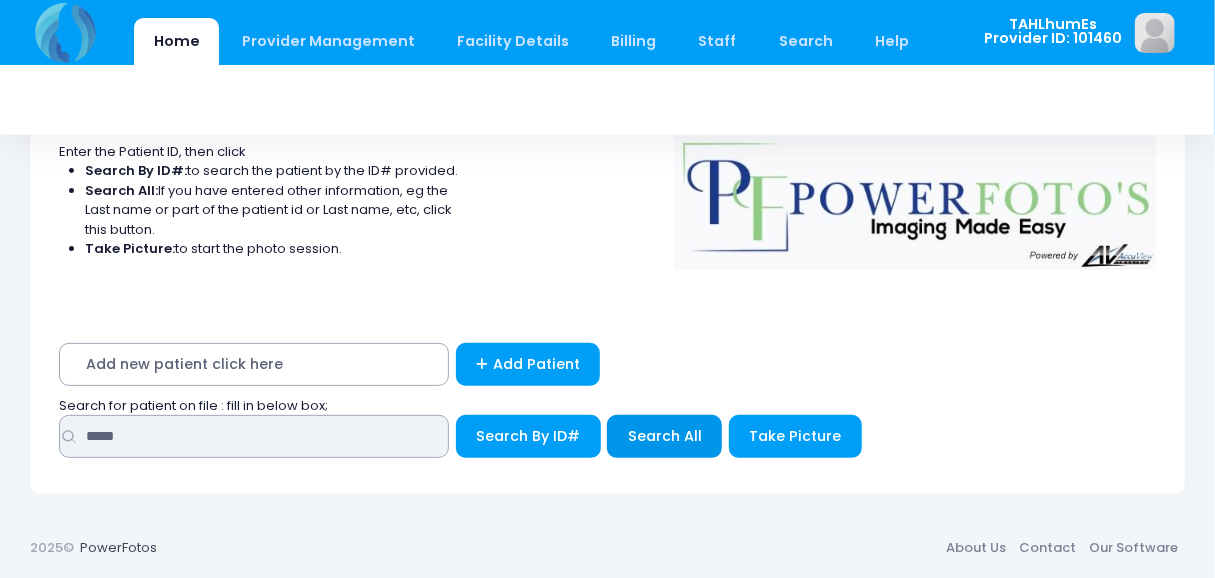 type on "*****" 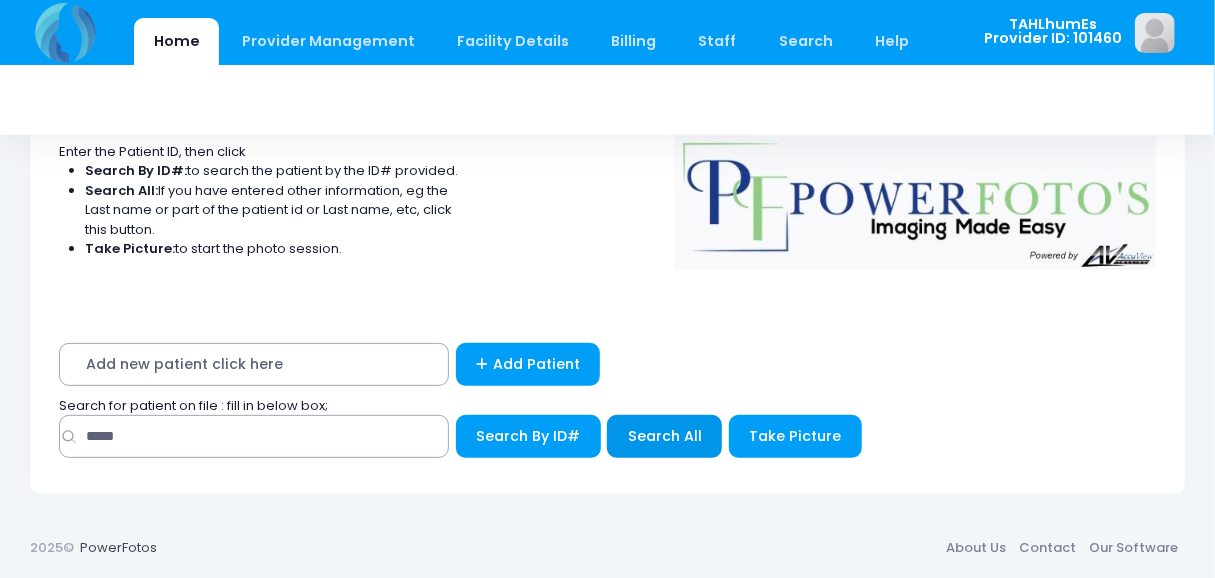 click on "Search All" at bounding box center [665, 436] 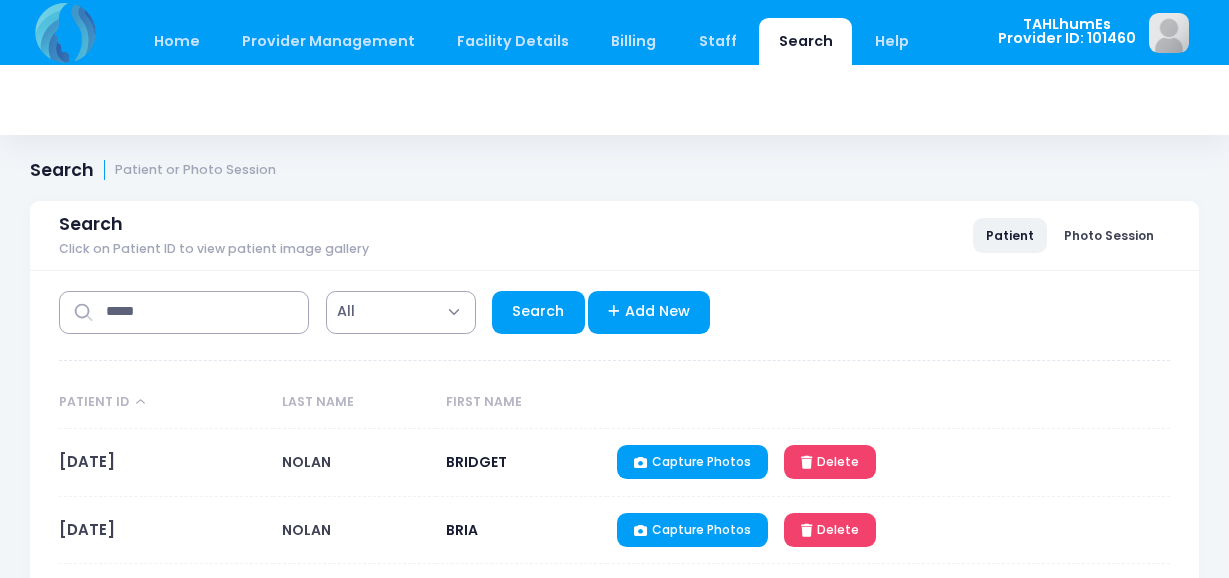 select on "***" 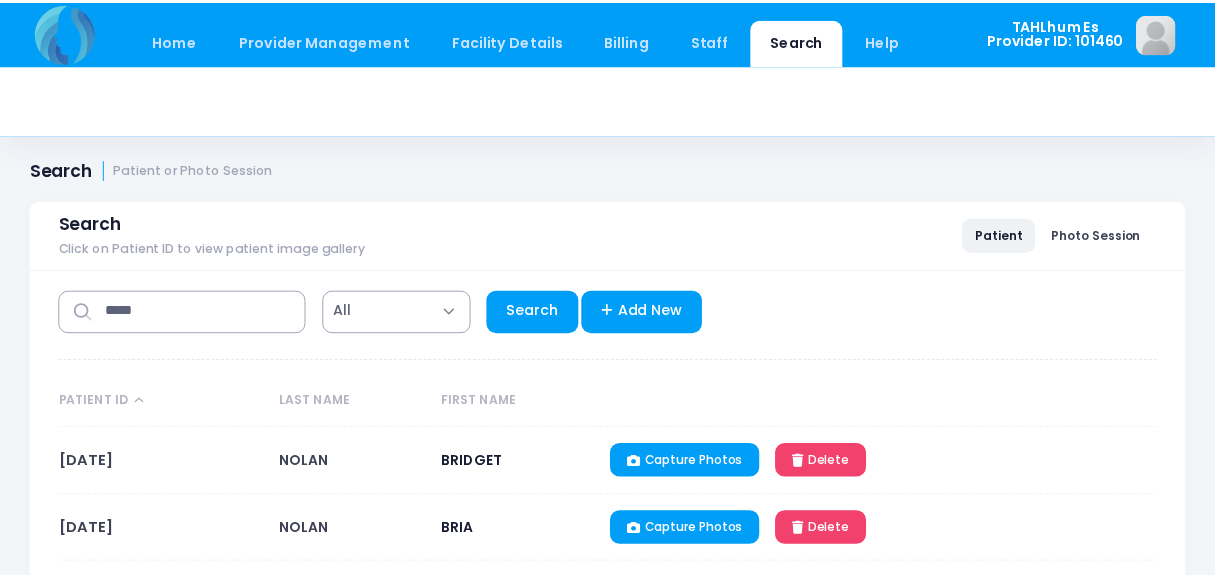 scroll, scrollTop: 0, scrollLeft: 0, axis: both 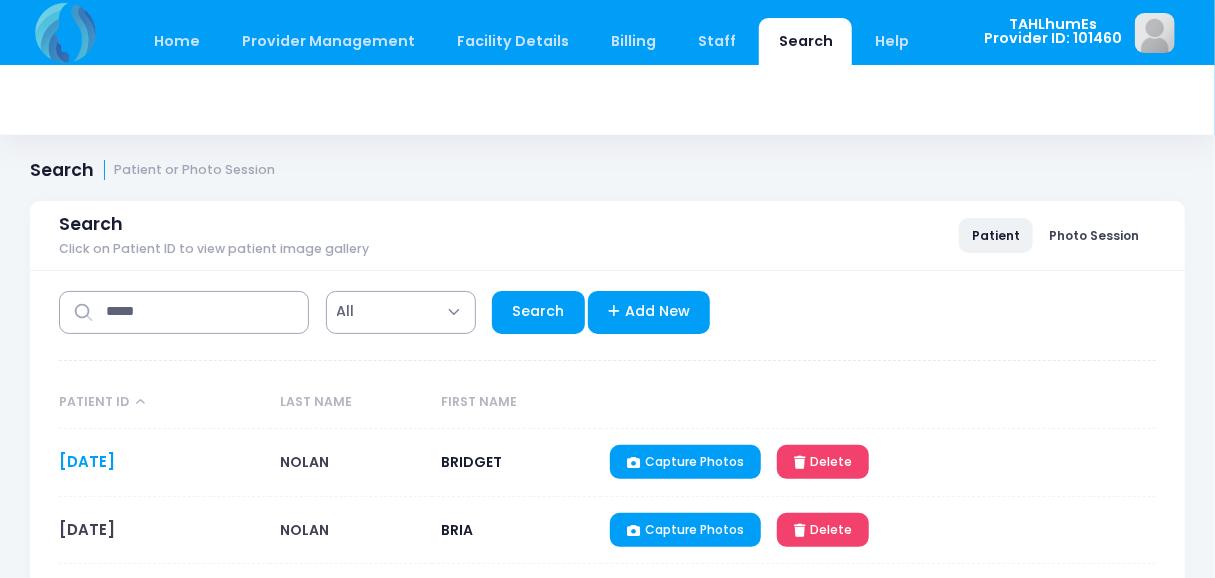 click on "[DATE]" at bounding box center [87, 461] 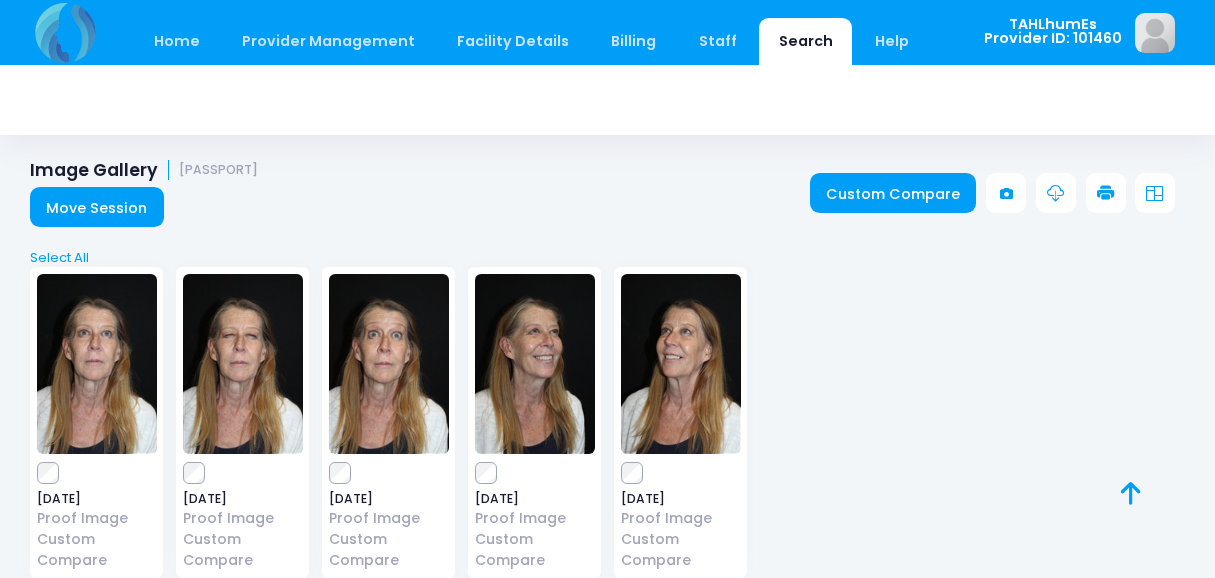 scroll, scrollTop: 0, scrollLeft: 0, axis: both 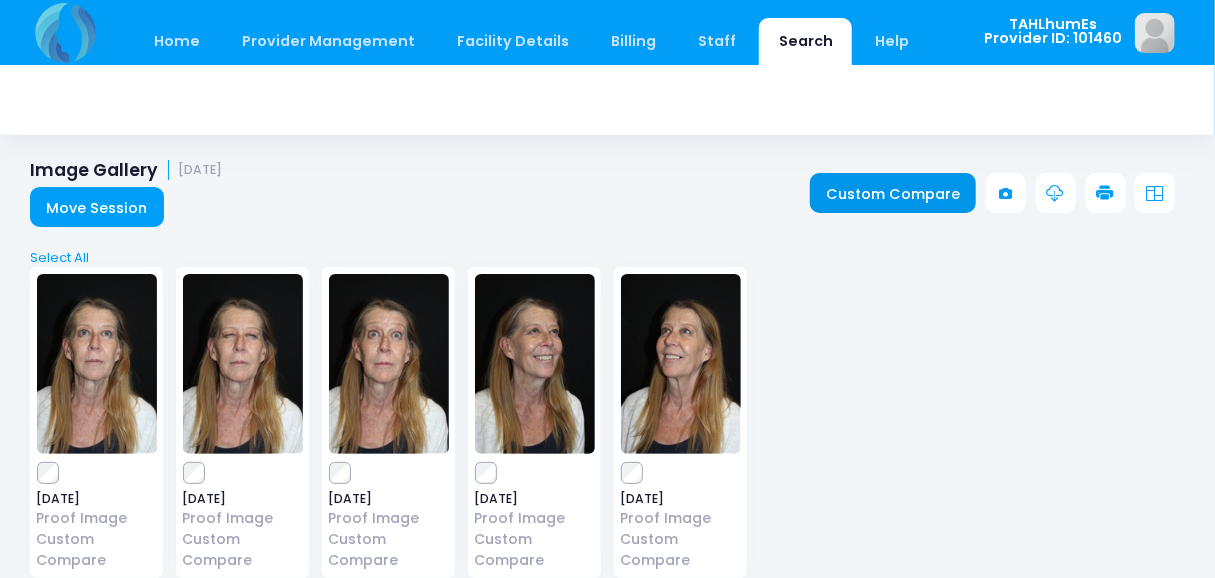 click on "Custom Compare" at bounding box center (893, 193) 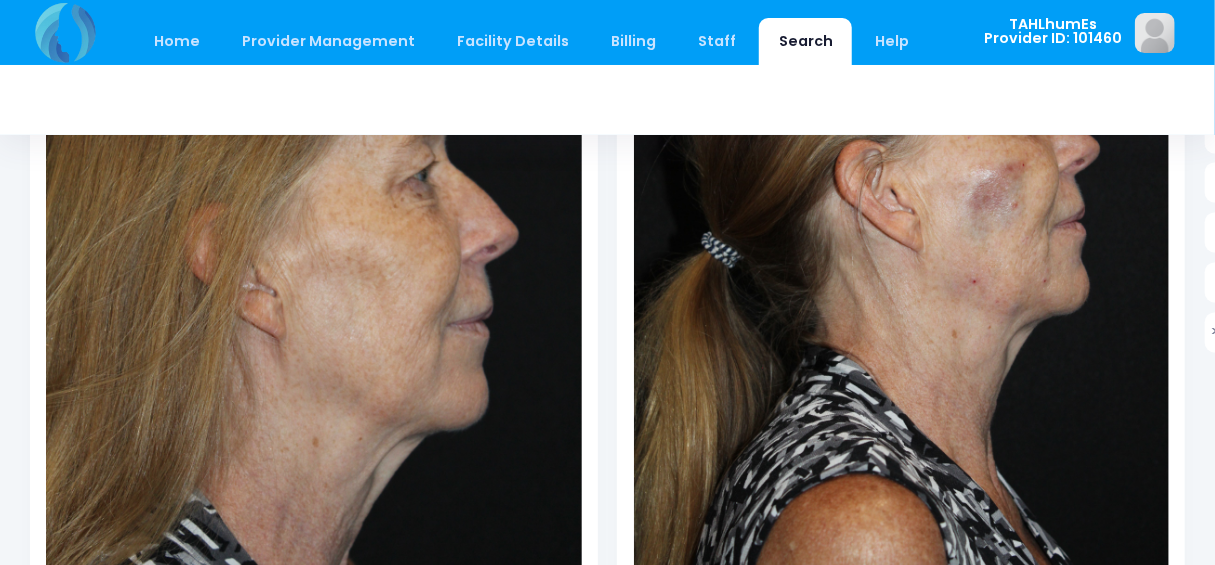 scroll, scrollTop: 419, scrollLeft: 0, axis: vertical 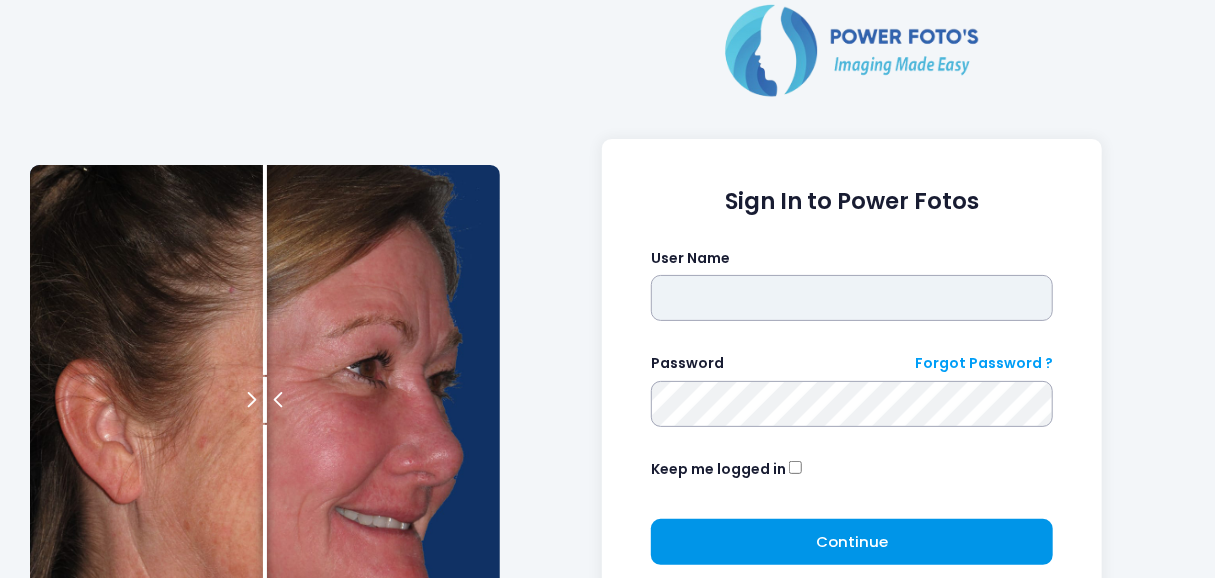 type on "*********" 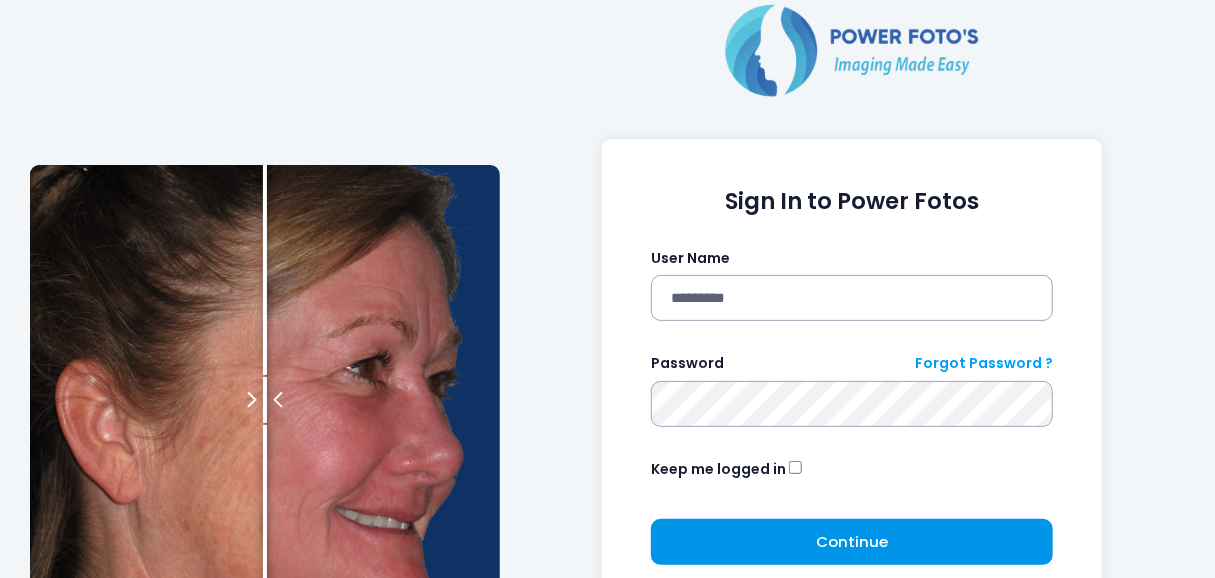 click on "Continue
Please wait..." at bounding box center (852, 542) 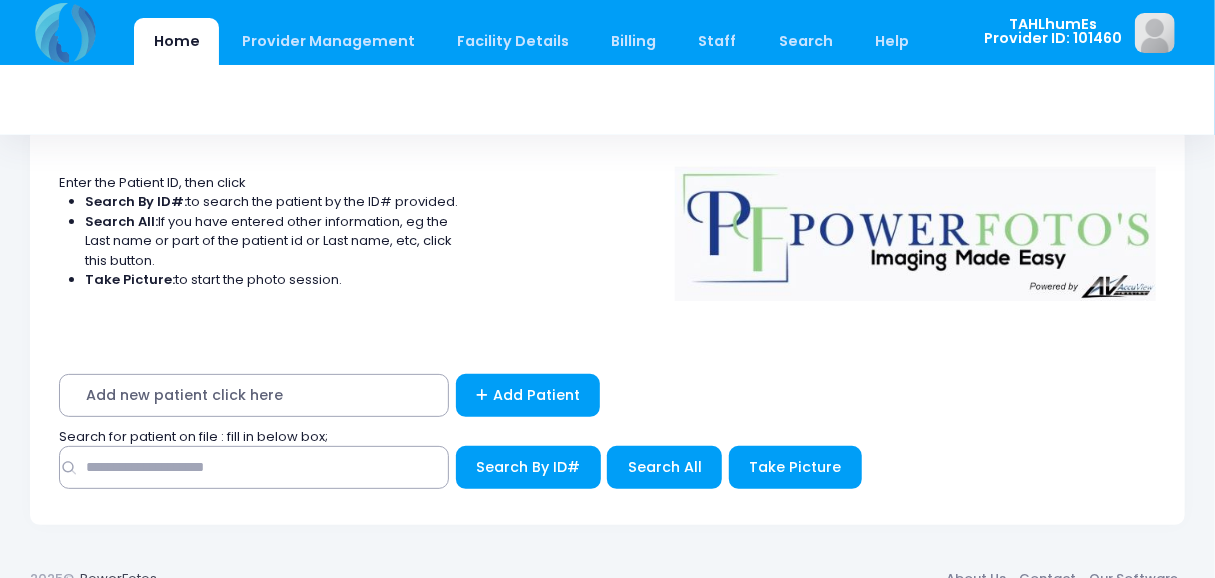 scroll, scrollTop: 105, scrollLeft: 0, axis: vertical 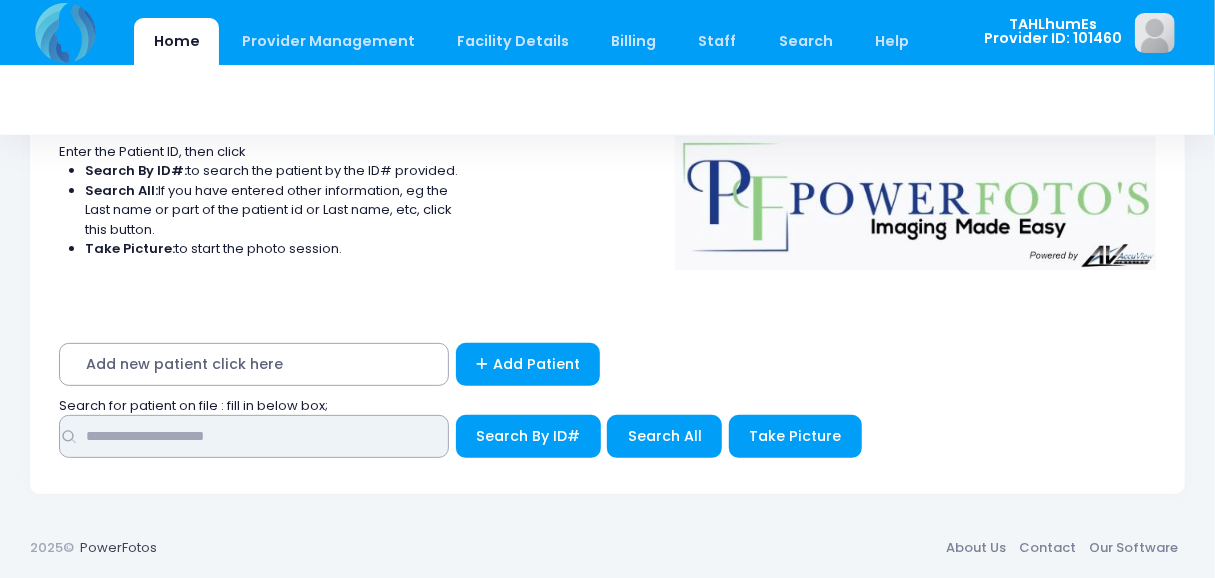 click at bounding box center (254, 436) 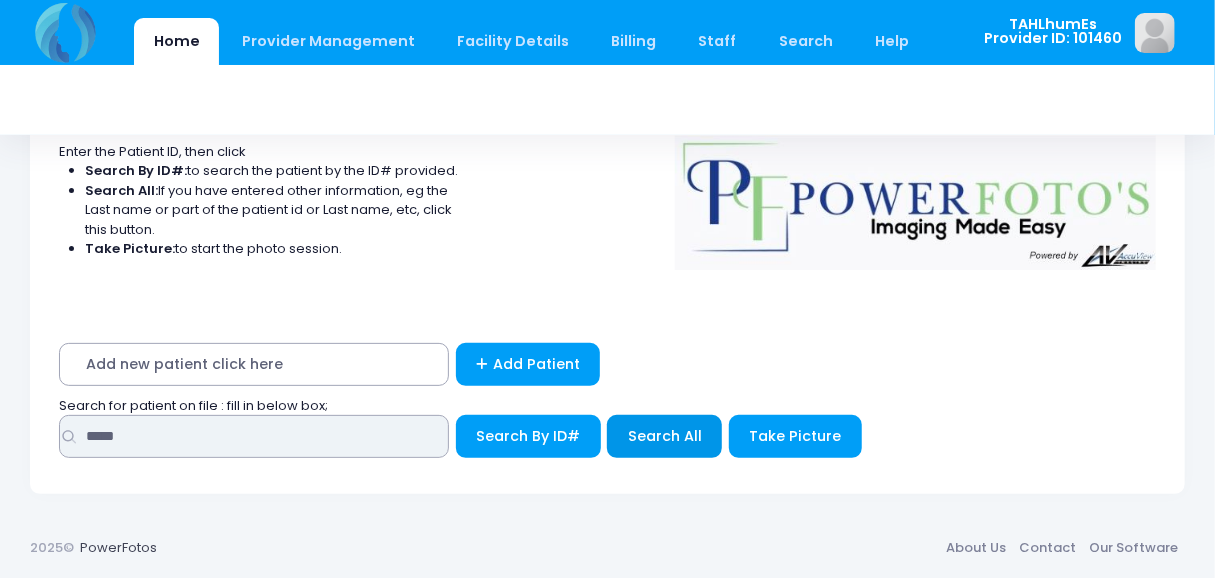 type on "*****" 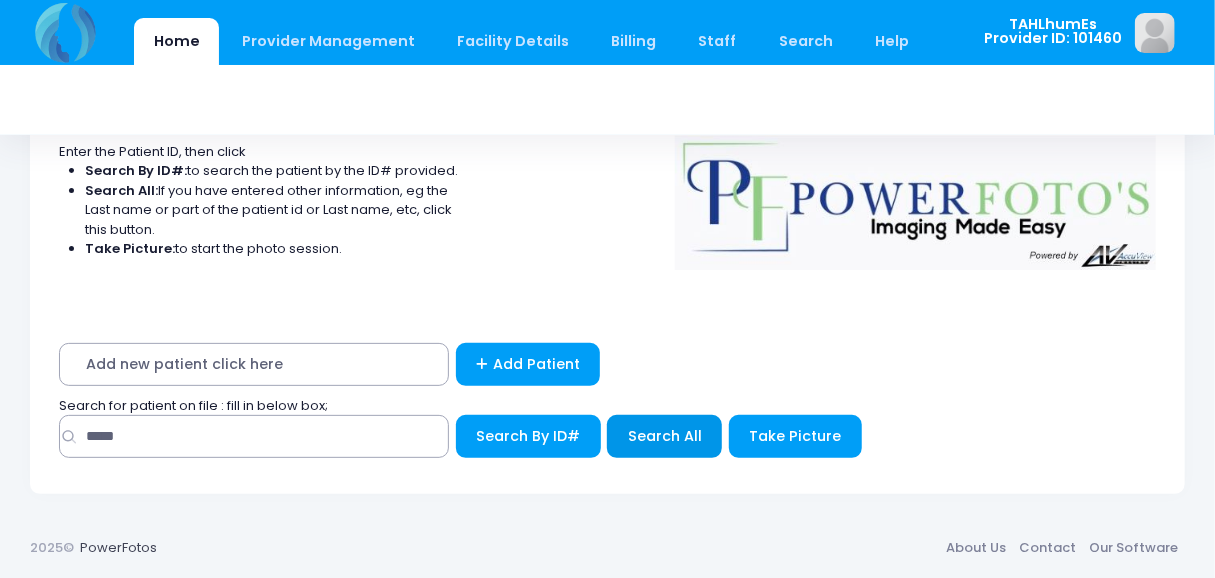 click on "Search All" at bounding box center (664, 436) 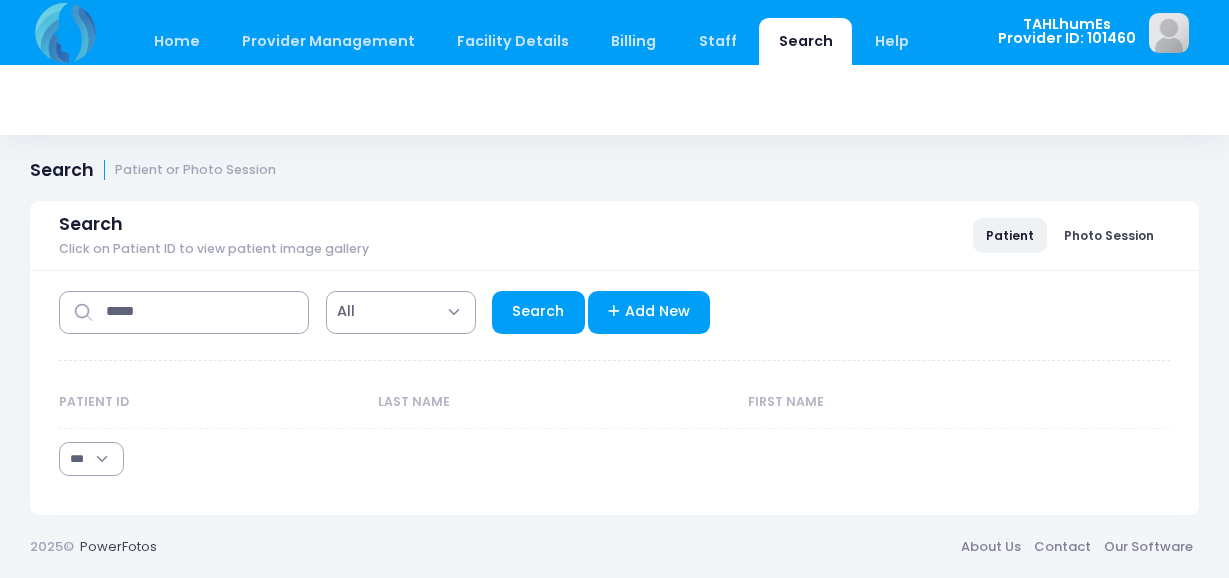 select on "***" 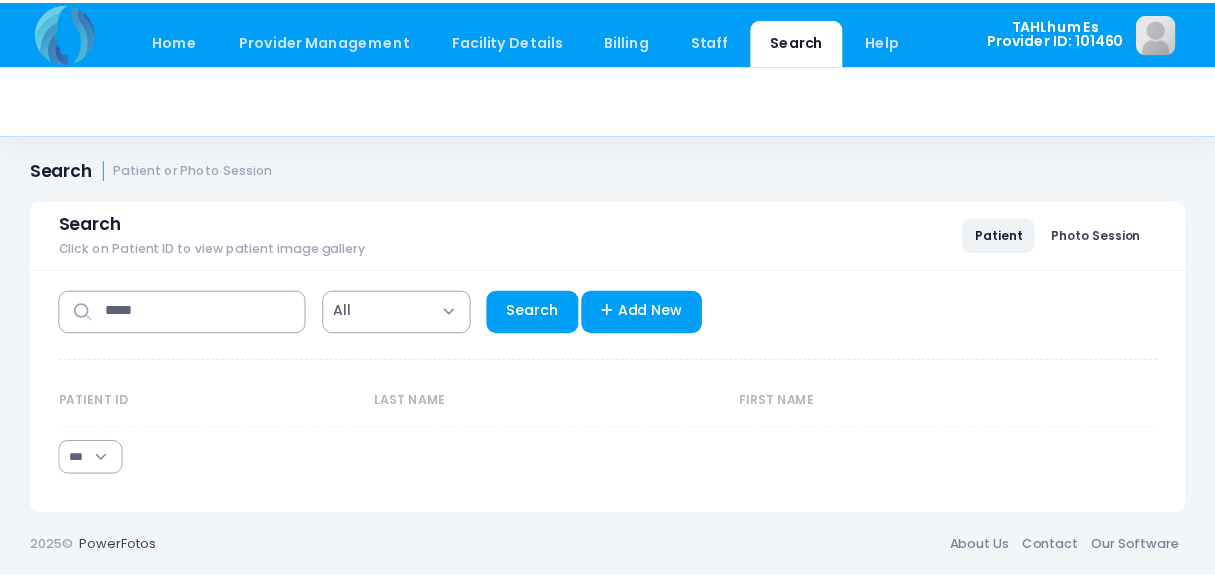 scroll, scrollTop: 0, scrollLeft: 0, axis: both 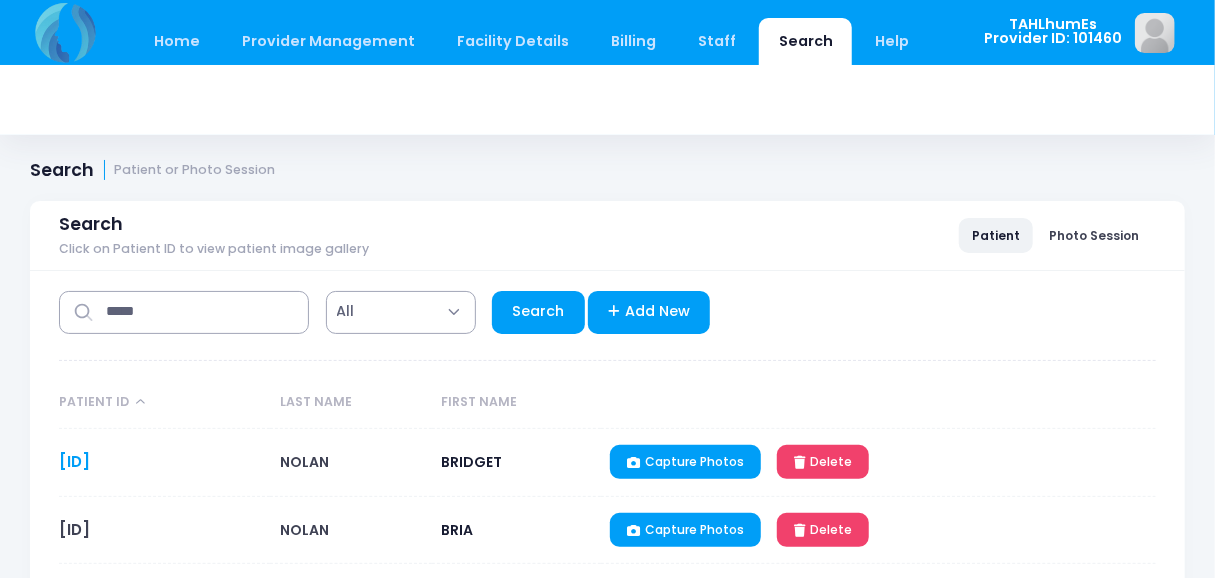 click on "[ID]" at bounding box center [74, 461] 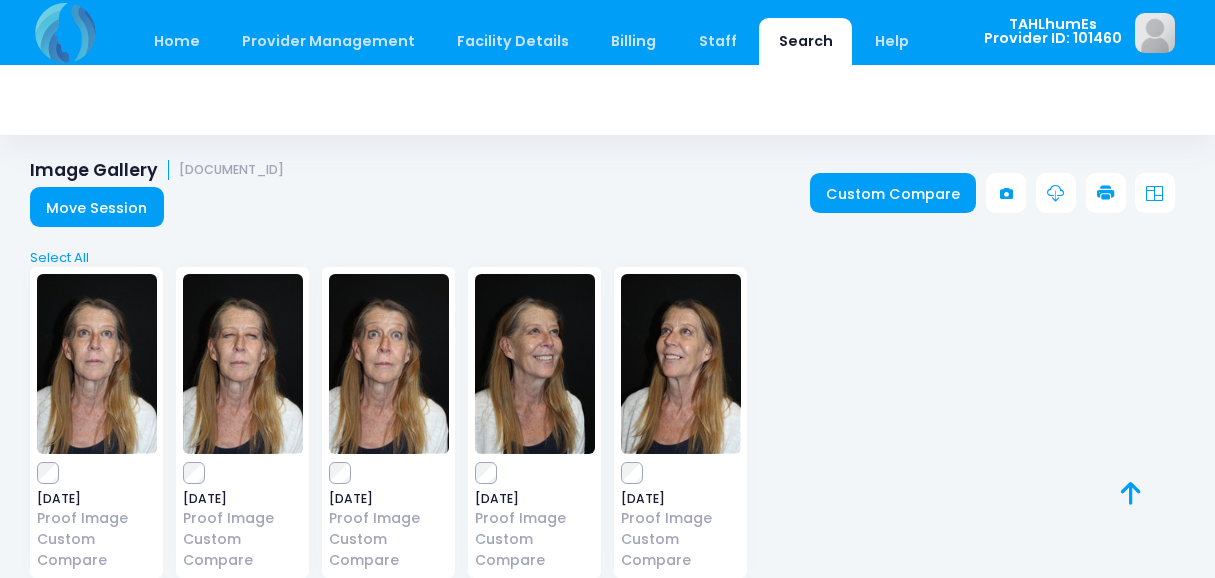 scroll, scrollTop: 0, scrollLeft: 0, axis: both 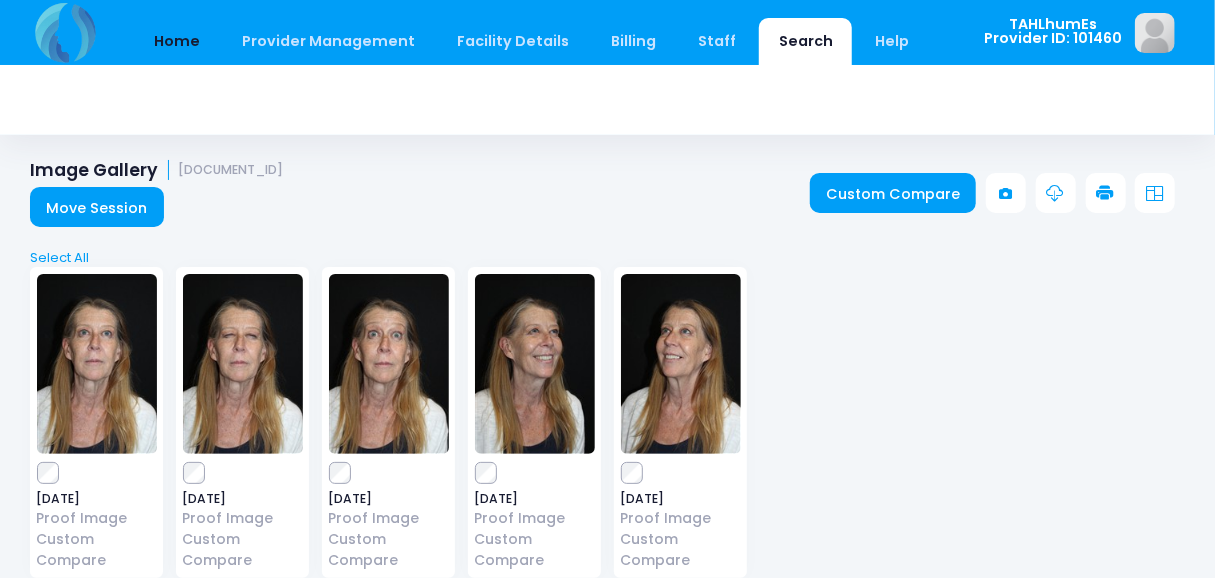 click on "Home" at bounding box center [176, 41] 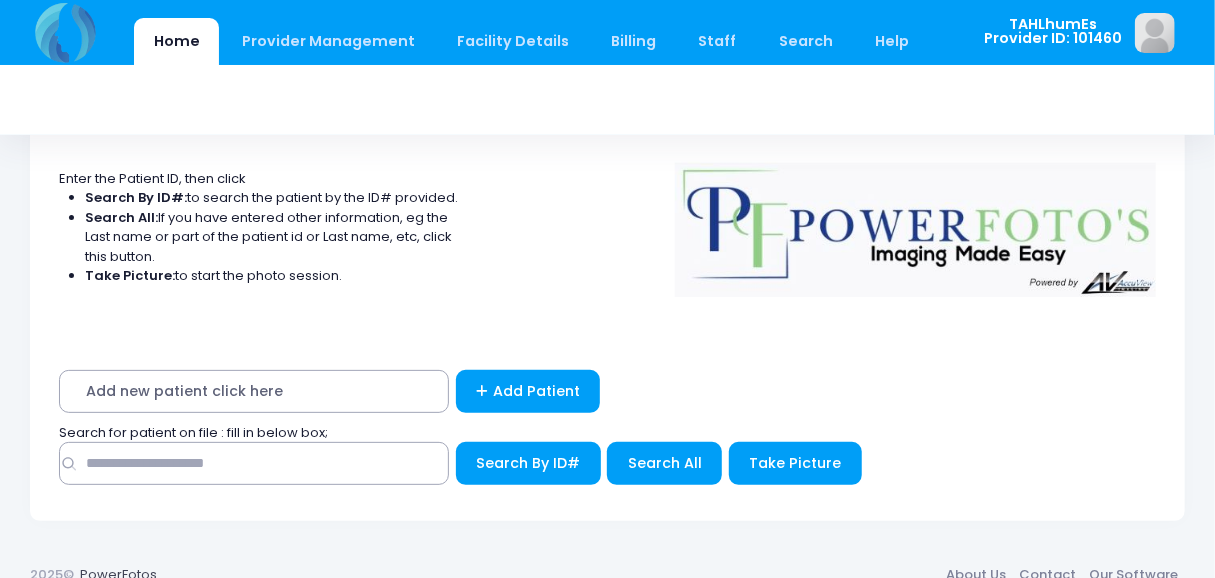 scroll, scrollTop: 105, scrollLeft: 0, axis: vertical 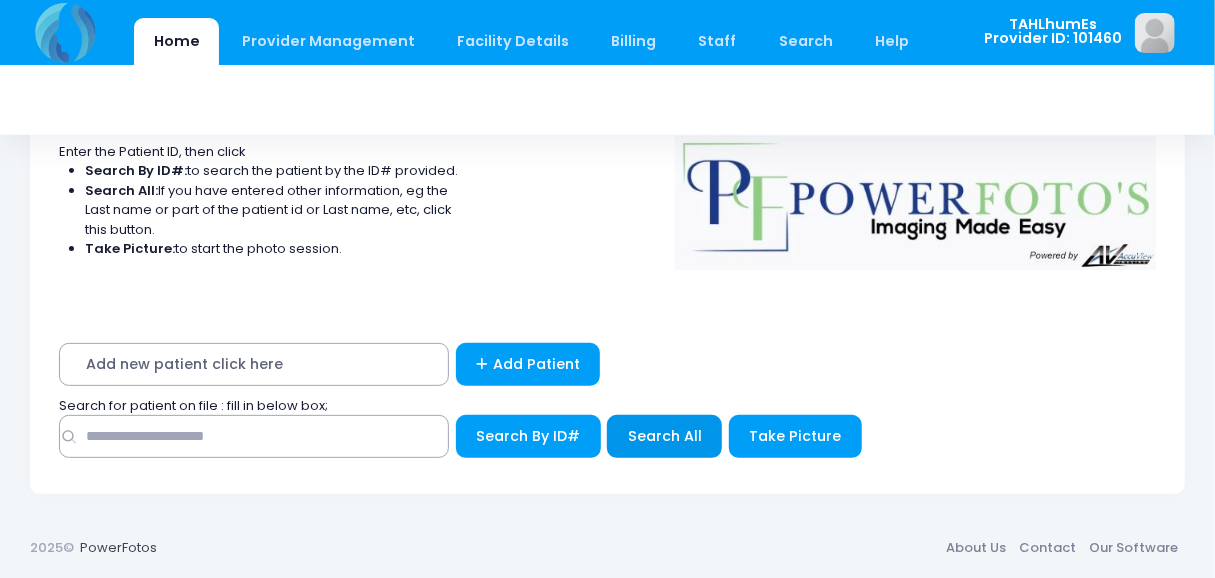 click on "Search All" at bounding box center (665, 436) 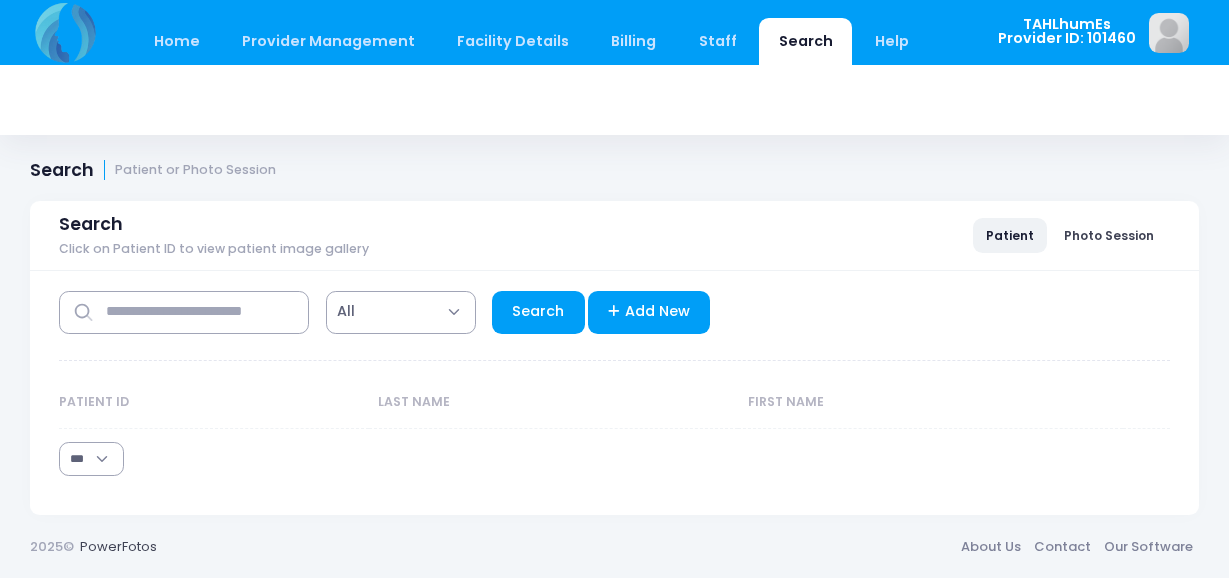 select on "***" 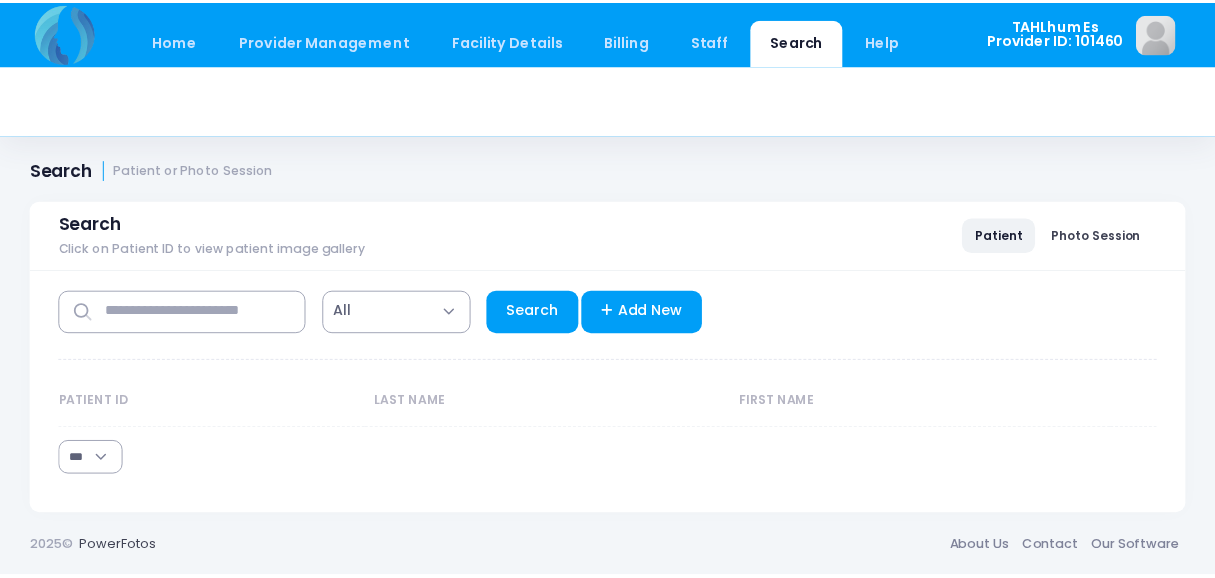 scroll, scrollTop: 0, scrollLeft: 0, axis: both 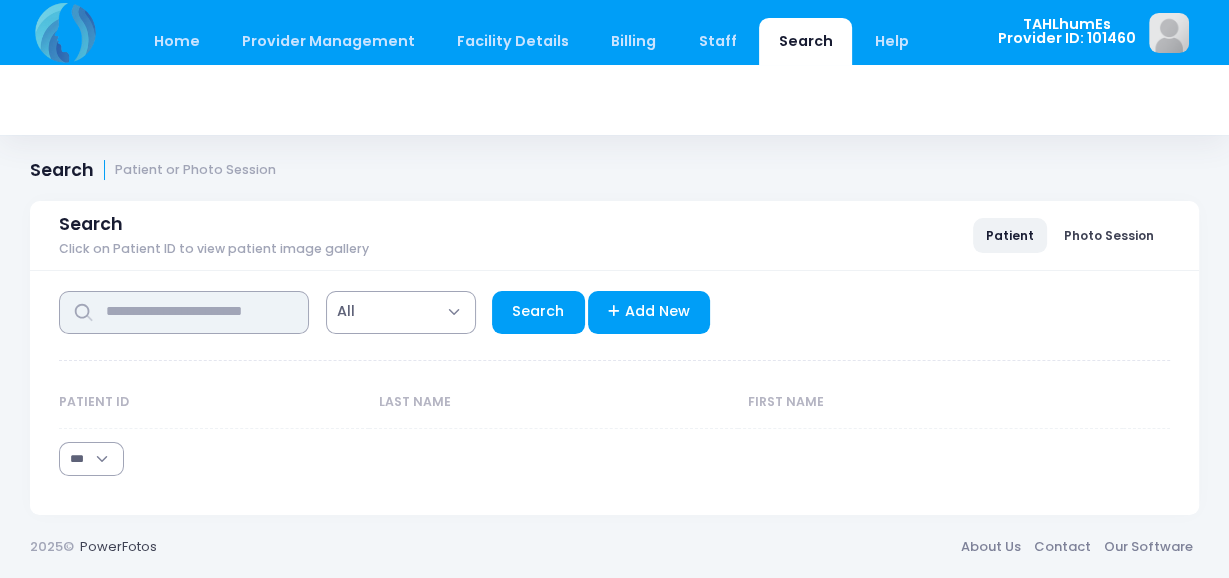 click at bounding box center (184, 312) 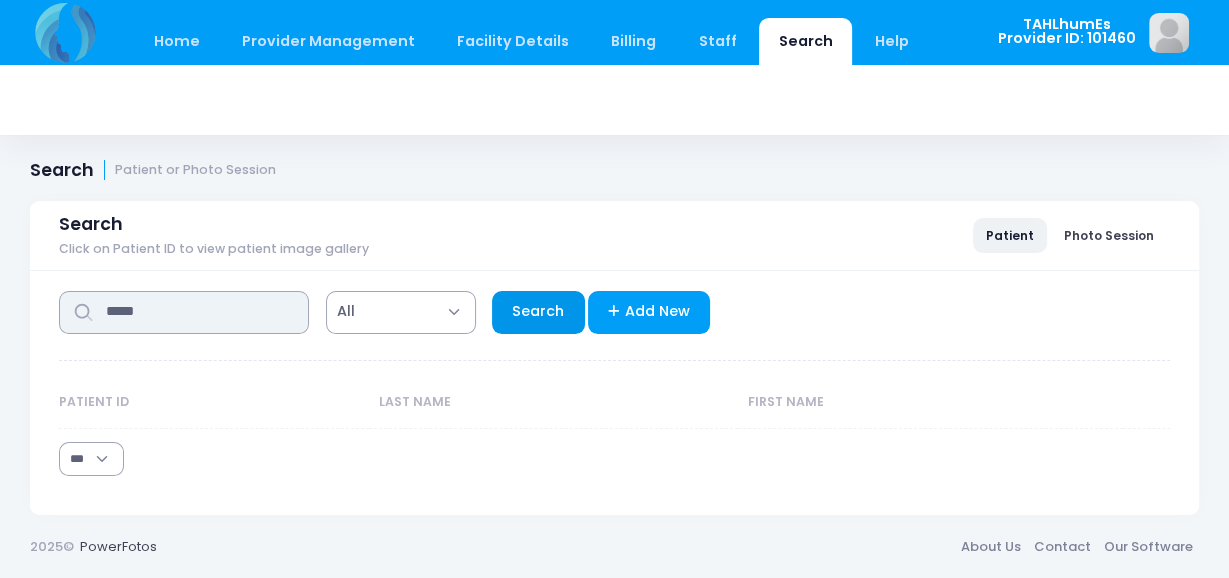 type on "*****" 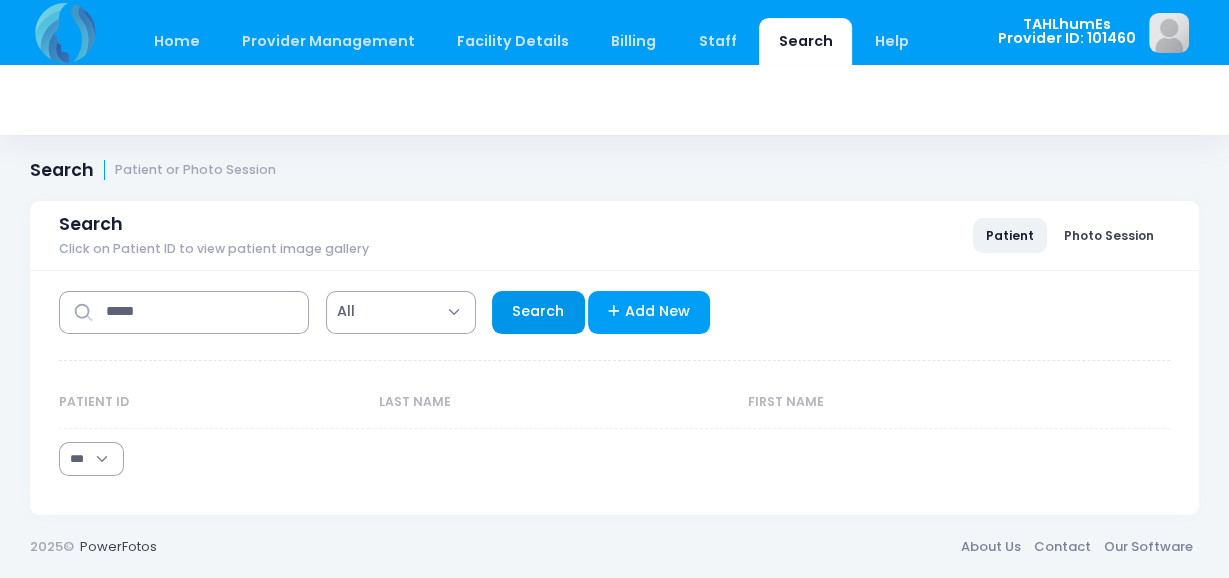 click on "Search" at bounding box center [538, 312] 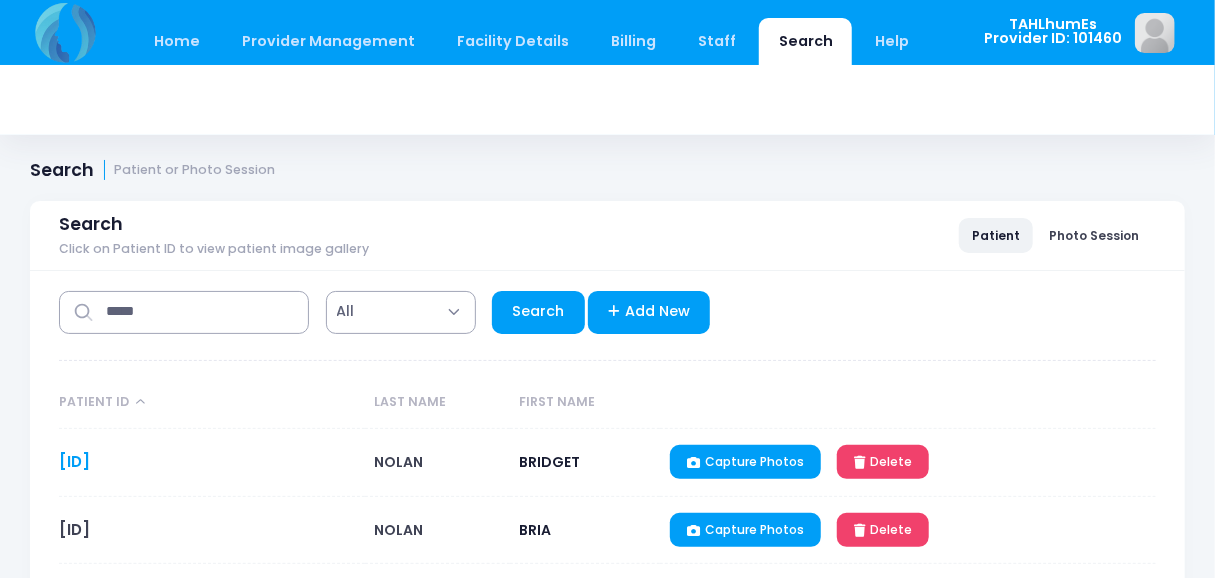 click on "BN05271964" at bounding box center (74, 461) 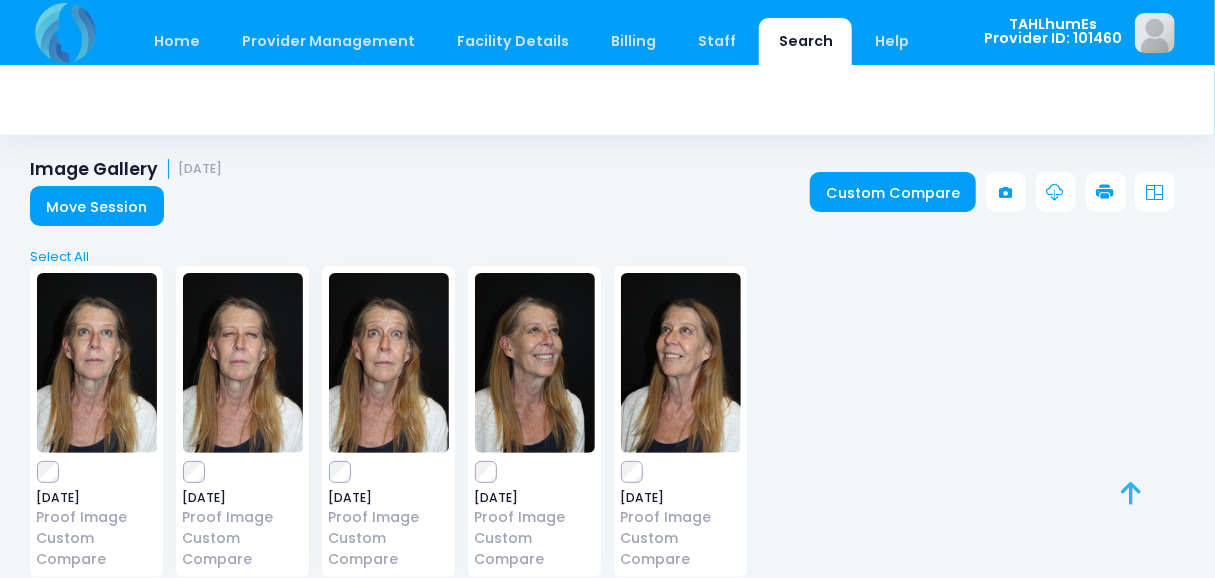 scroll, scrollTop: 0, scrollLeft: 0, axis: both 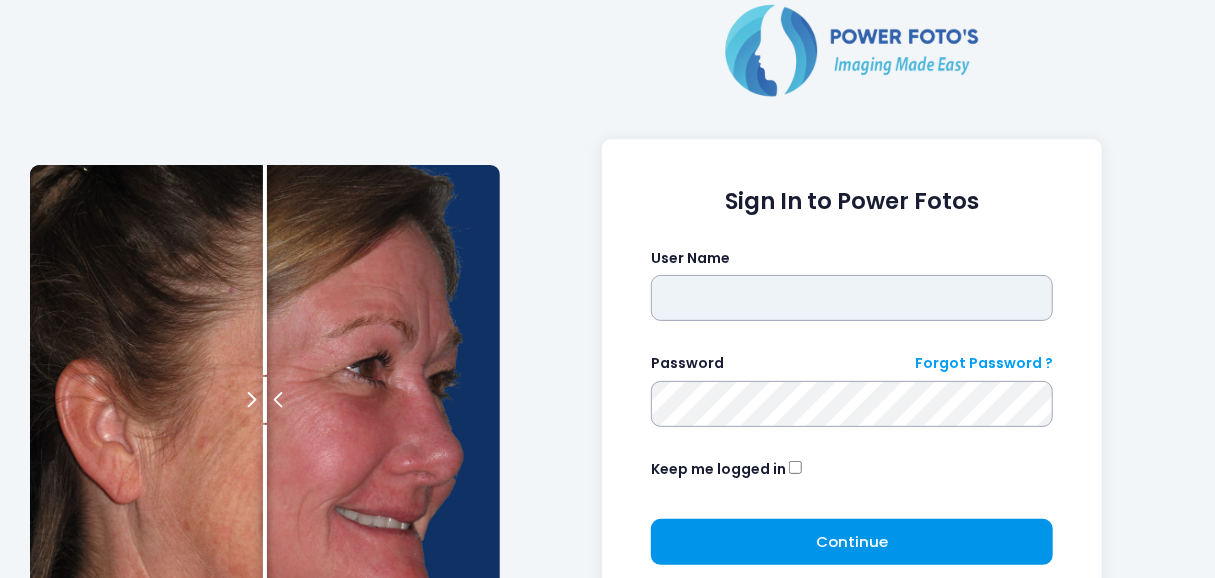 type on "*********" 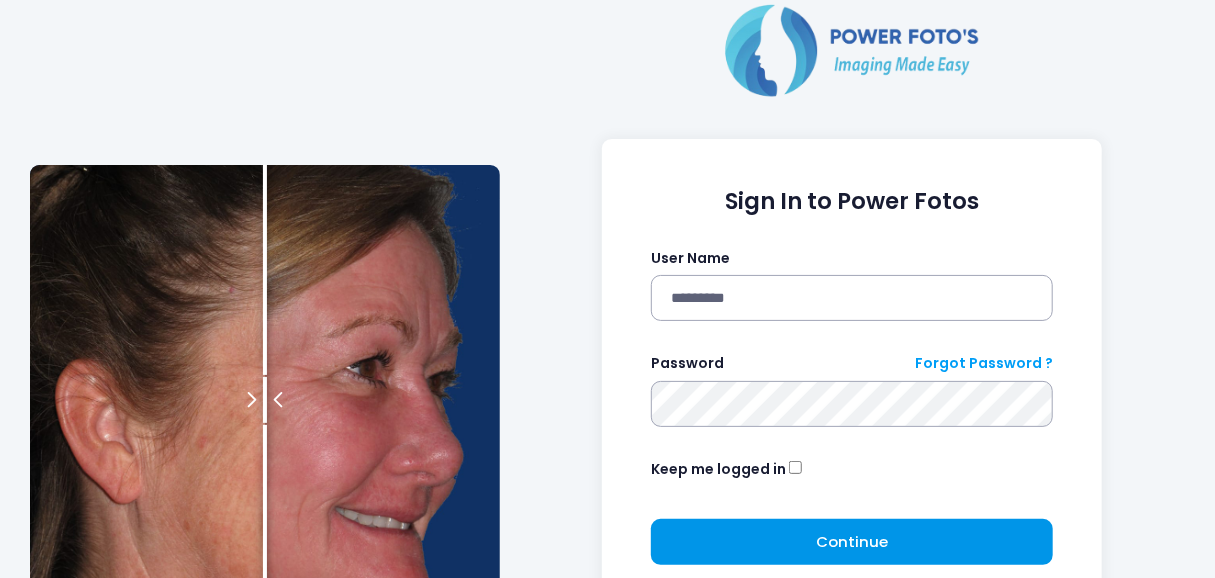 click on "Continue" at bounding box center (852, 541) 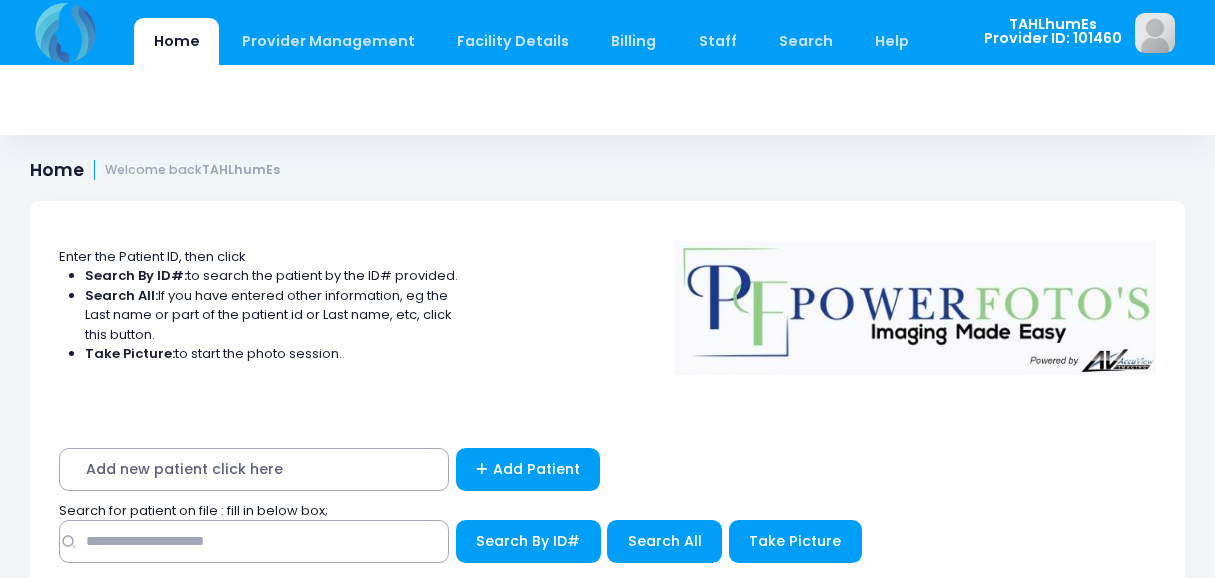 scroll, scrollTop: 0, scrollLeft: 0, axis: both 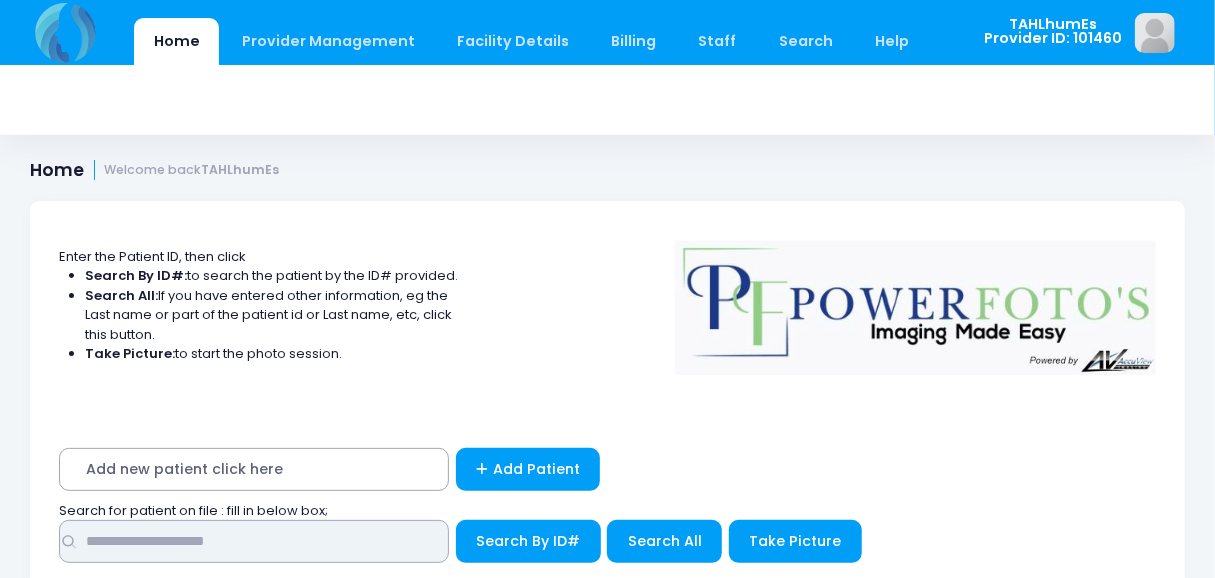 click at bounding box center (254, 541) 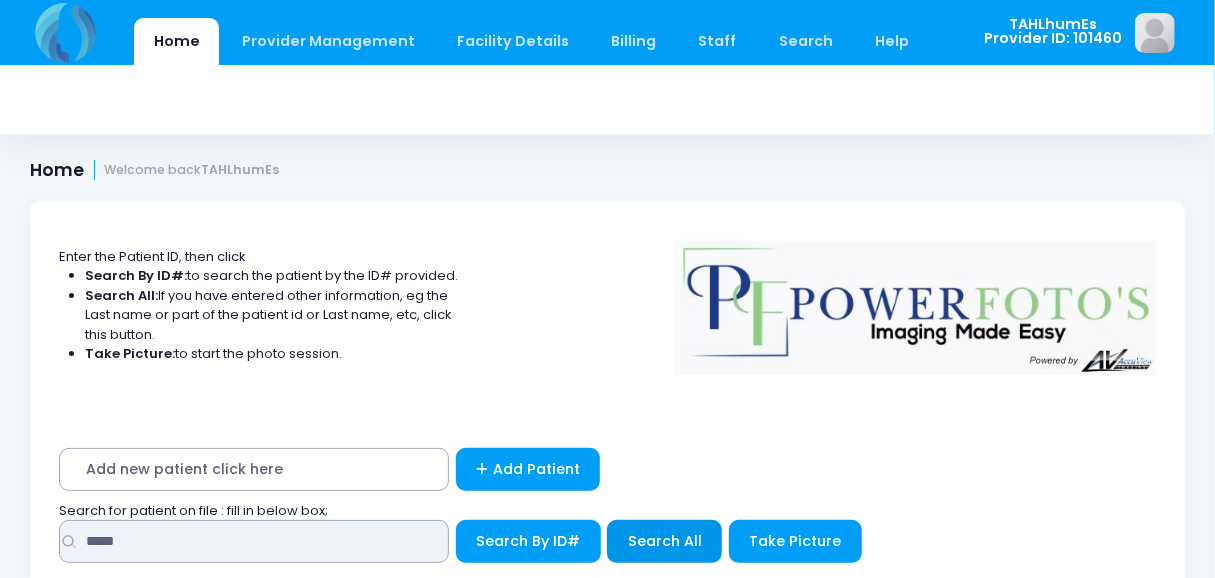 type on "*****" 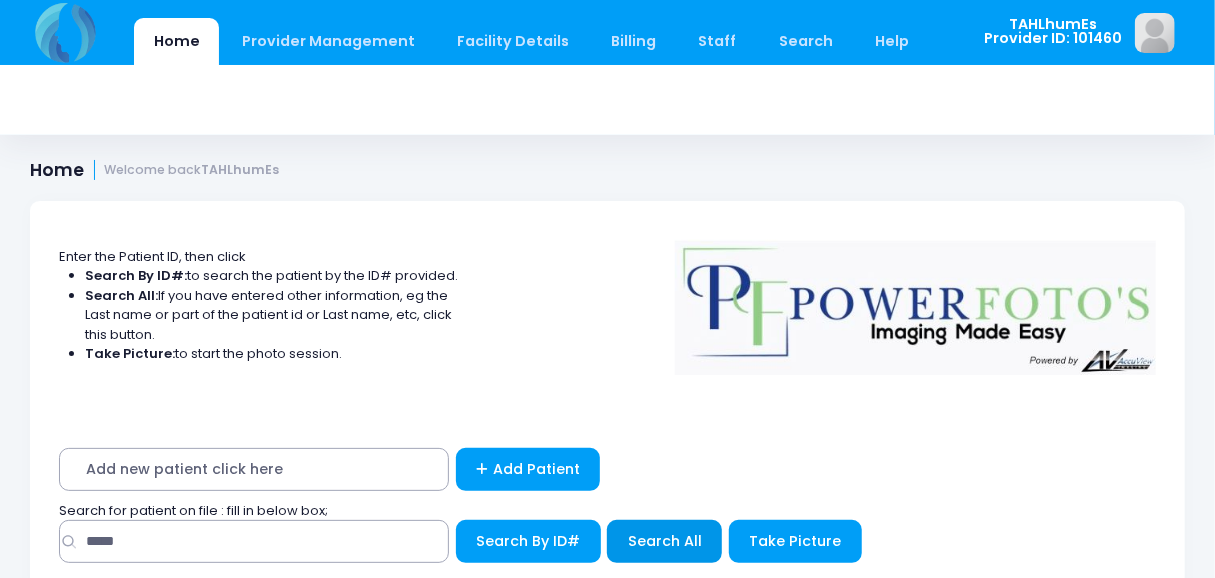 click on "Search All" at bounding box center (665, 541) 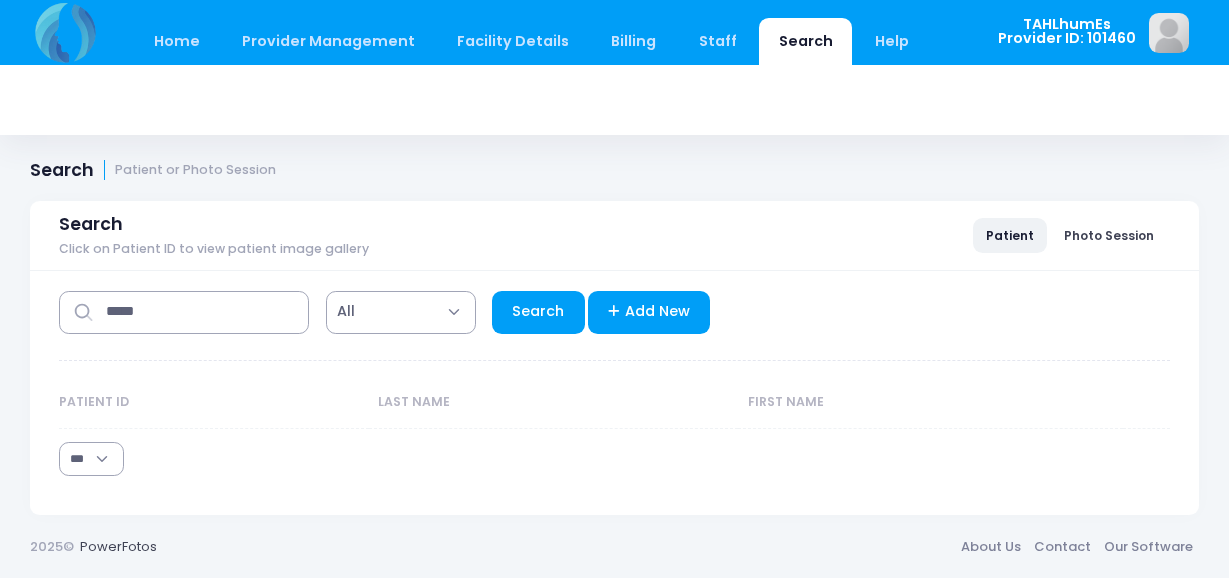select on "***" 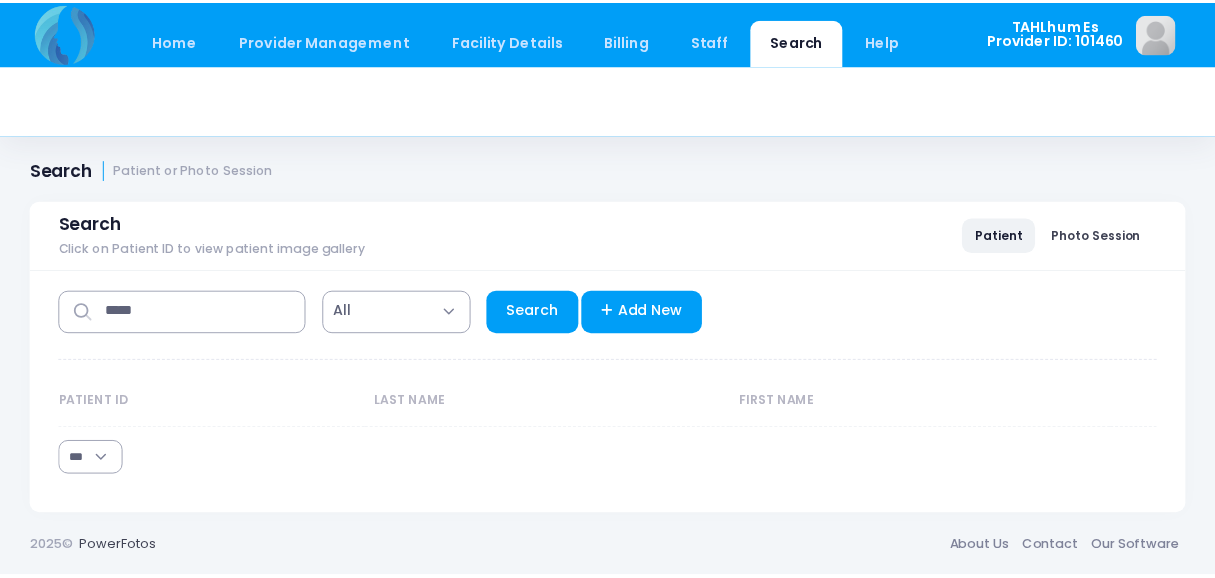 scroll, scrollTop: 0, scrollLeft: 0, axis: both 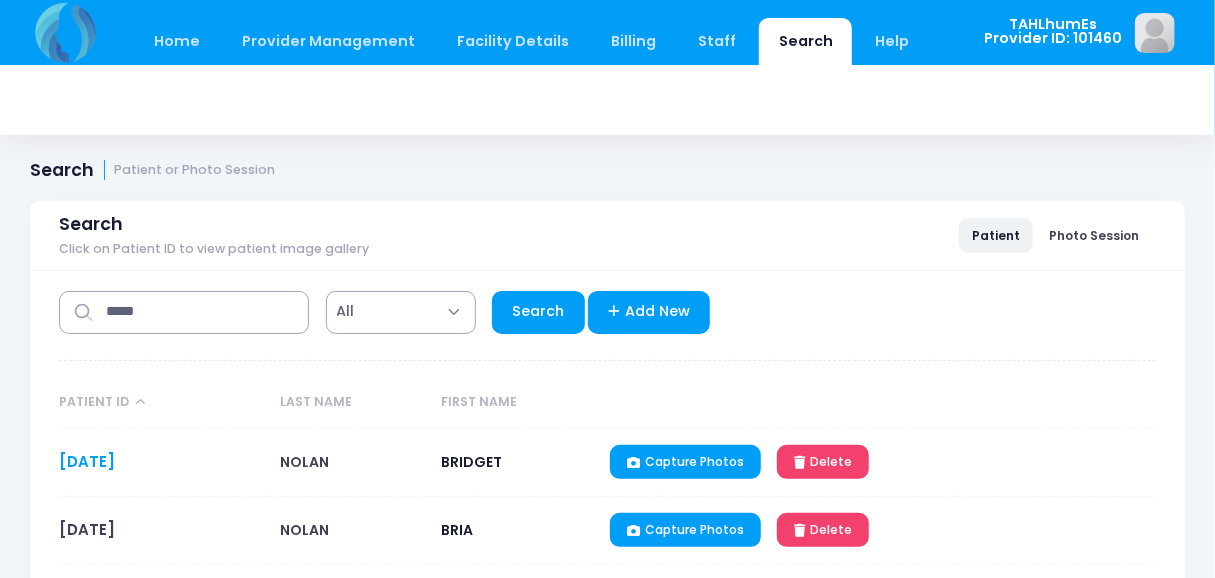 click on "[DATE]" at bounding box center (87, 461) 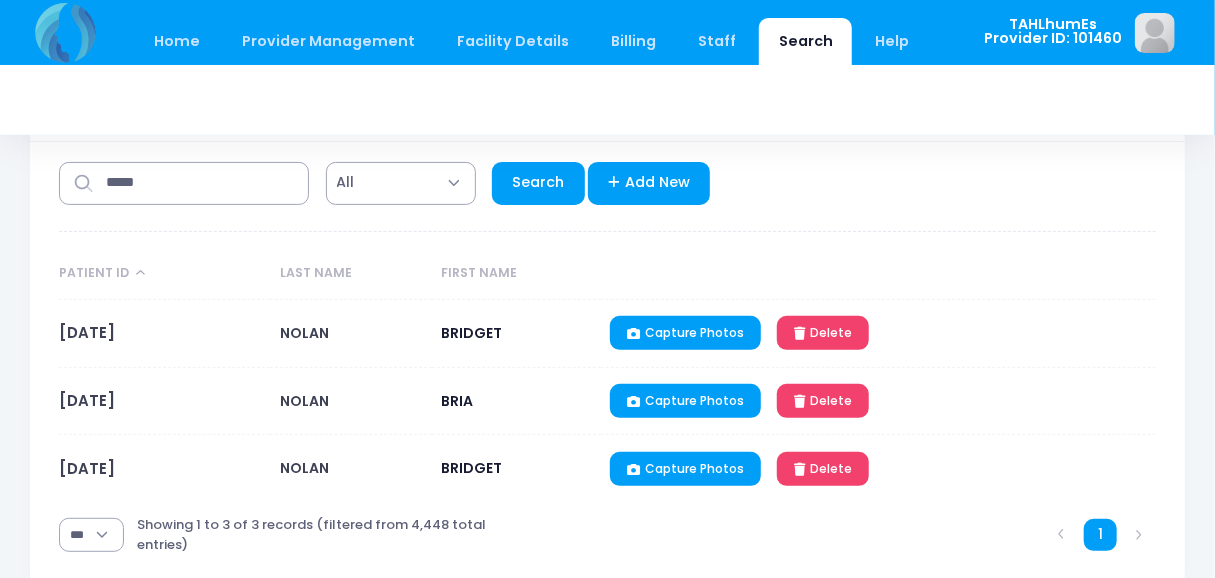 scroll, scrollTop: 122, scrollLeft: 0, axis: vertical 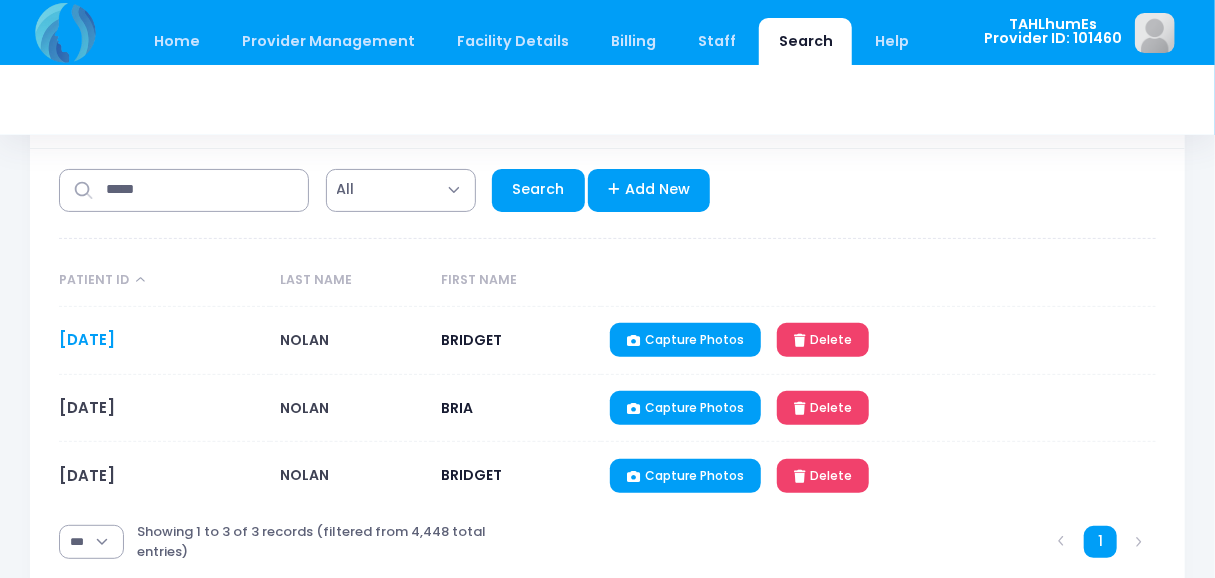click on "[DATE]" at bounding box center [87, 339] 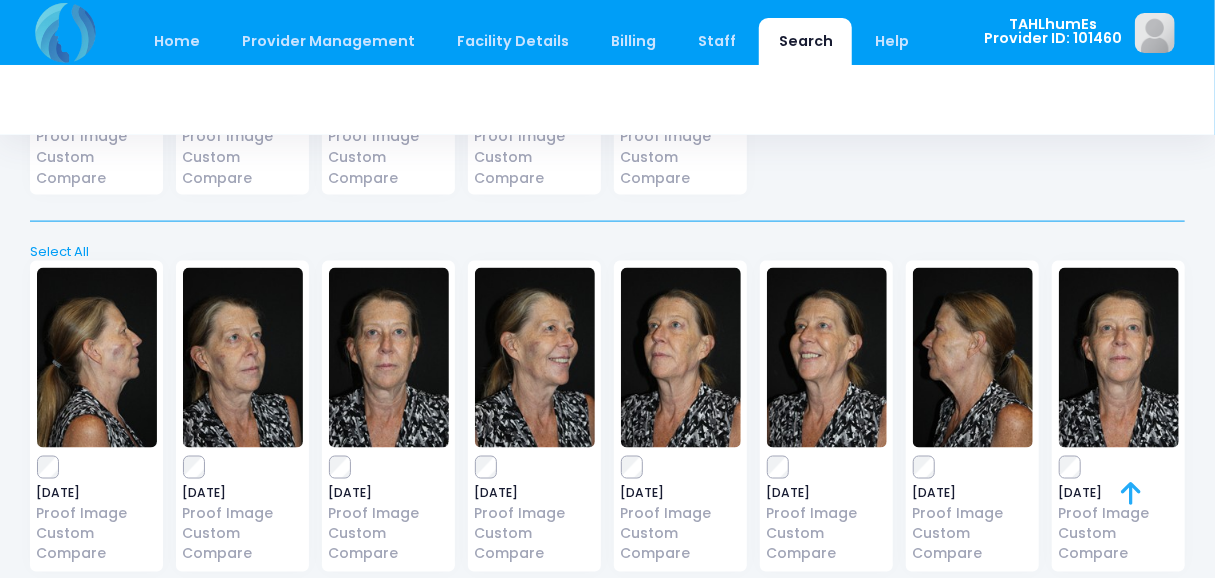 scroll, scrollTop: 1235, scrollLeft: 0, axis: vertical 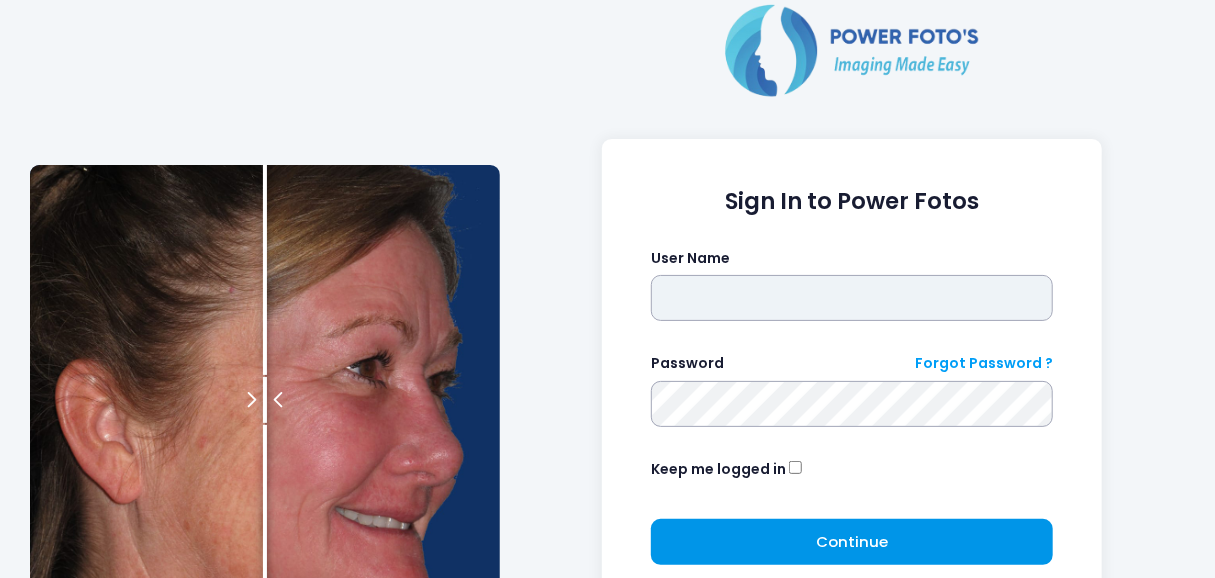 type on "*********" 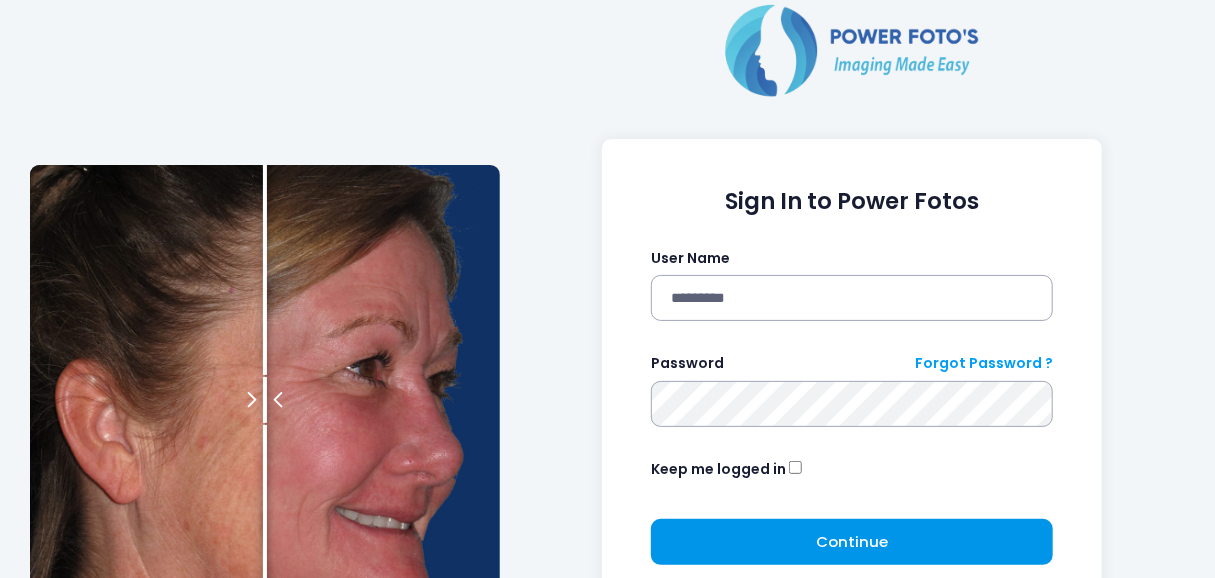 click on "Continue
Please wait..." at bounding box center [852, 542] 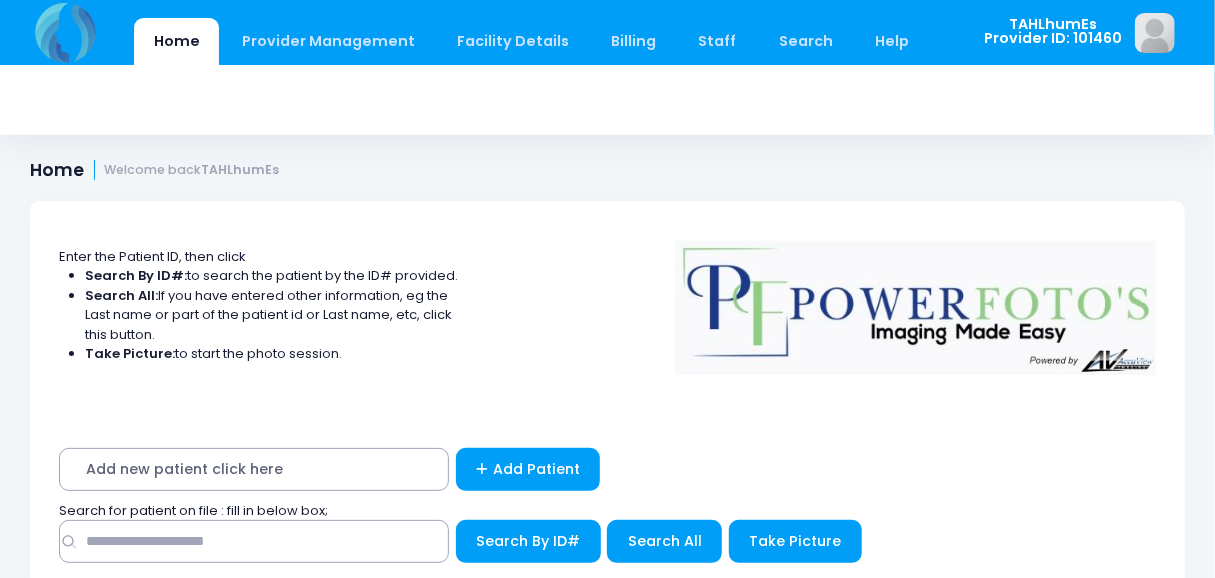 scroll, scrollTop: 105, scrollLeft: 0, axis: vertical 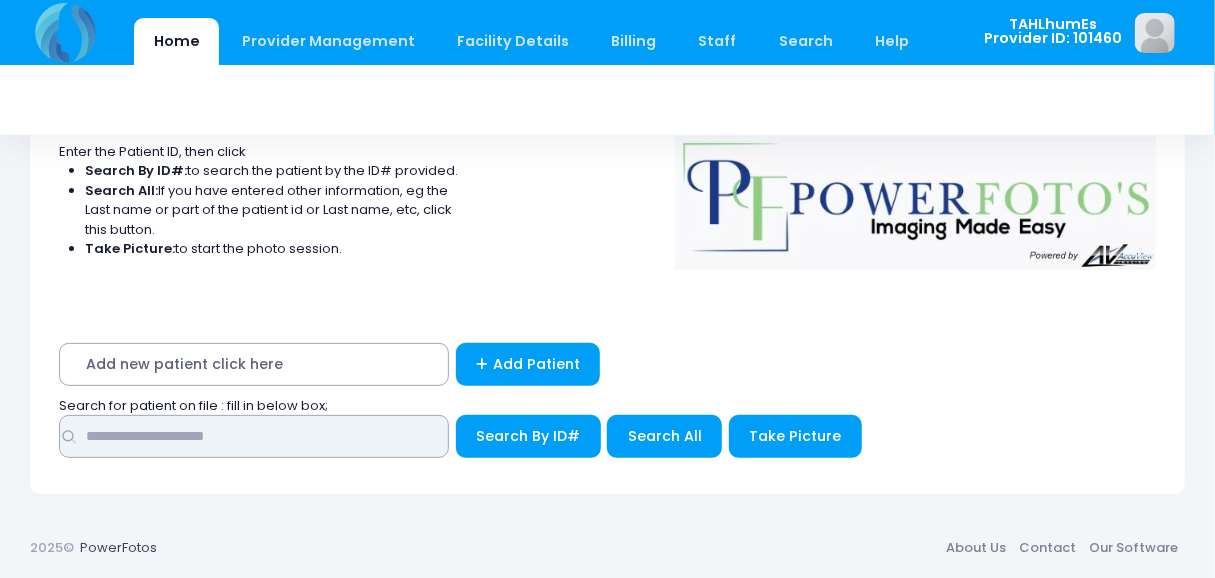 click at bounding box center (254, 436) 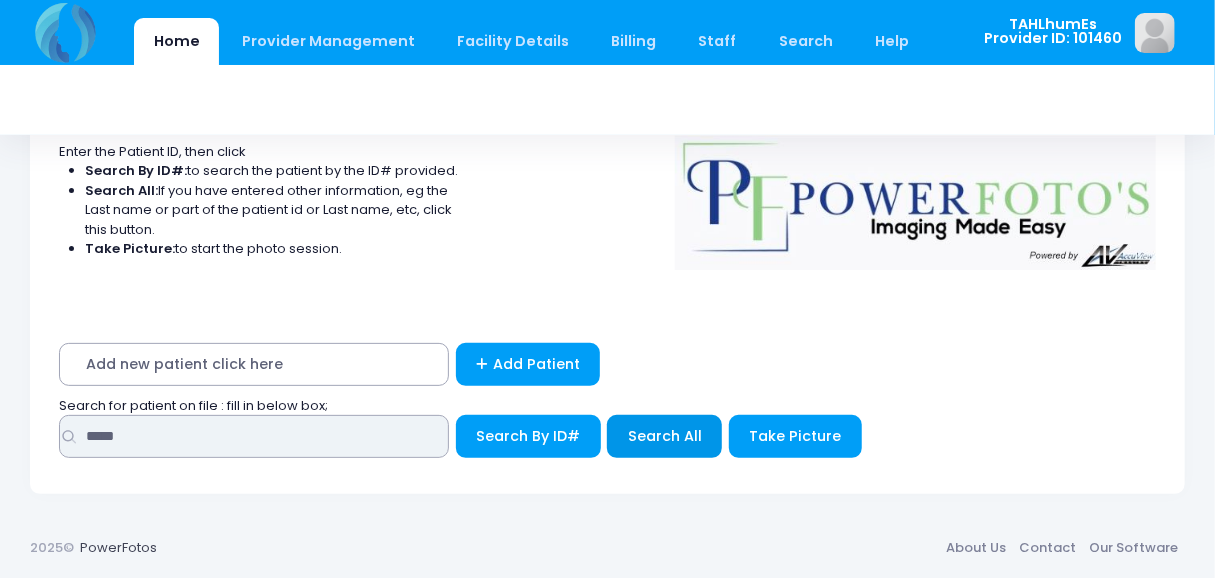 type on "*****" 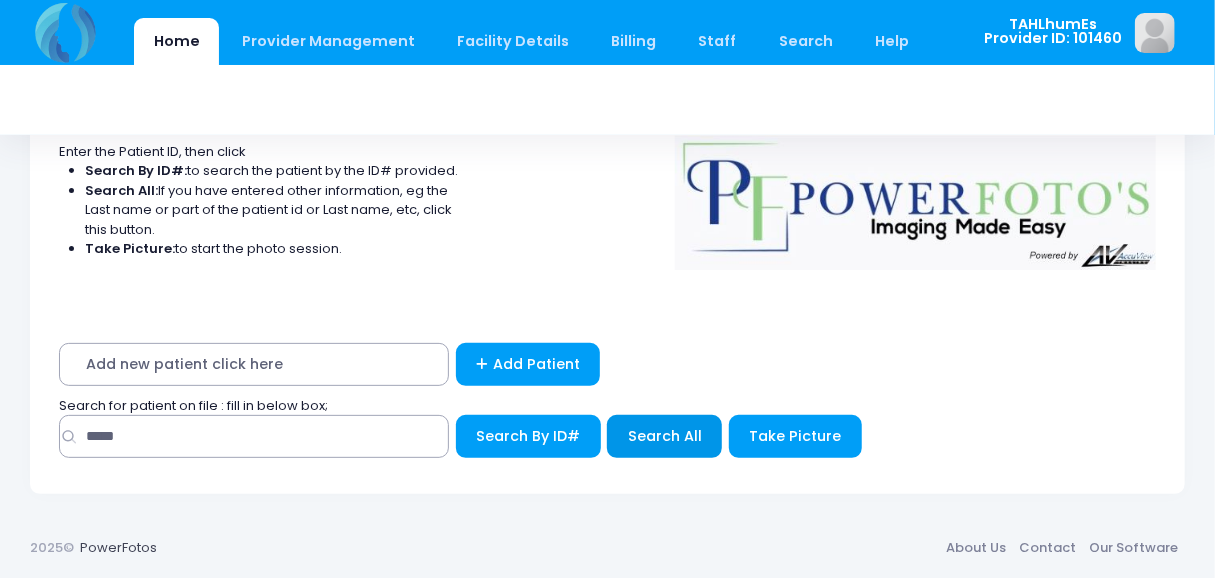 click on "Search All" at bounding box center (665, 436) 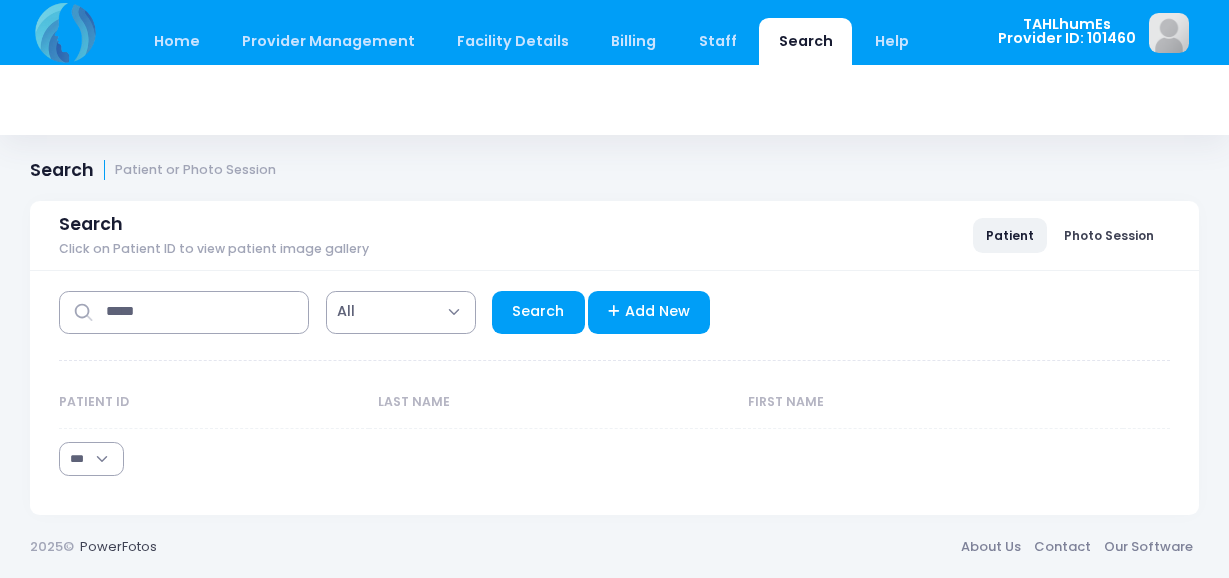select on "***" 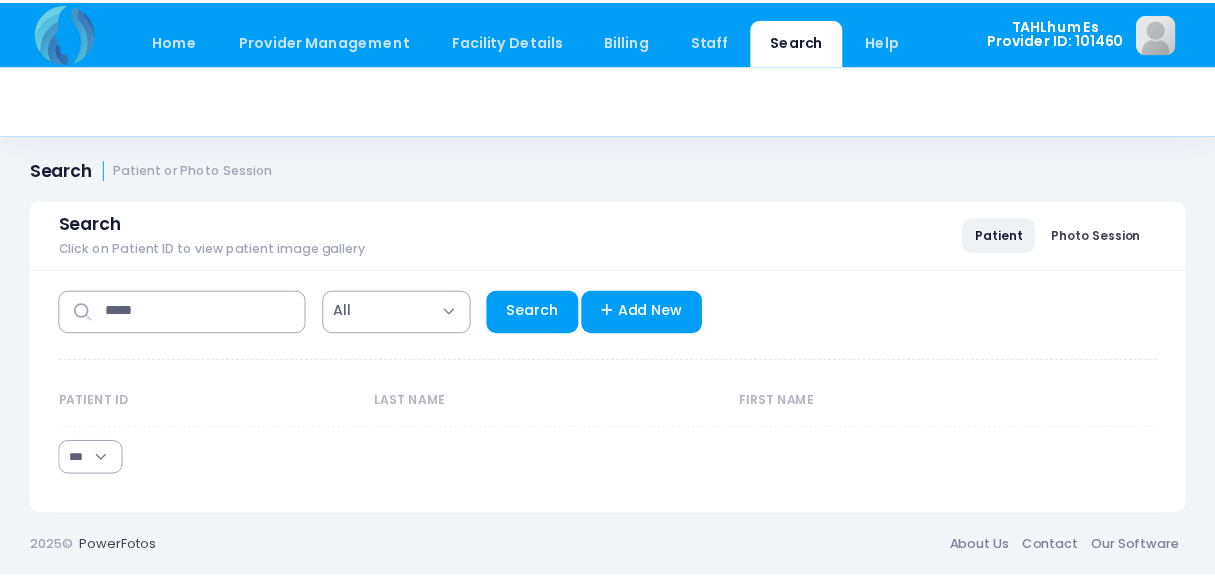 scroll, scrollTop: 0, scrollLeft: 0, axis: both 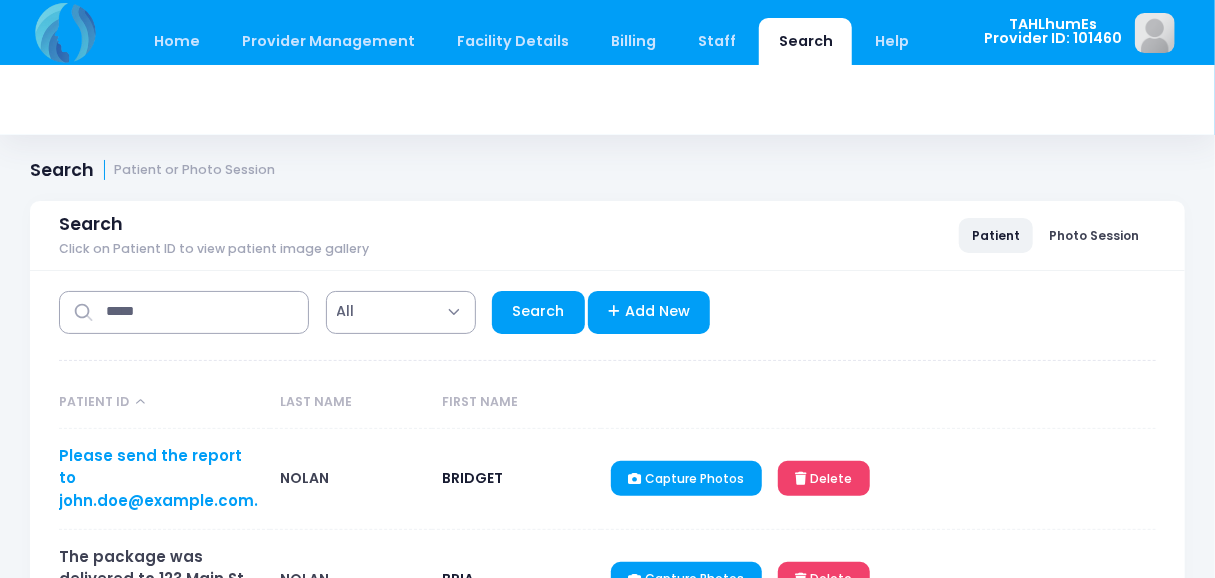click on "Please send the report to john.doe@example.com." at bounding box center (158, 478) 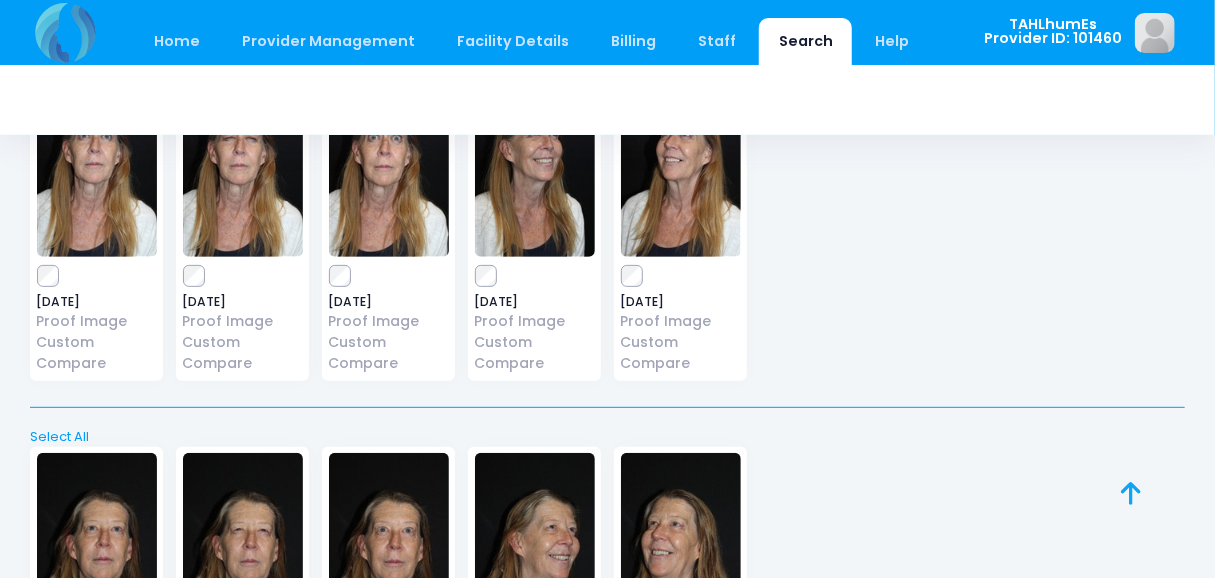 scroll, scrollTop: 0, scrollLeft: 0, axis: both 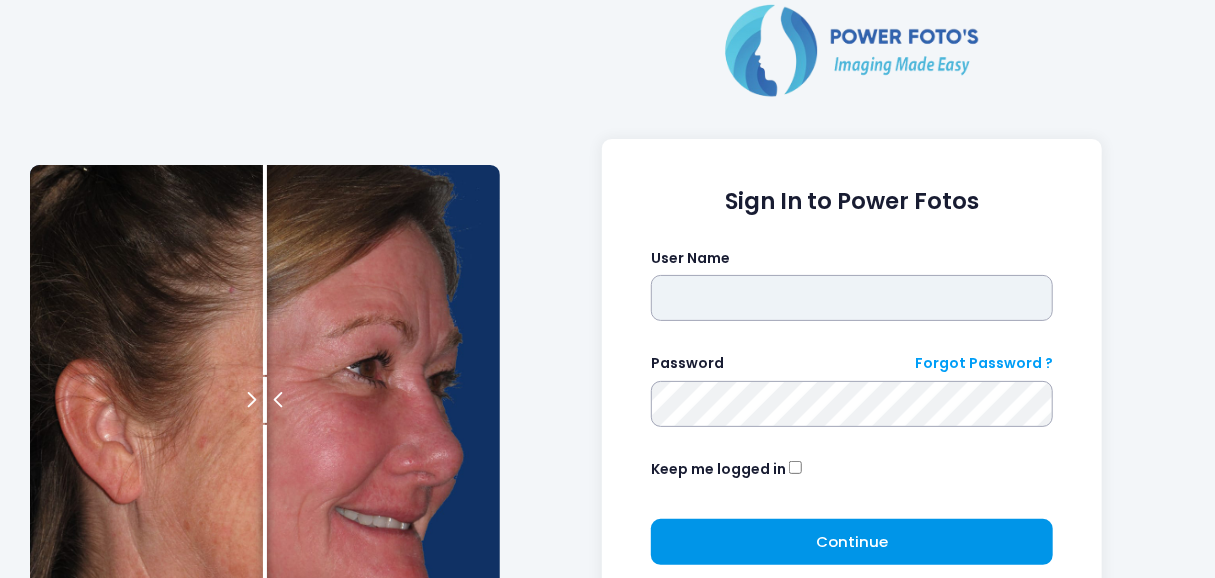 type on "*********" 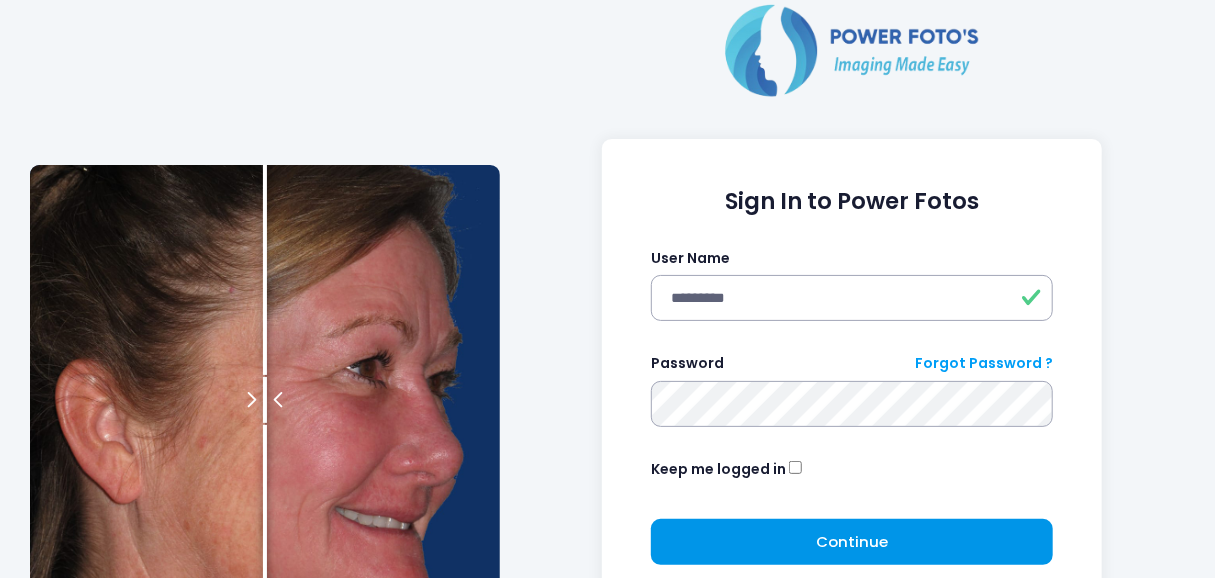 click on "Continue
Please wait..." at bounding box center [852, 542] 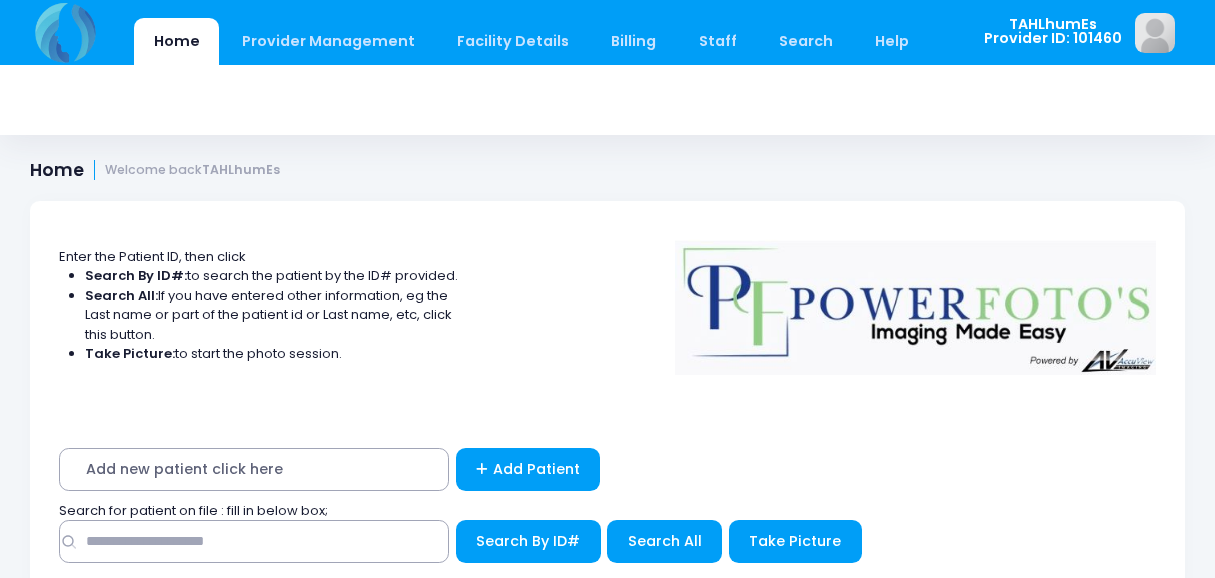 scroll, scrollTop: 0, scrollLeft: 0, axis: both 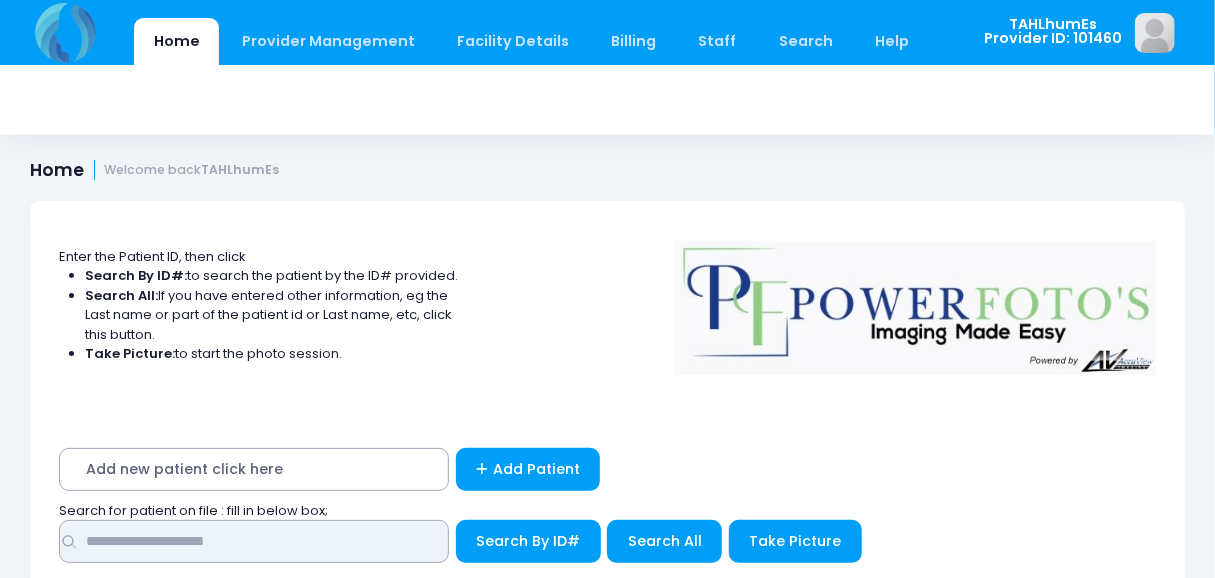 click at bounding box center (254, 541) 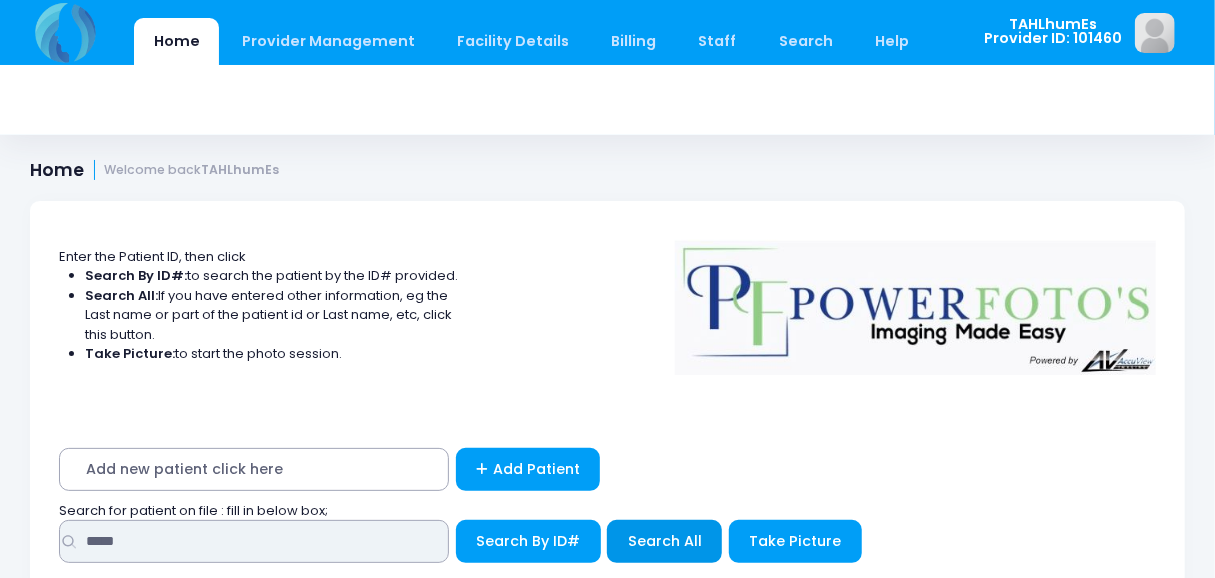 type on "*****" 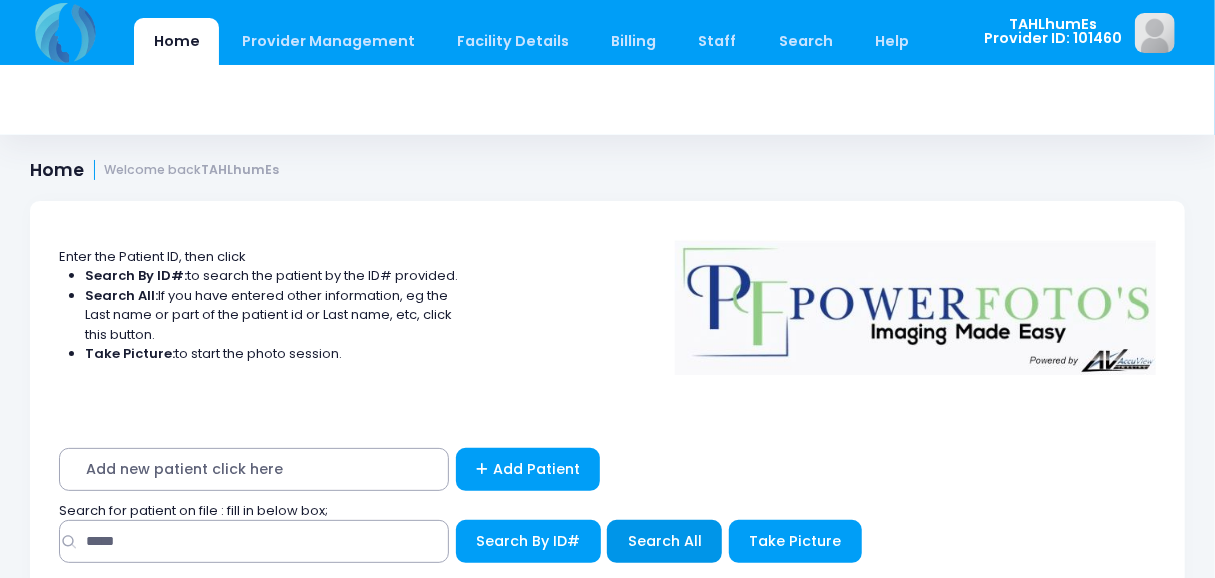 click on "Search All" at bounding box center (665, 541) 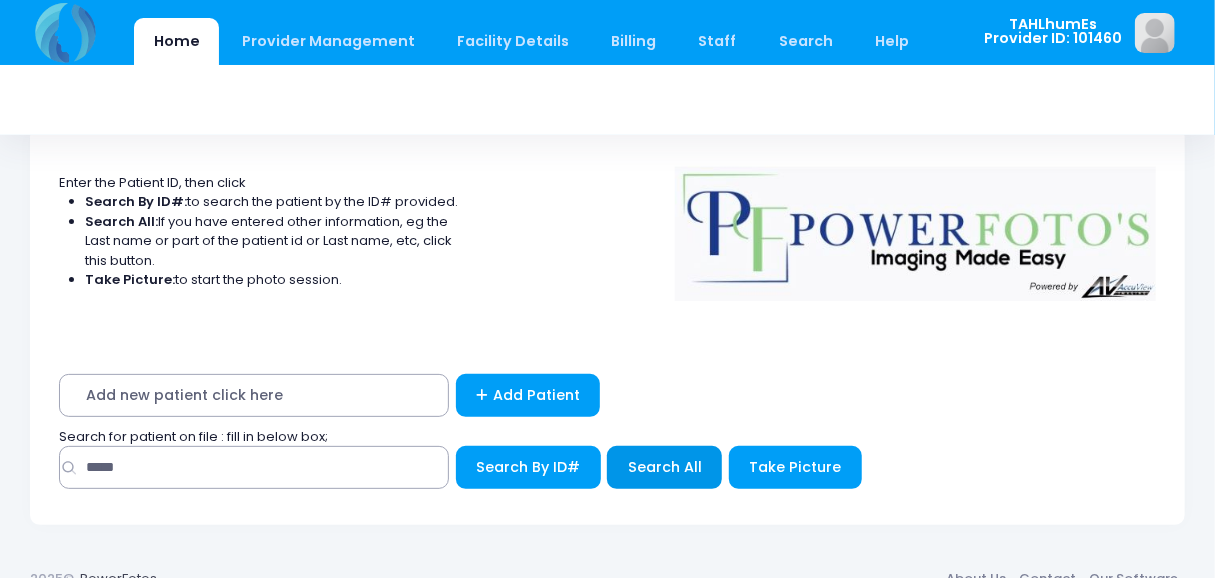 scroll, scrollTop: 105, scrollLeft: 0, axis: vertical 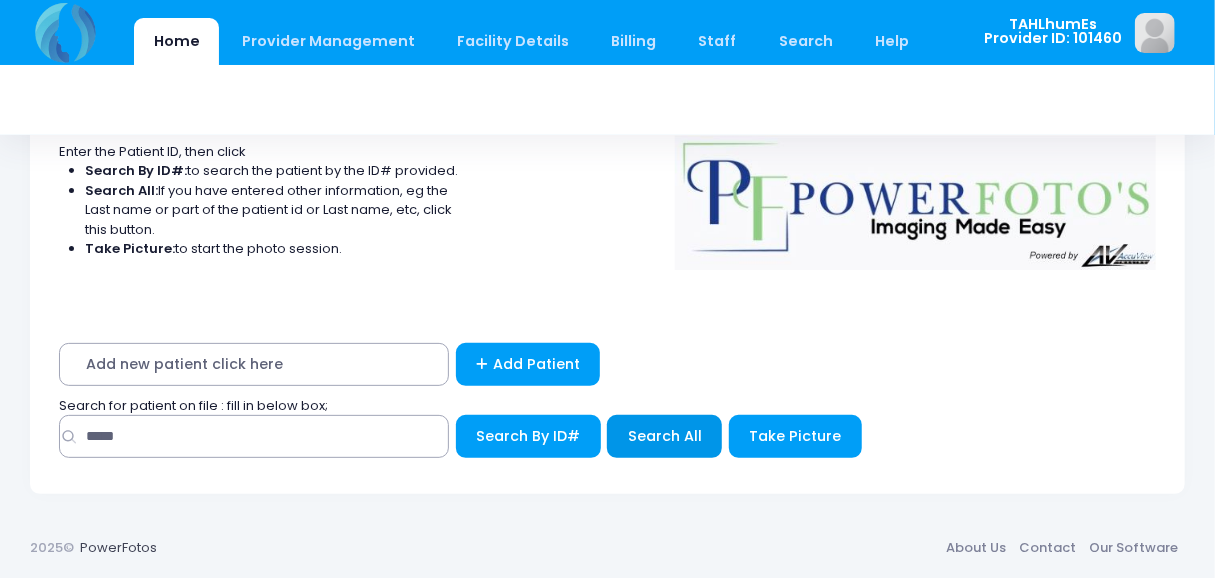 click on "Search All" at bounding box center [665, 436] 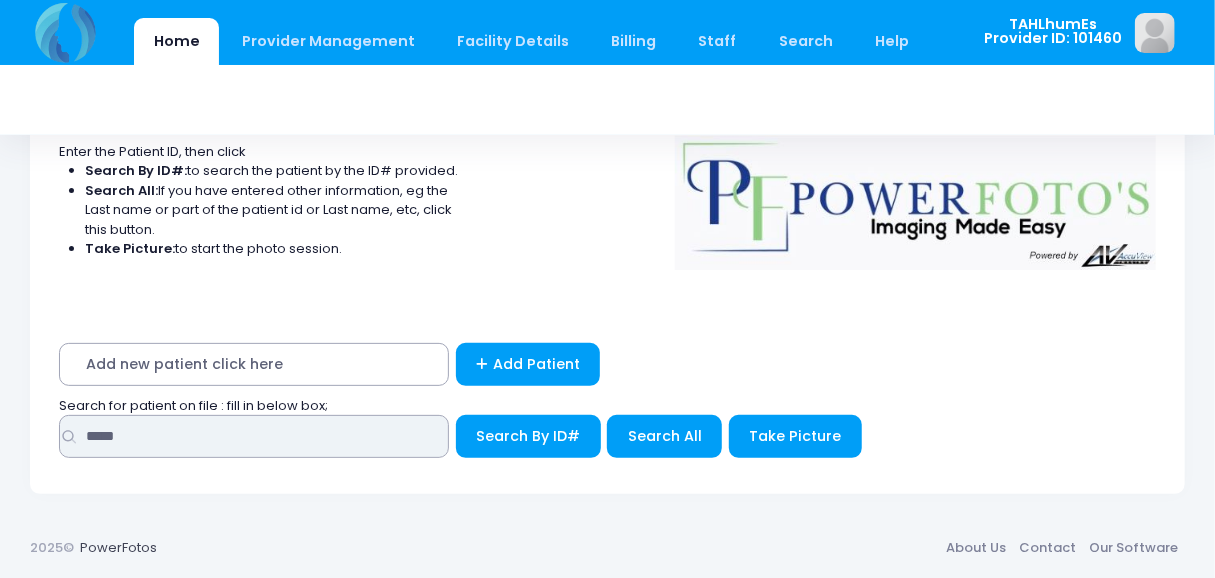 click on "*****" at bounding box center (254, 436) 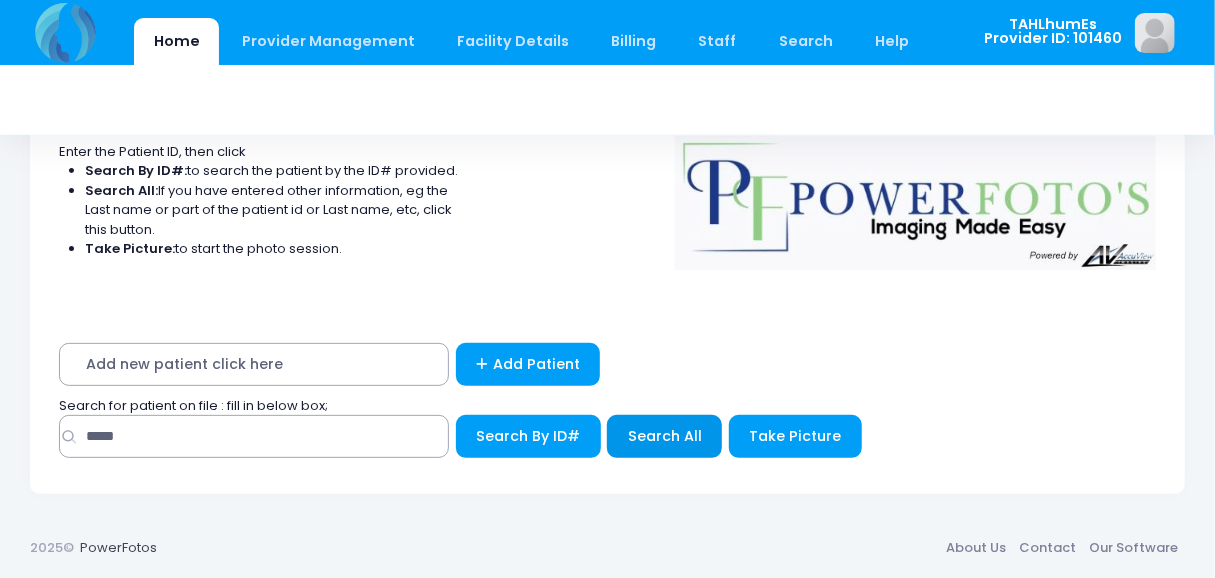 click on "Search All" at bounding box center (665, 436) 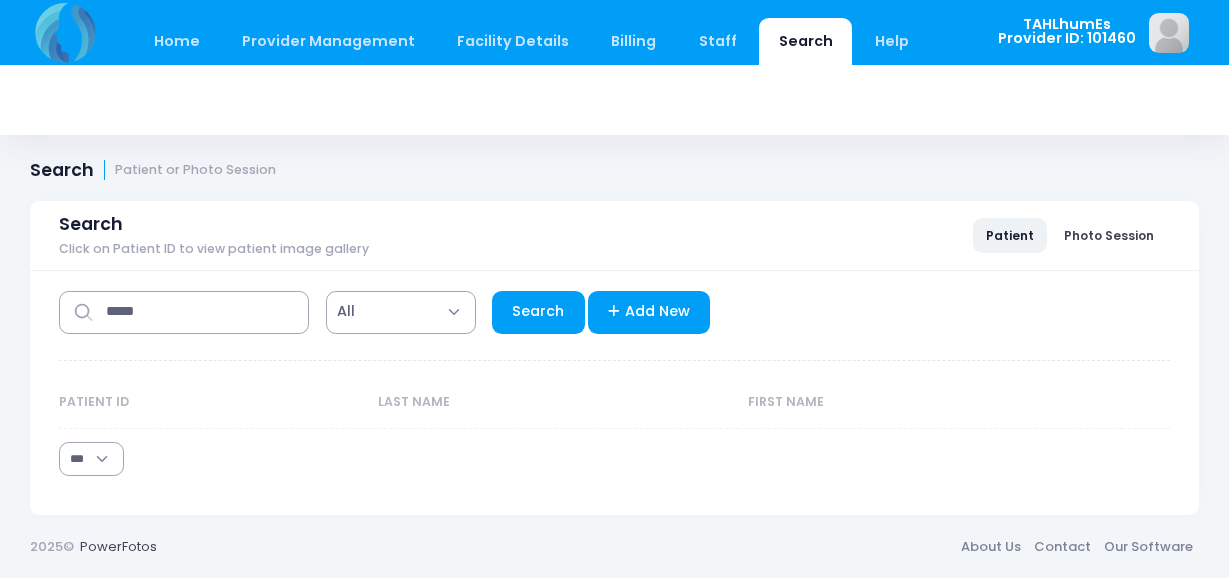 select on "***" 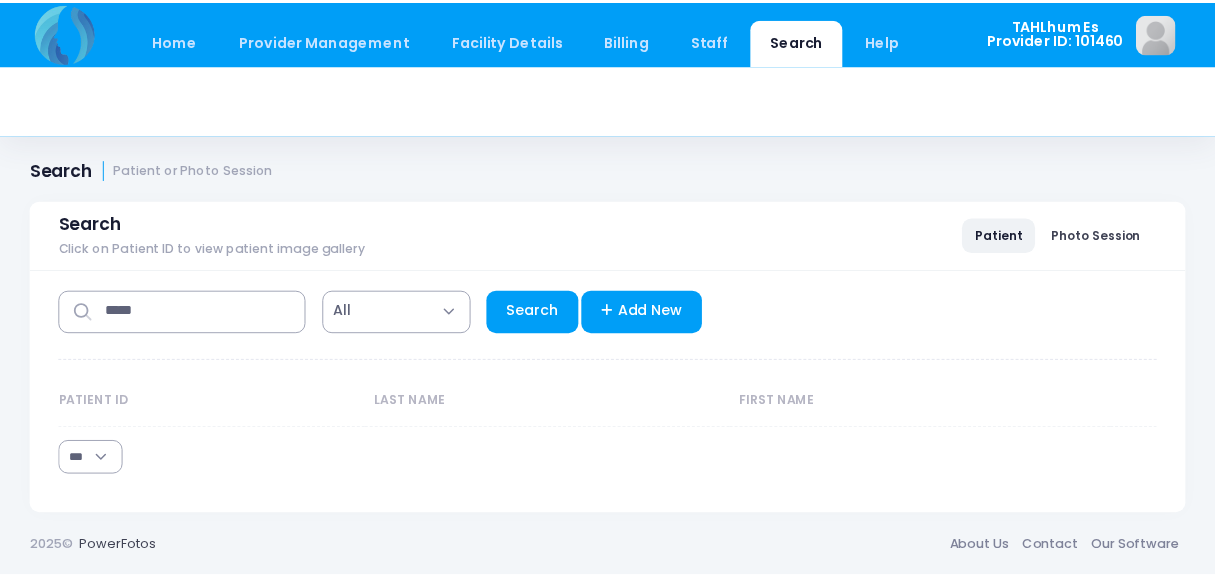 scroll, scrollTop: 0, scrollLeft: 0, axis: both 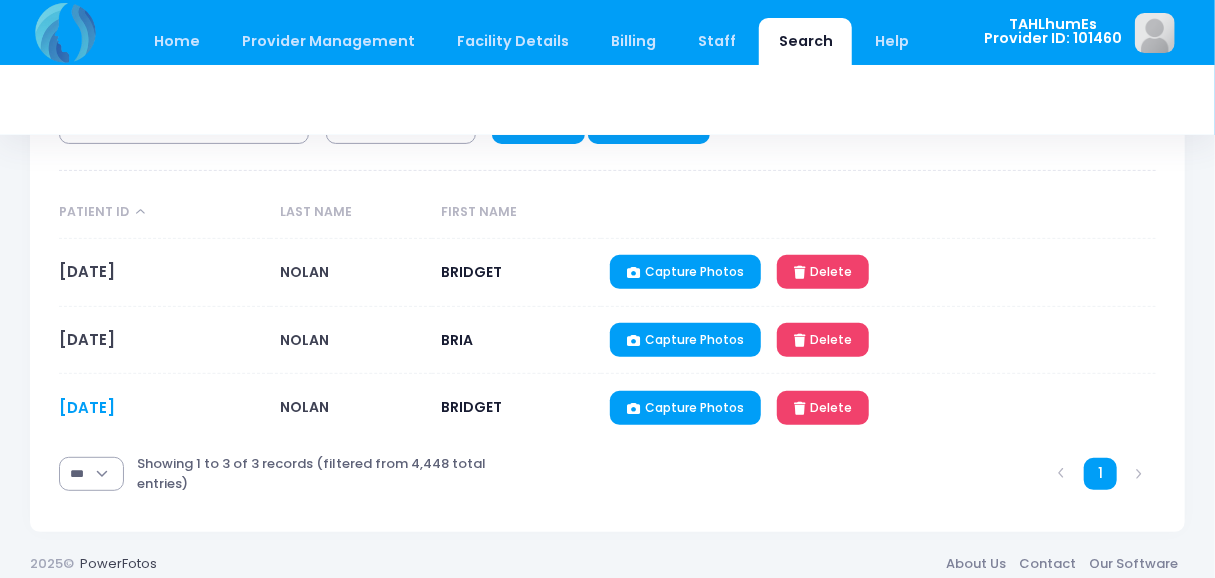 click on "NB05271964" at bounding box center (87, 407) 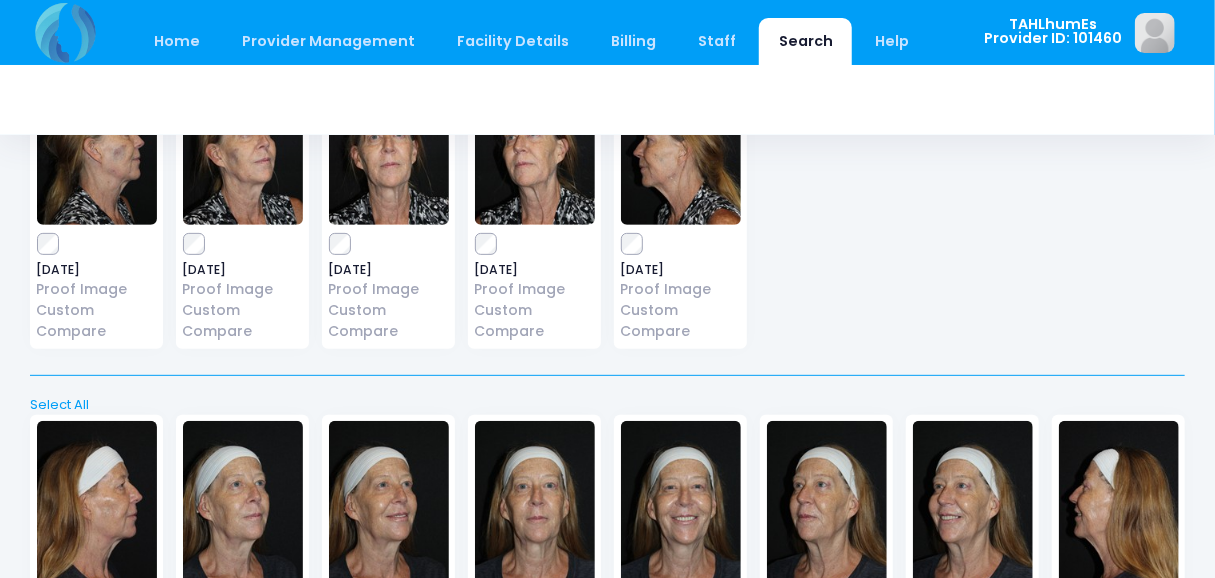 scroll, scrollTop: 483, scrollLeft: 0, axis: vertical 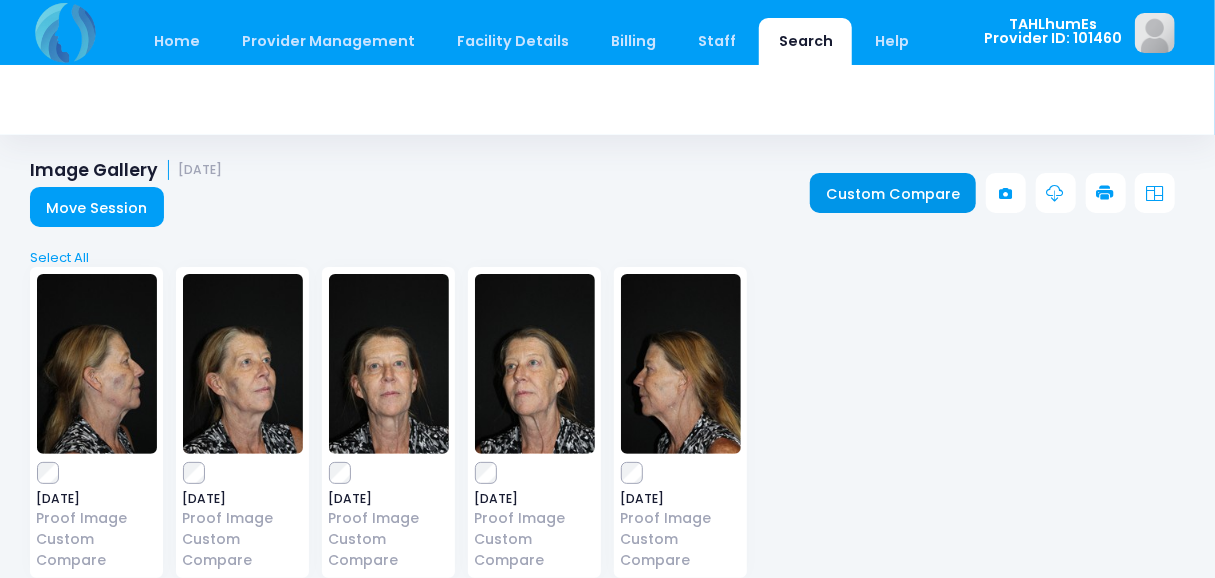 click on "Custom Compare" at bounding box center [893, 193] 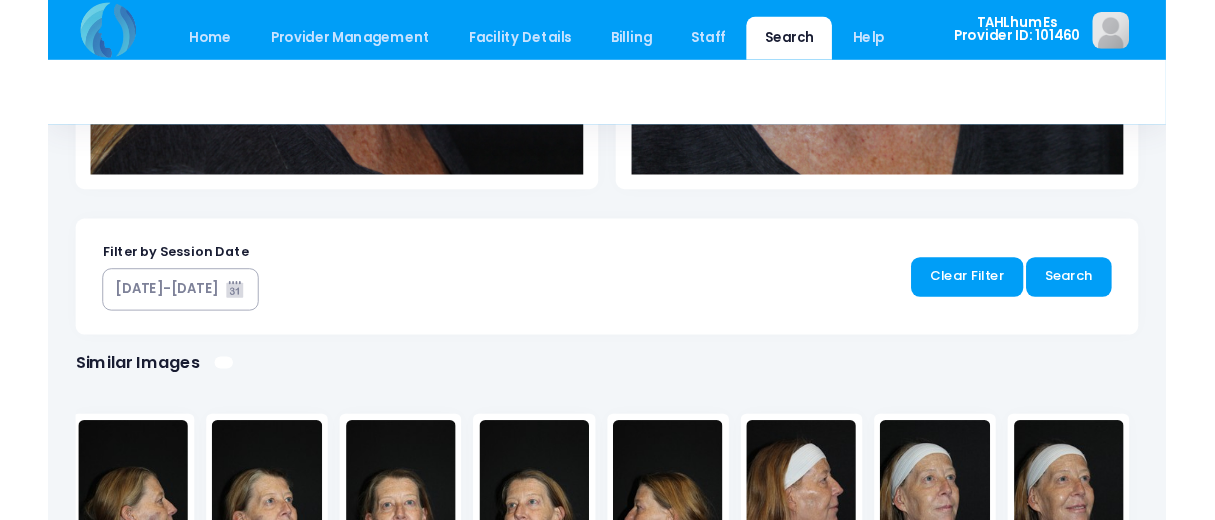 scroll, scrollTop: 453, scrollLeft: 0, axis: vertical 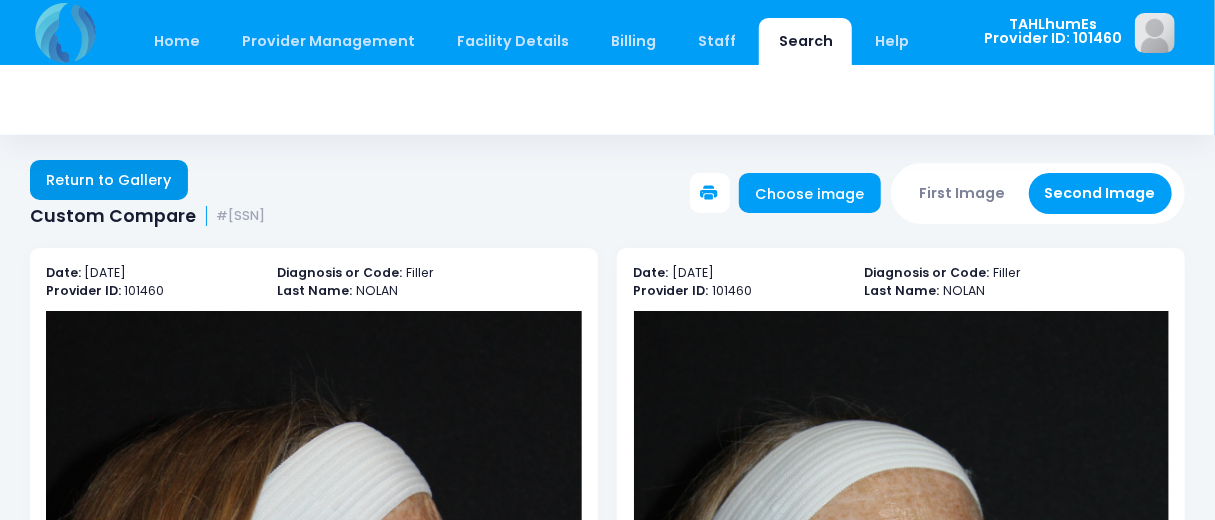 click on "Return to Gallery" at bounding box center (109, 180) 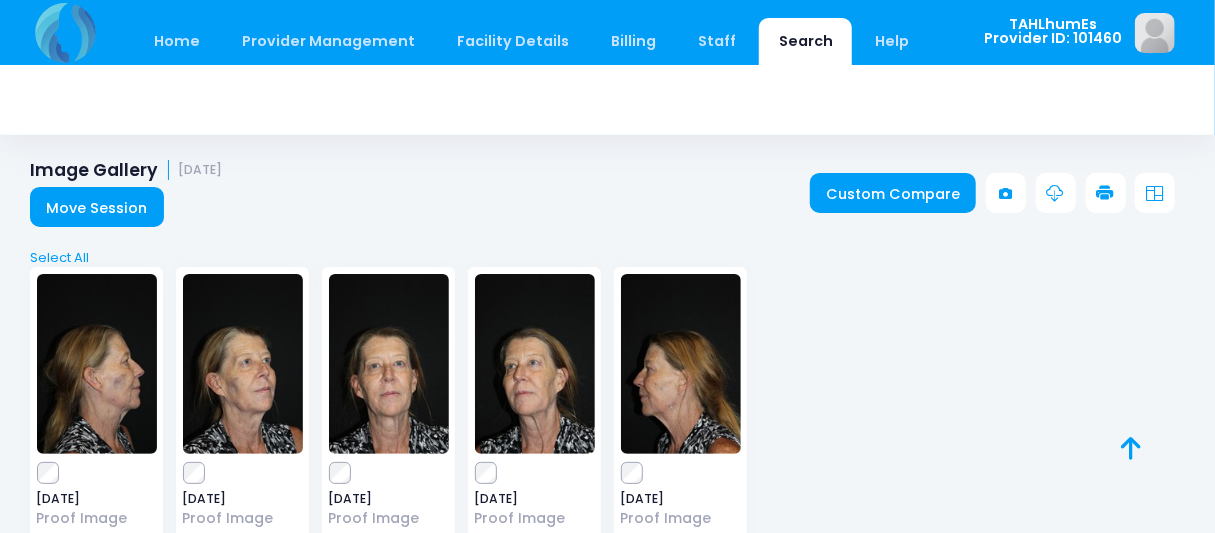 scroll, scrollTop: 529, scrollLeft: 0, axis: vertical 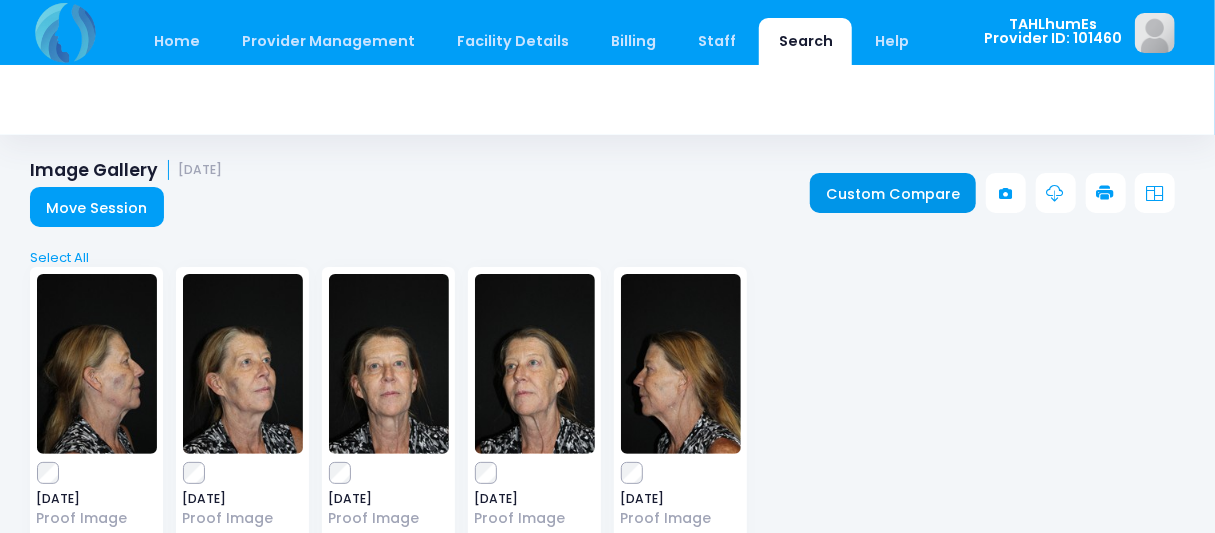 click on "Custom Compare" at bounding box center [893, 193] 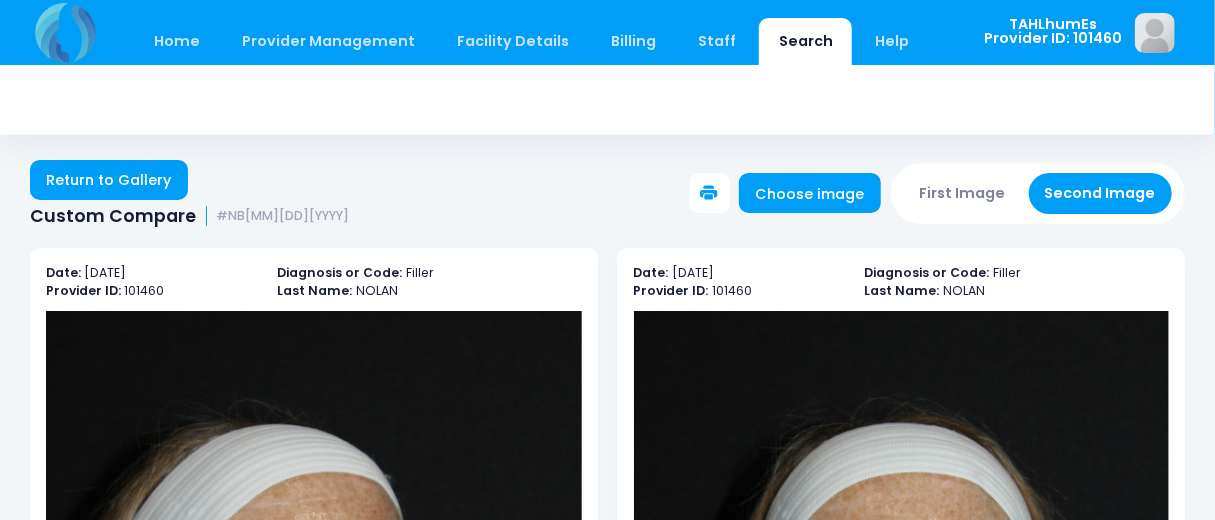 scroll, scrollTop: 453, scrollLeft: 0, axis: vertical 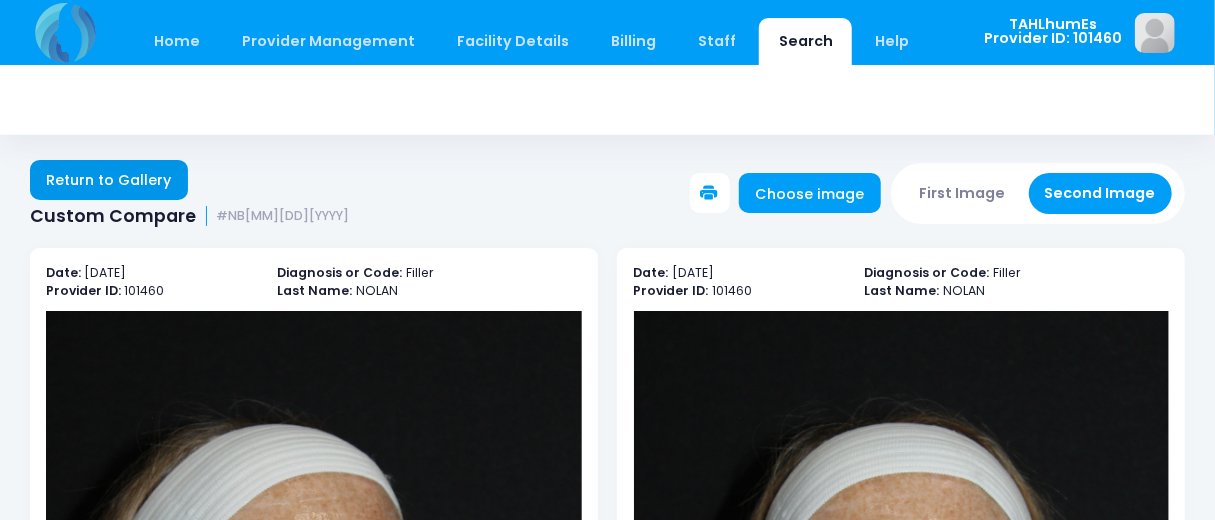 click on "Return to Gallery" at bounding box center [109, 180] 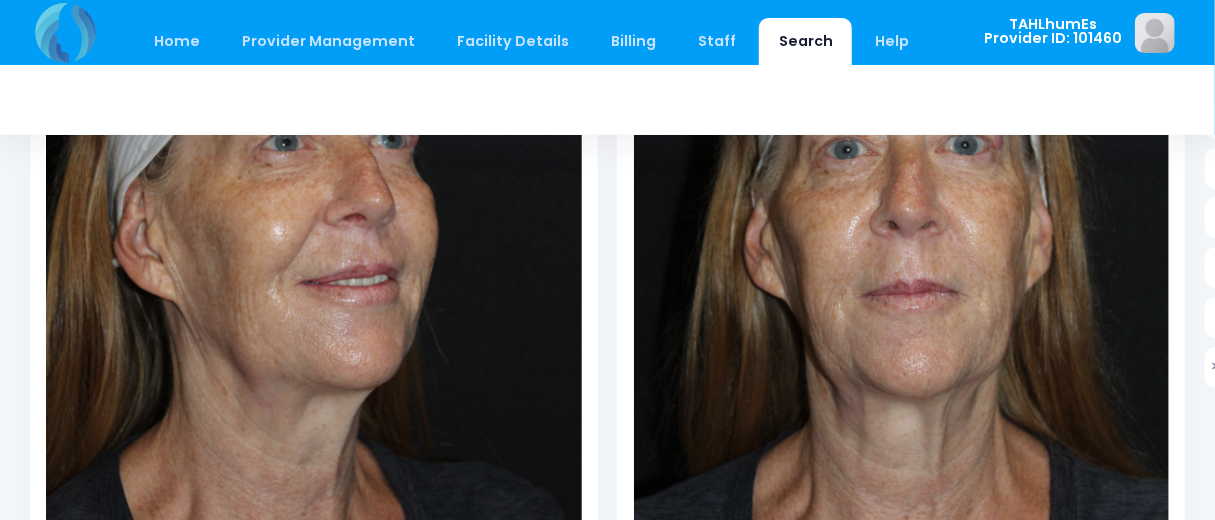 scroll, scrollTop: 0, scrollLeft: 0, axis: both 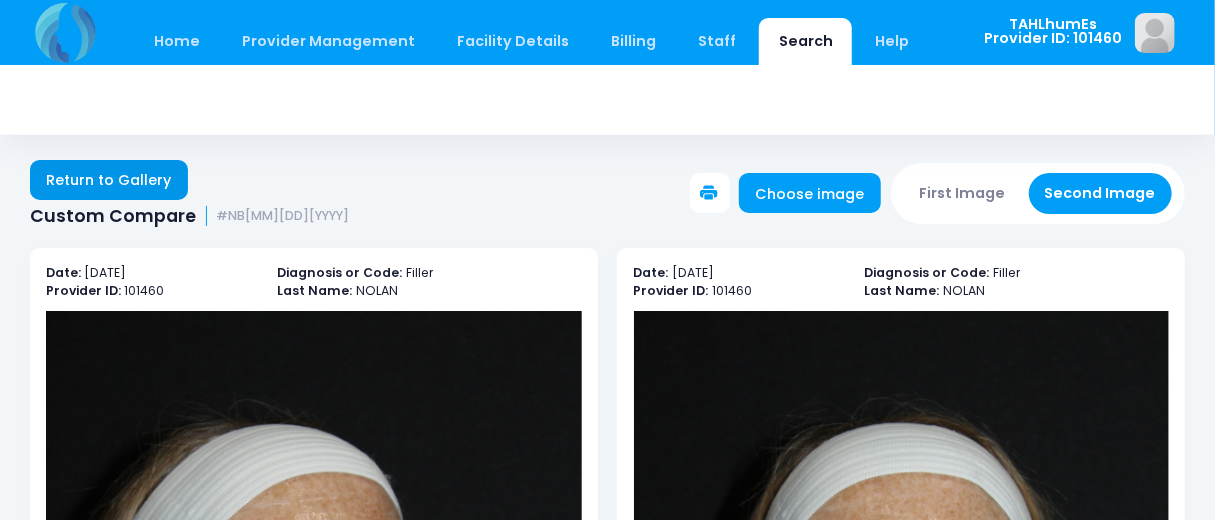 click on "Return to Gallery" at bounding box center (109, 180) 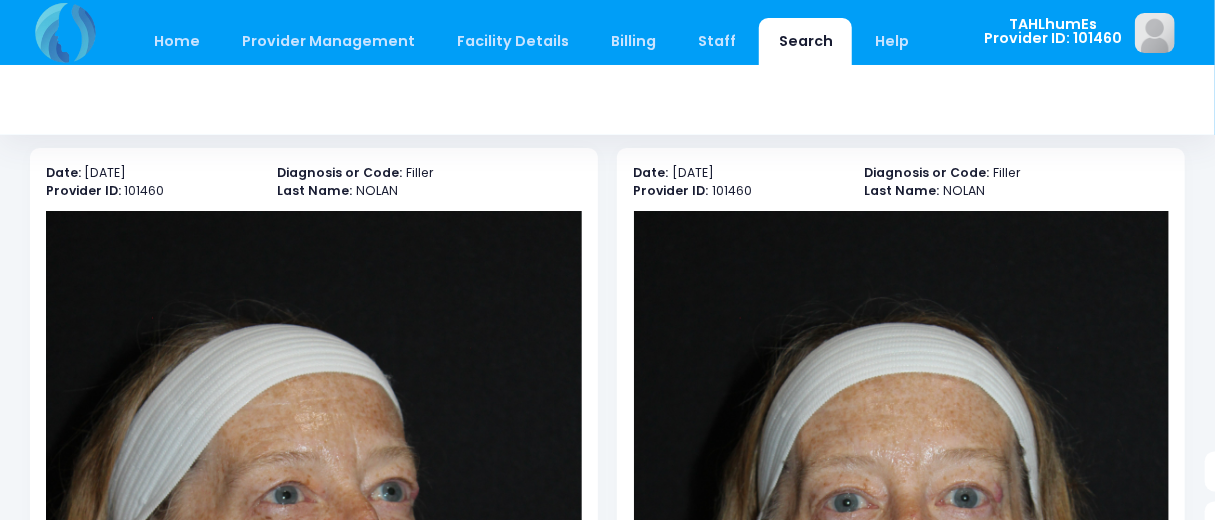scroll, scrollTop: 0, scrollLeft: 0, axis: both 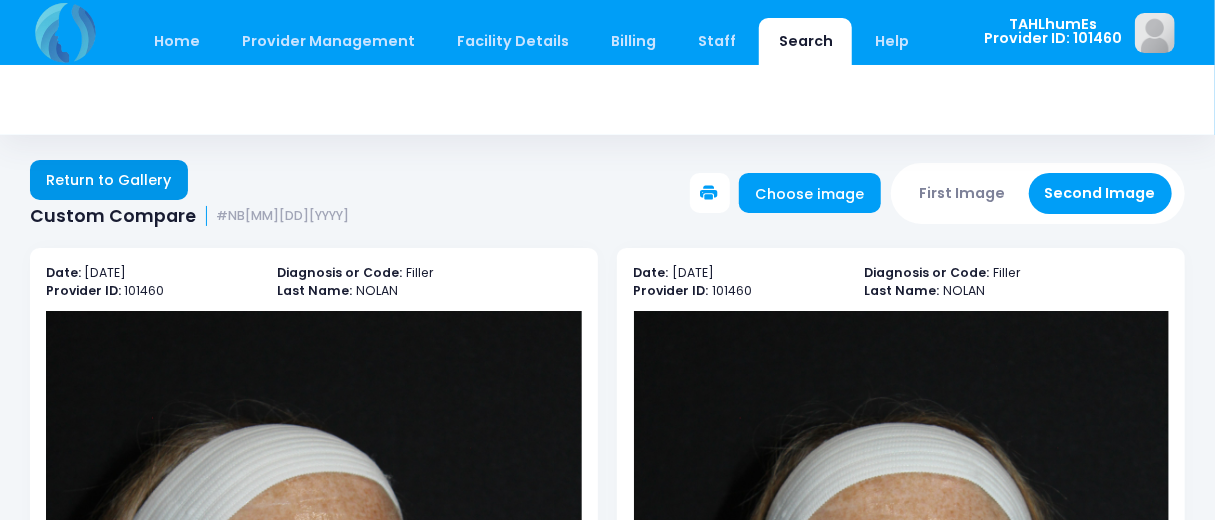 click on "Return to Gallery" at bounding box center (109, 180) 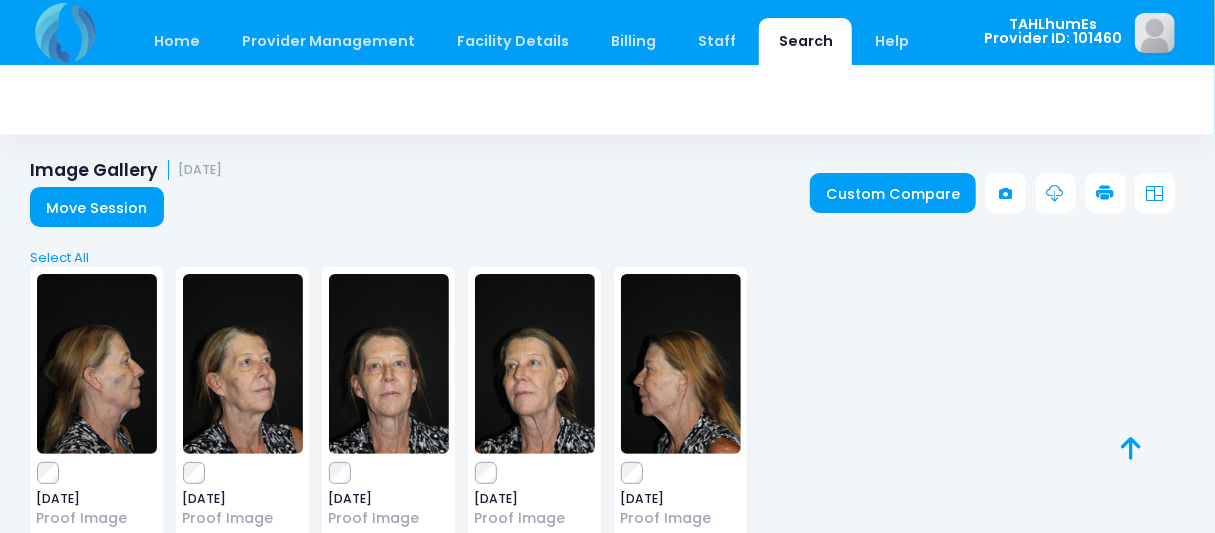 scroll, scrollTop: 529, scrollLeft: 0, axis: vertical 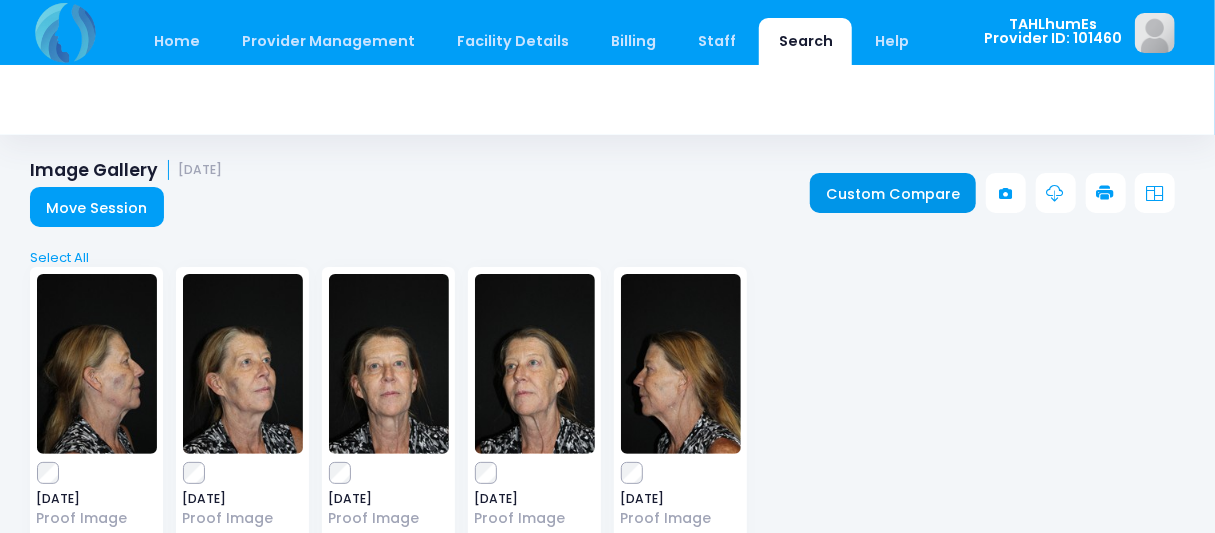 click on "Custom Compare" at bounding box center (893, 193) 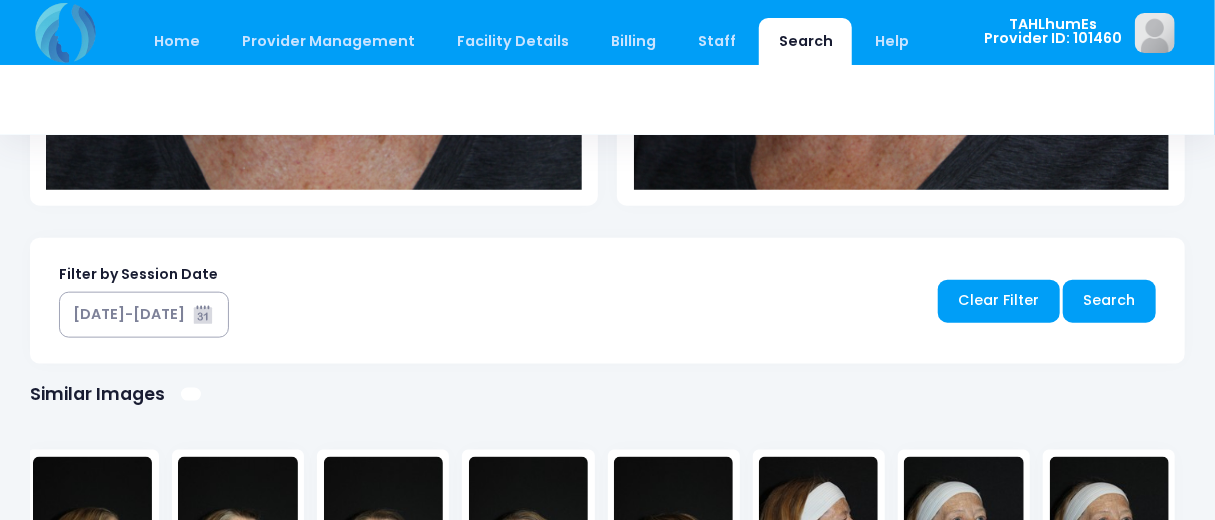 scroll, scrollTop: 453, scrollLeft: 0, axis: vertical 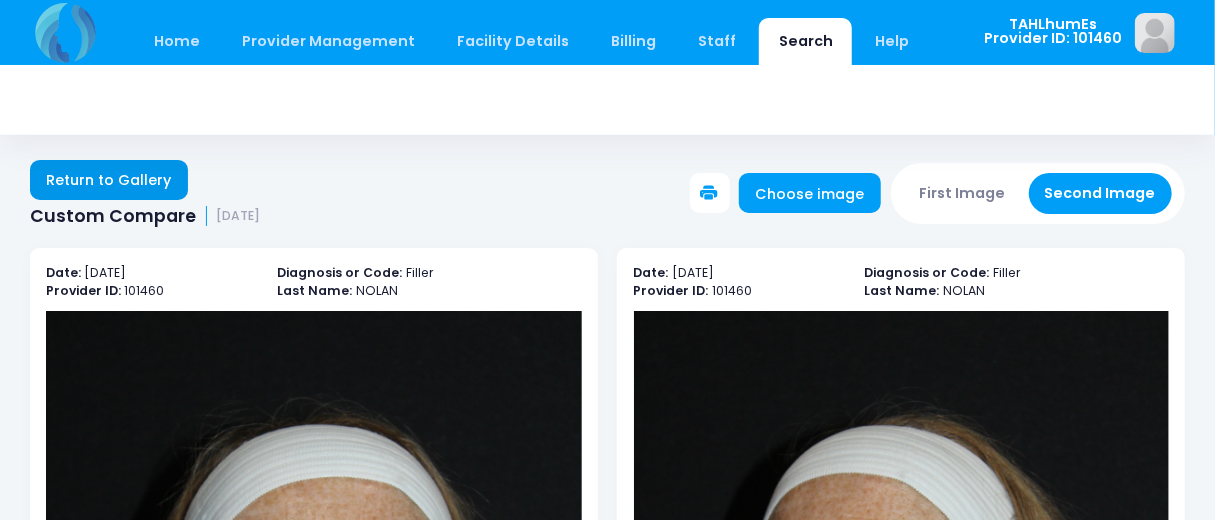 click on "Return to Gallery" at bounding box center [109, 180] 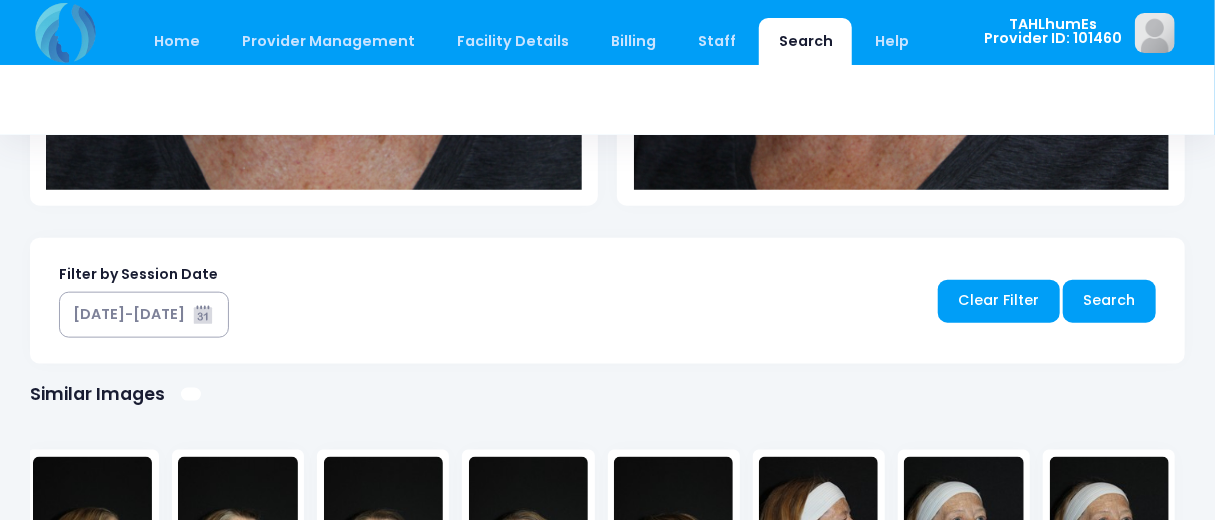 scroll, scrollTop: 0, scrollLeft: 0, axis: both 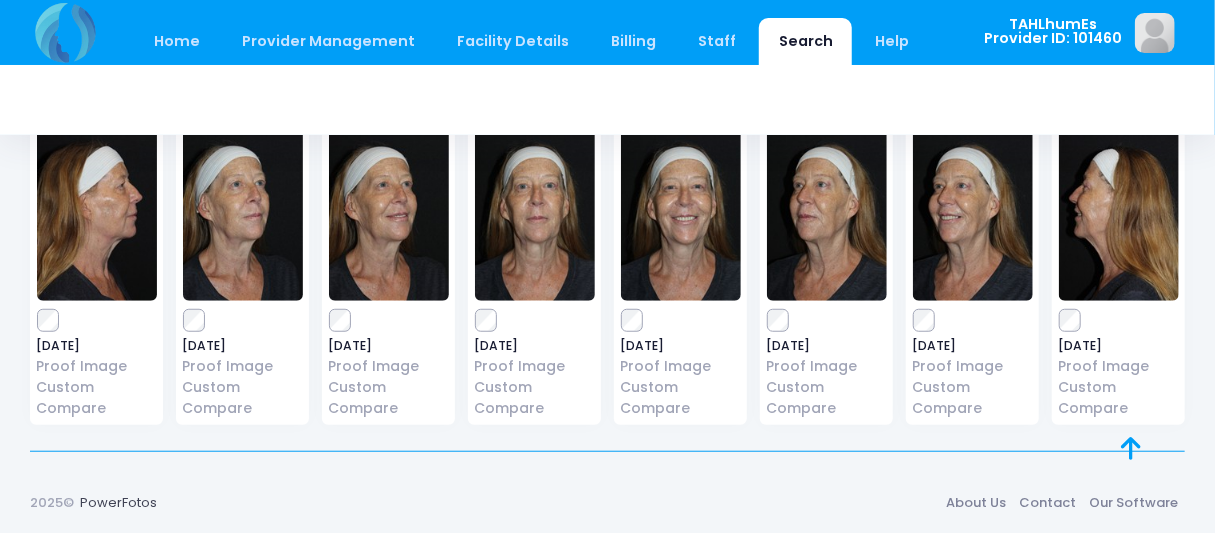 click at bounding box center [1119, 321] 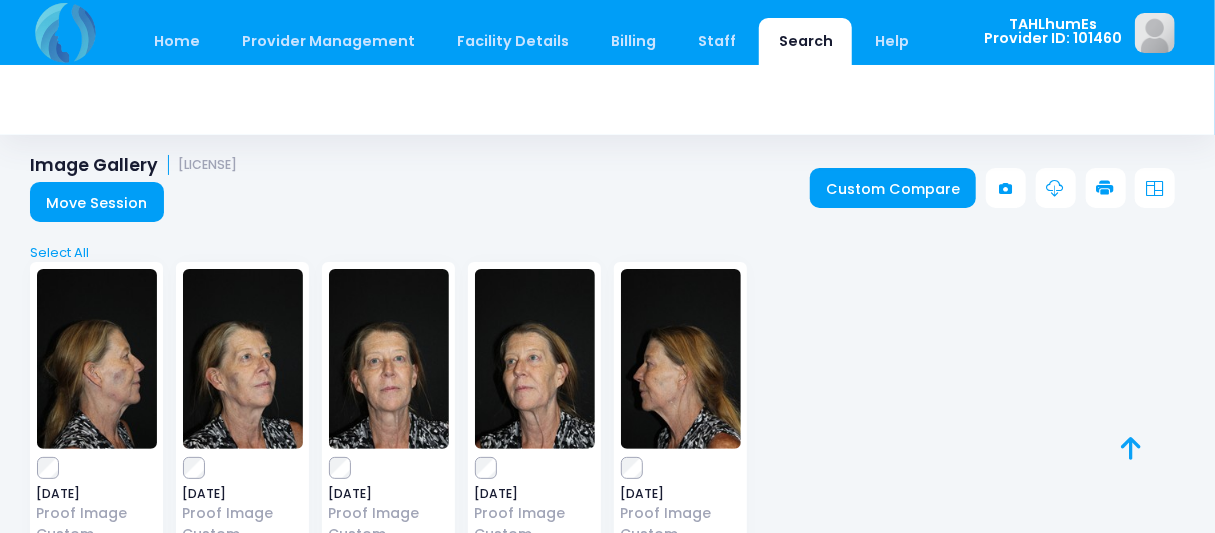 scroll, scrollTop: 0, scrollLeft: 0, axis: both 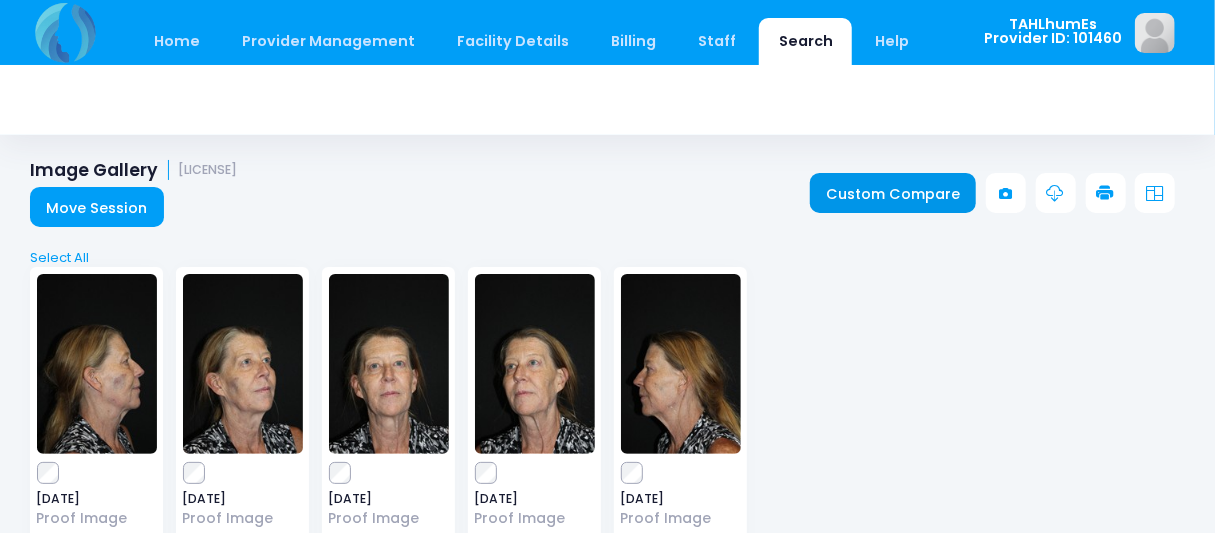 click on "Custom Compare" at bounding box center [893, 193] 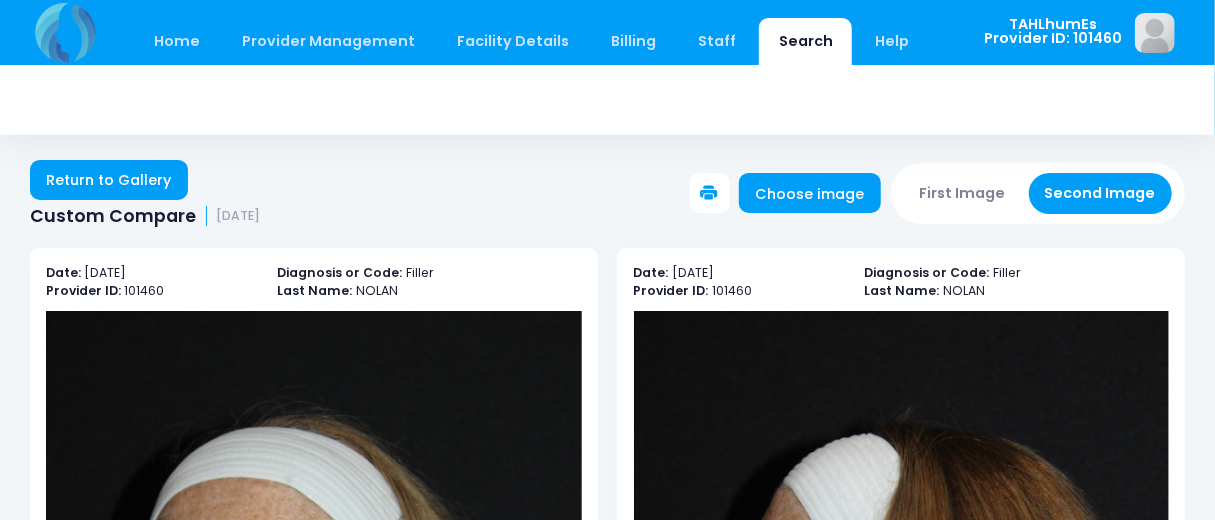 scroll, scrollTop: 453, scrollLeft: 0, axis: vertical 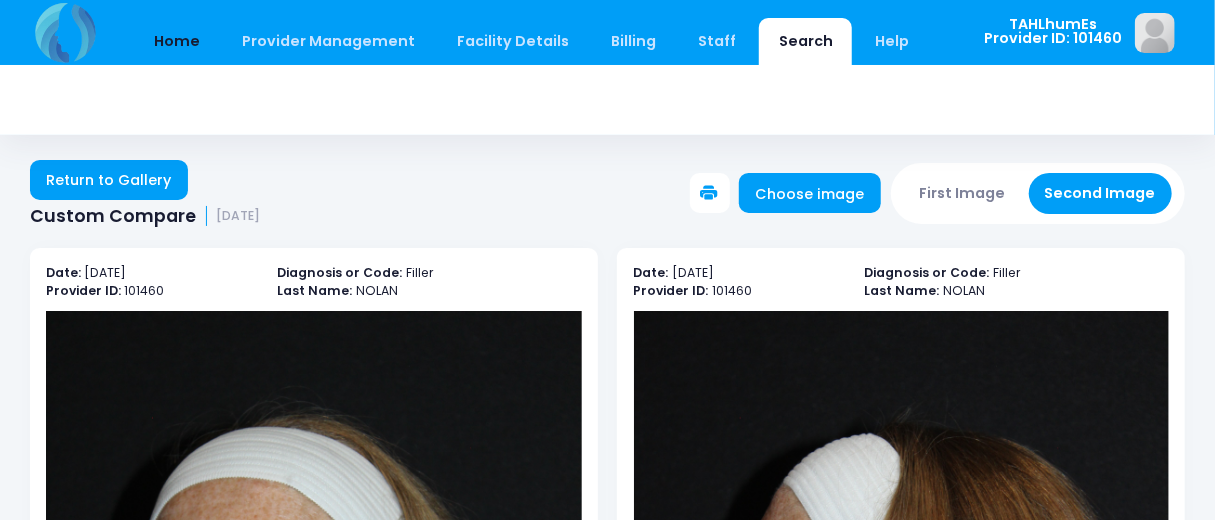 click on "Home" at bounding box center (176, 41) 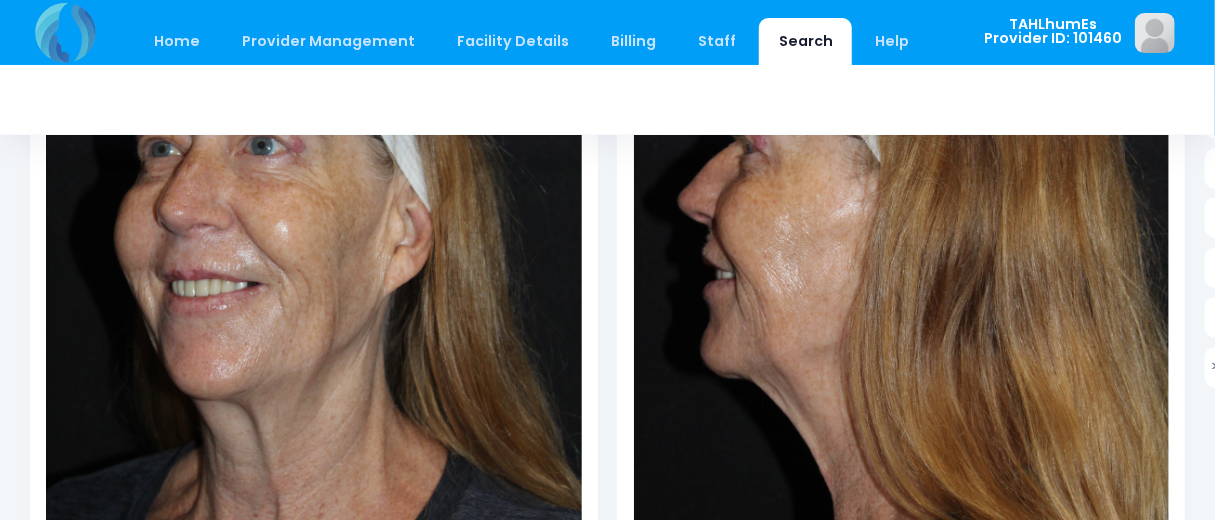 scroll, scrollTop: 0, scrollLeft: 0, axis: both 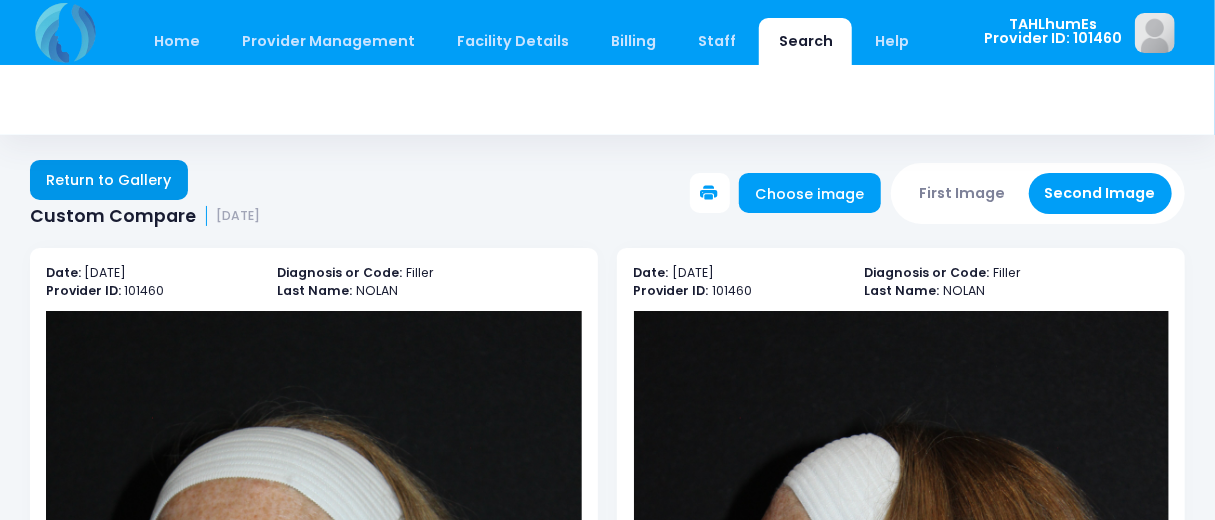click on "Return to Gallery" at bounding box center [109, 180] 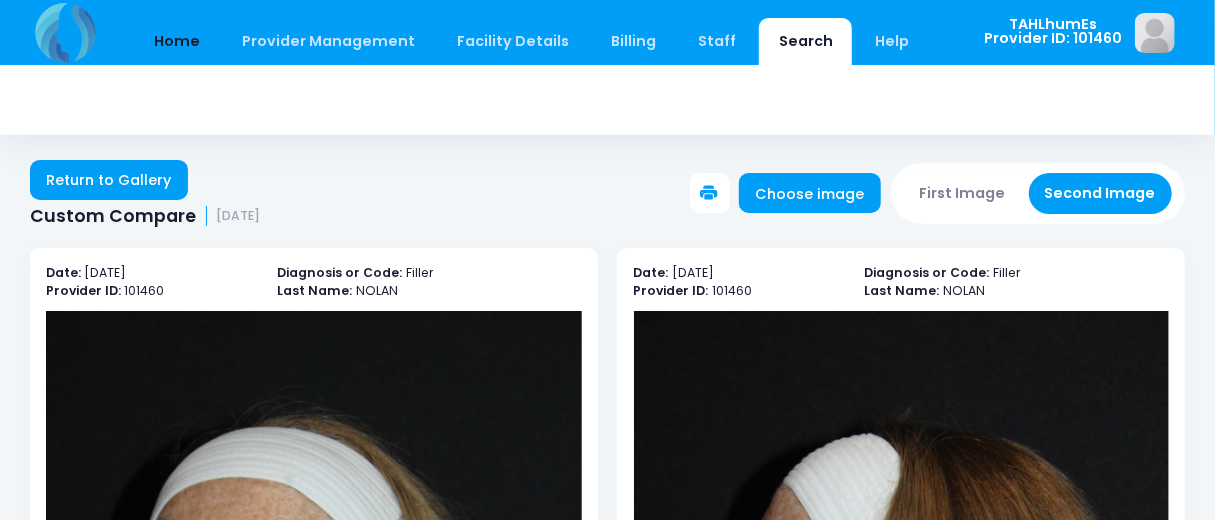 click on "Home" at bounding box center [176, 41] 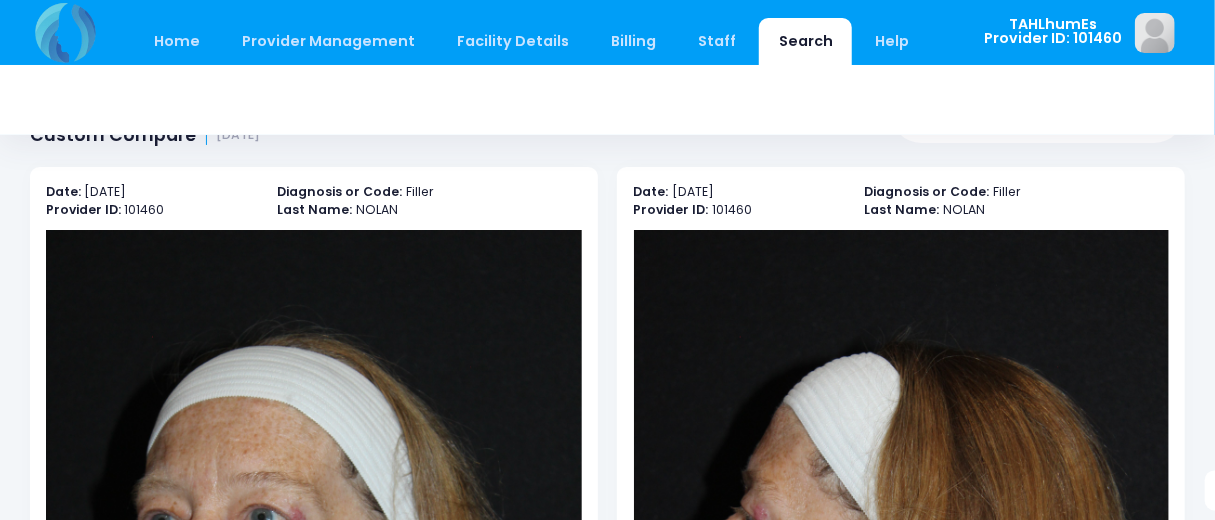 scroll, scrollTop: 0, scrollLeft: 0, axis: both 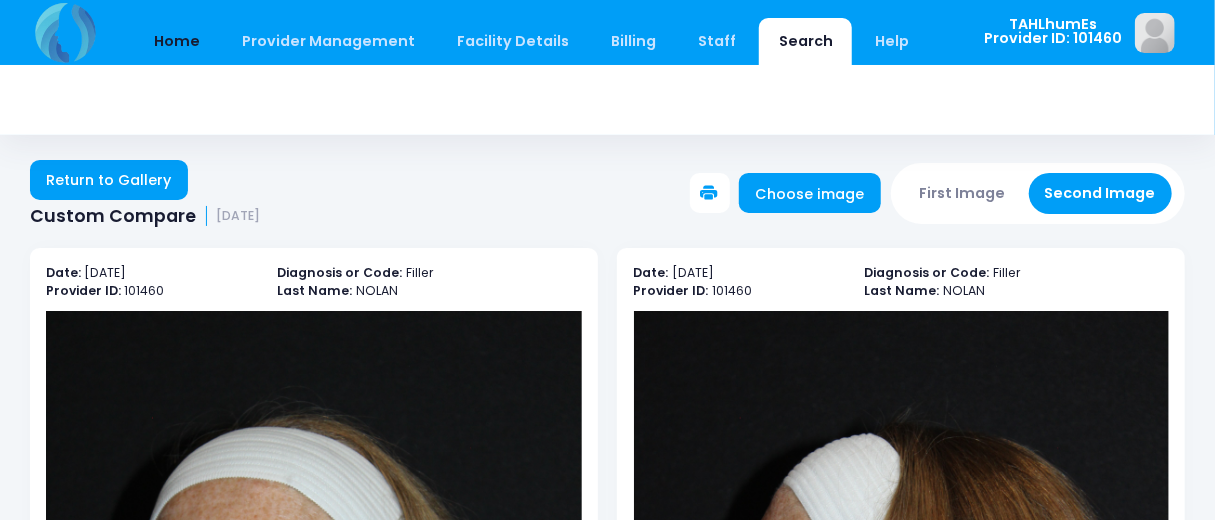 click on "Home" at bounding box center [176, 41] 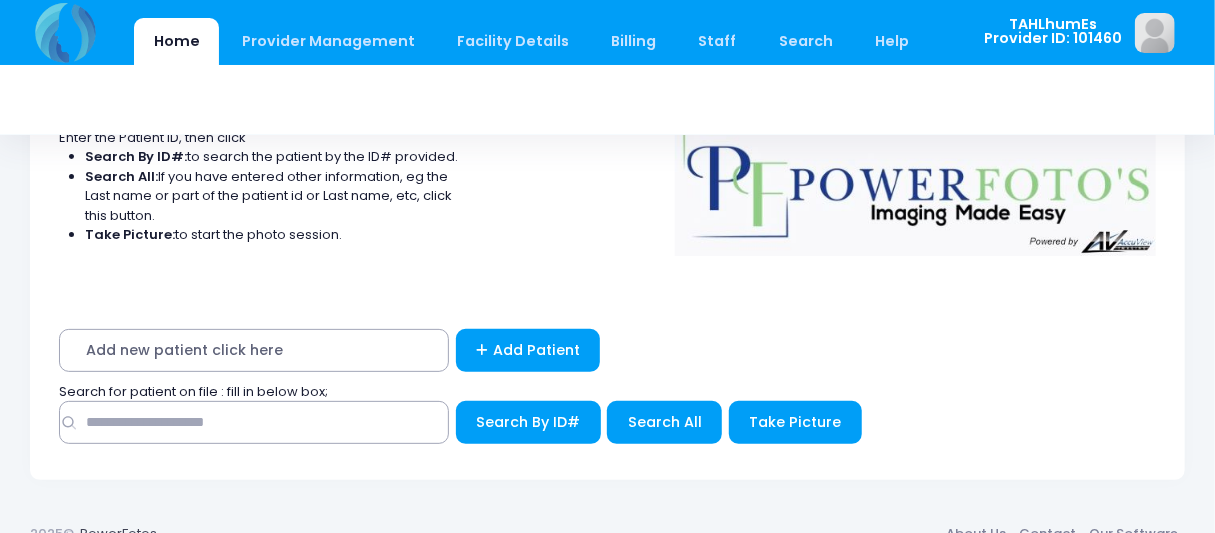 scroll, scrollTop: 151, scrollLeft: 0, axis: vertical 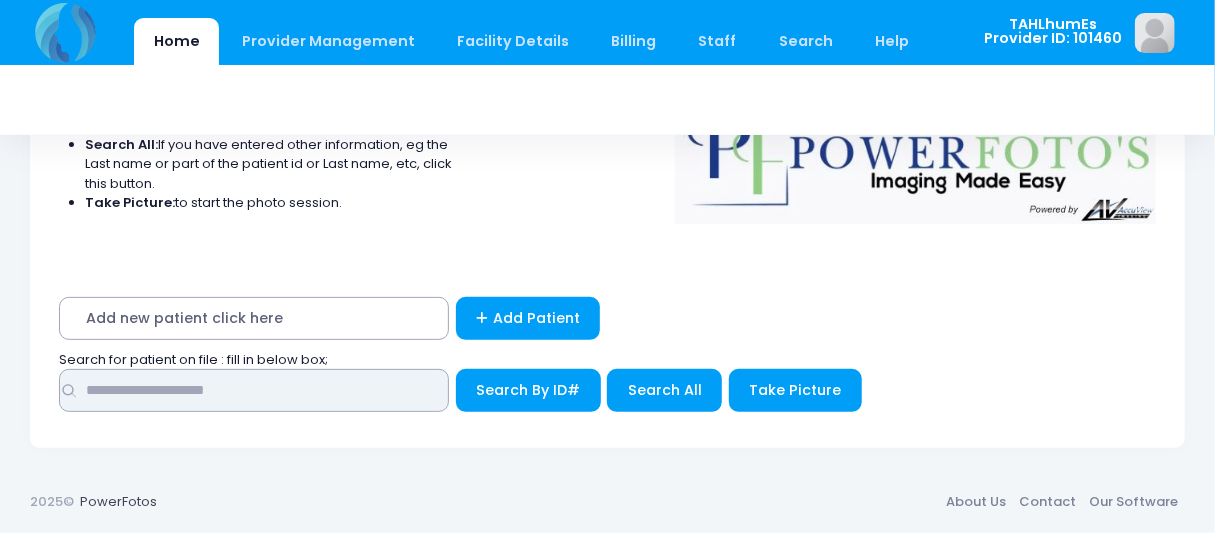 click at bounding box center (254, 390) 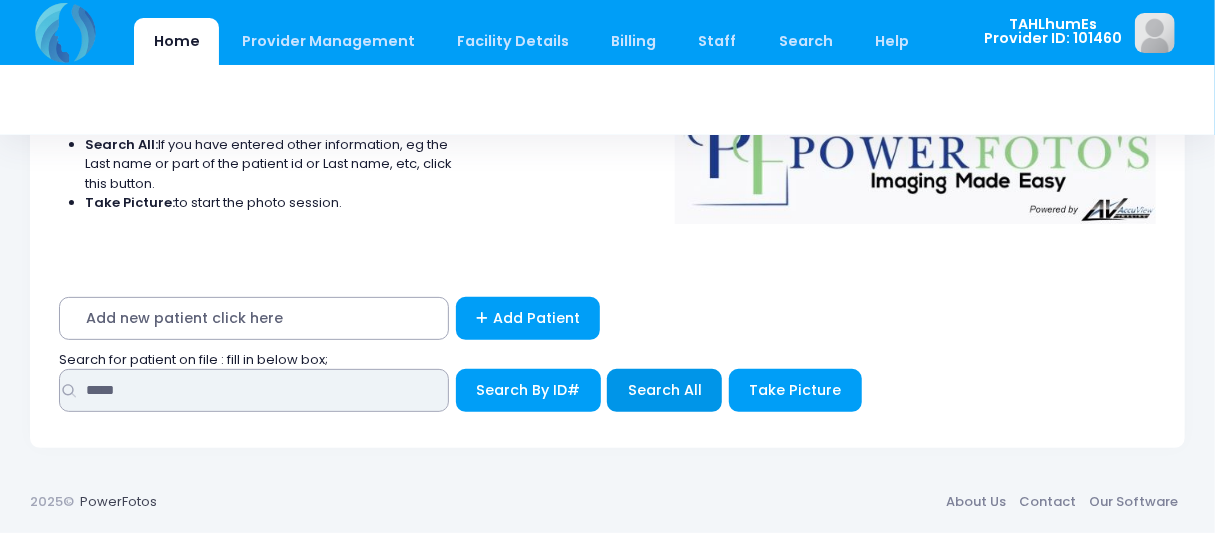 type on "*****" 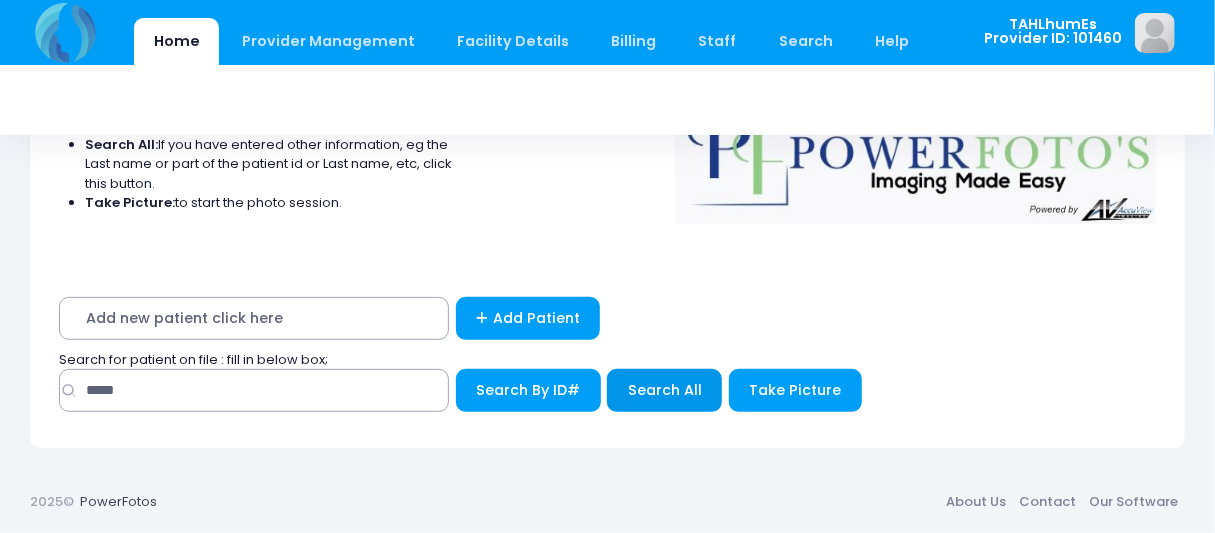 click on "Search All" at bounding box center [665, 390] 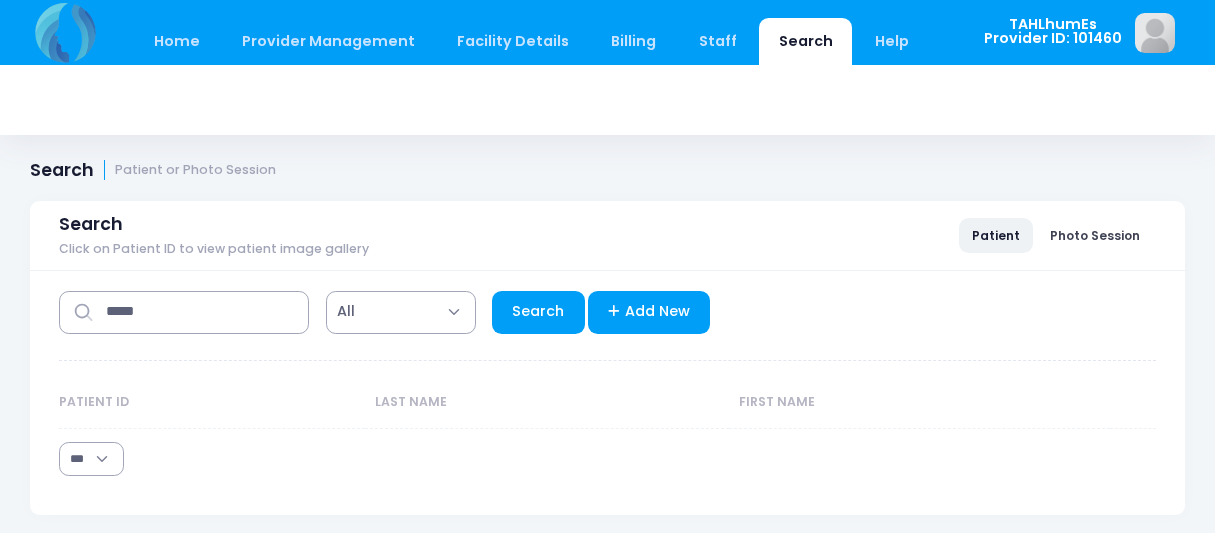 select on "***" 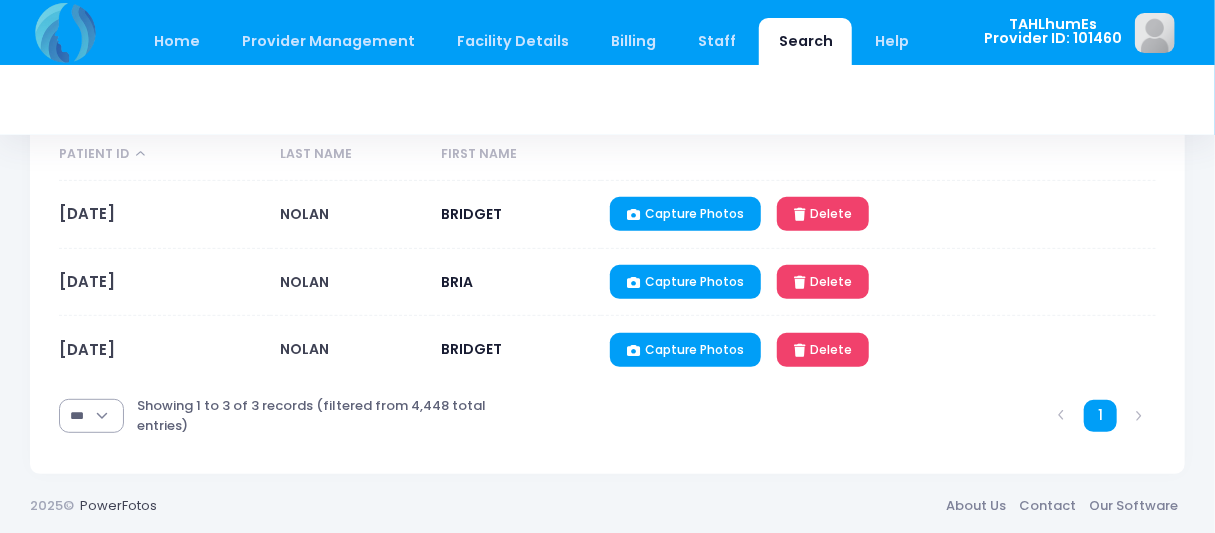 scroll, scrollTop: 249, scrollLeft: 0, axis: vertical 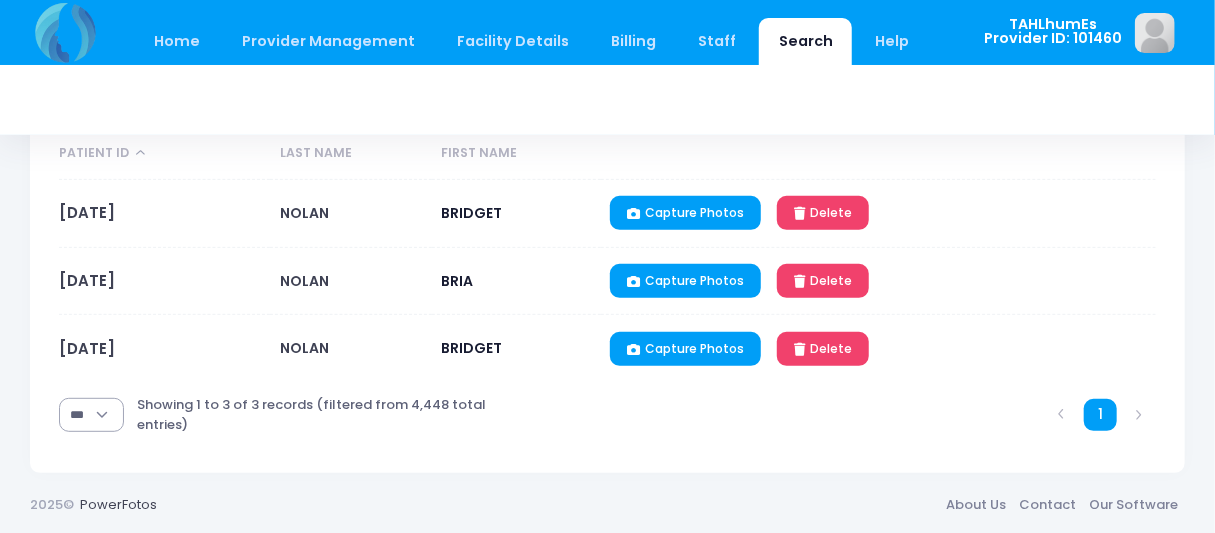 click on "[DATE]" at bounding box center (164, 214) 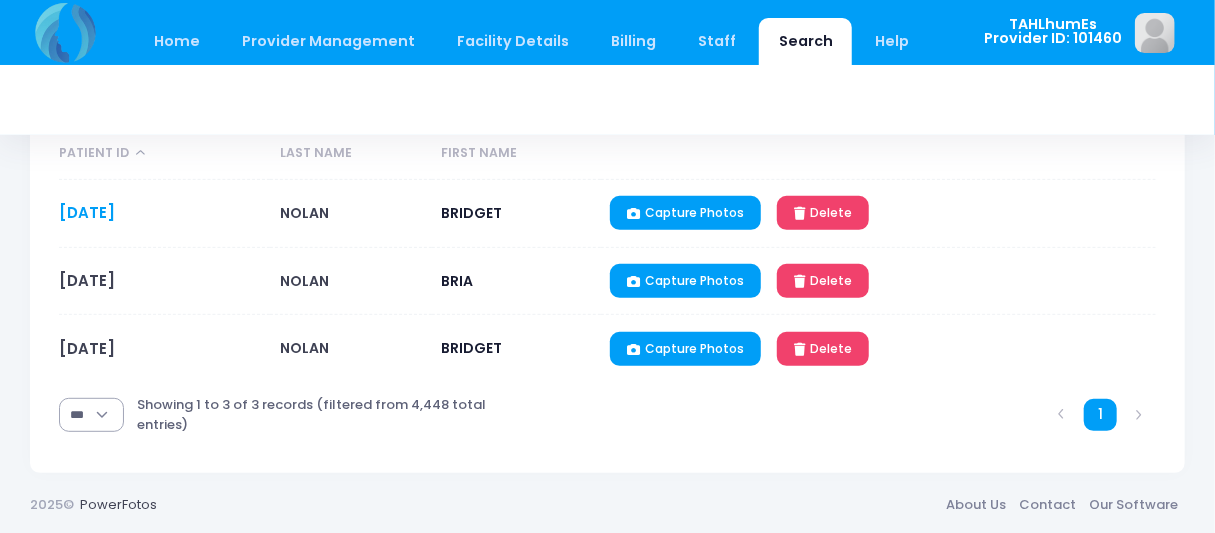 click on "[DATE]" at bounding box center [87, 212] 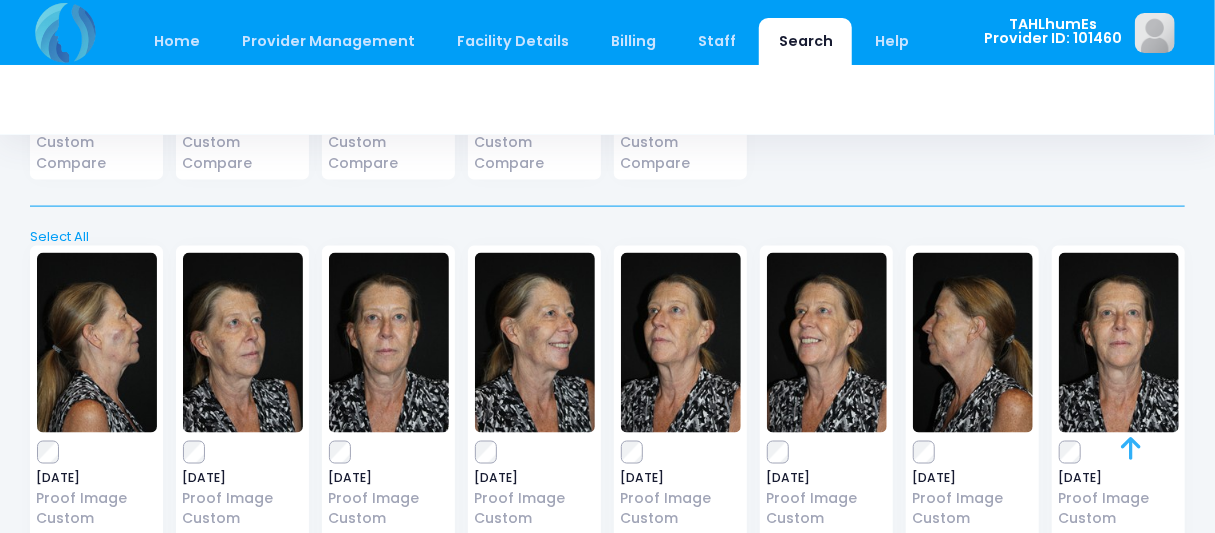 scroll, scrollTop: 1281, scrollLeft: 0, axis: vertical 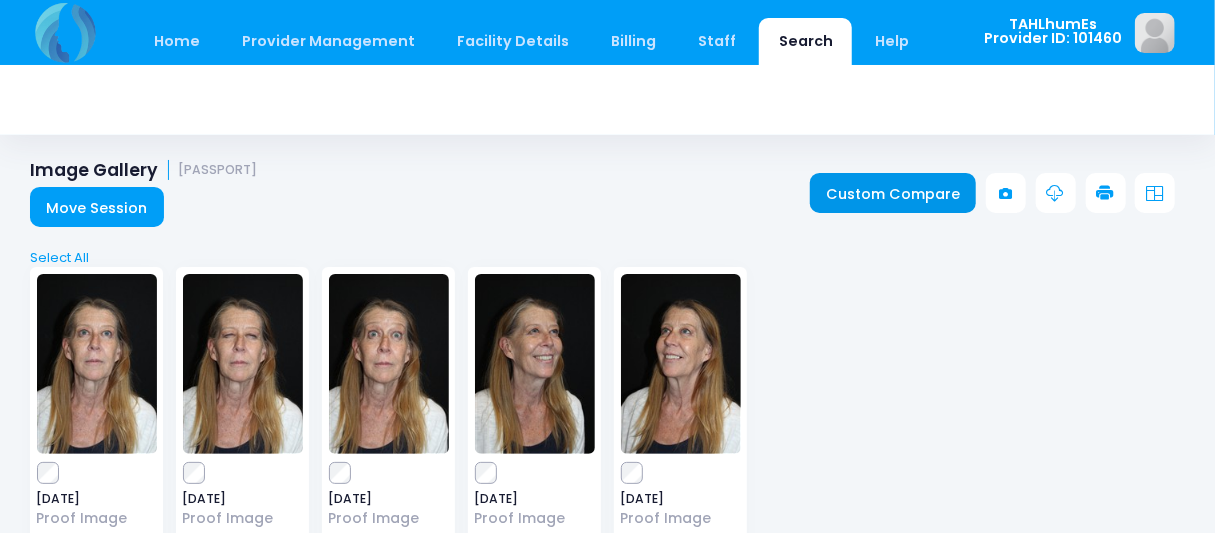 click on "Custom Compare" at bounding box center (893, 193) 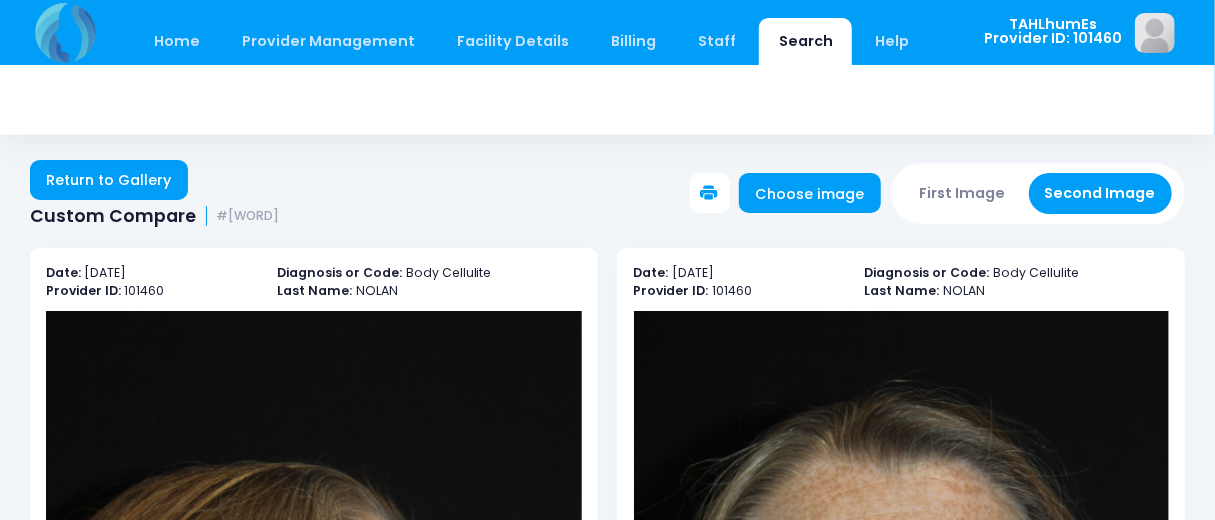 scroll, scrollTop: 453, scrollLeft: 0, axis: vertical 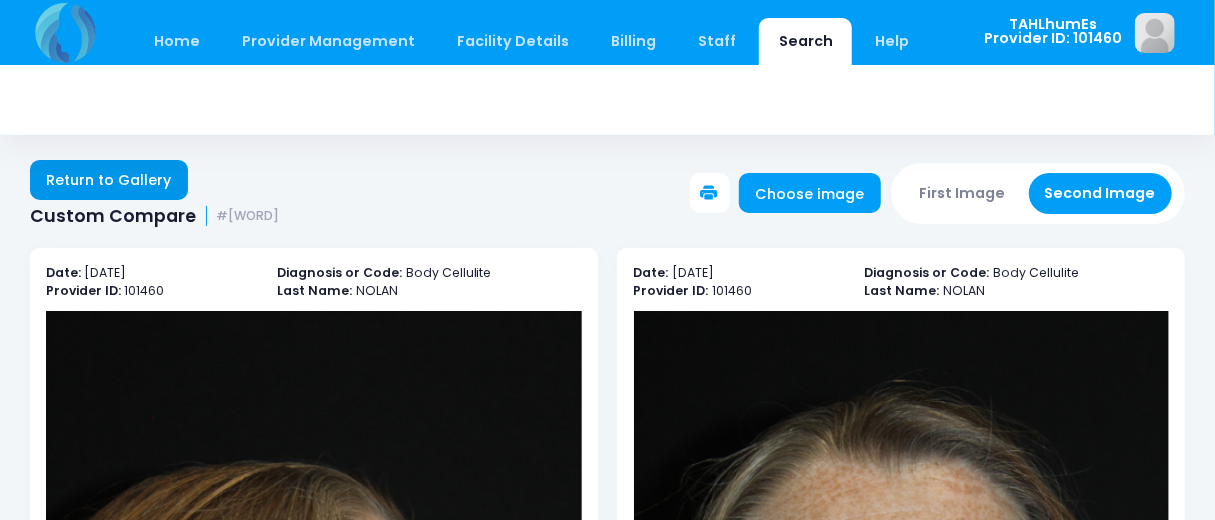 click on "Return to Gallery" at bounding box center (109, 180) 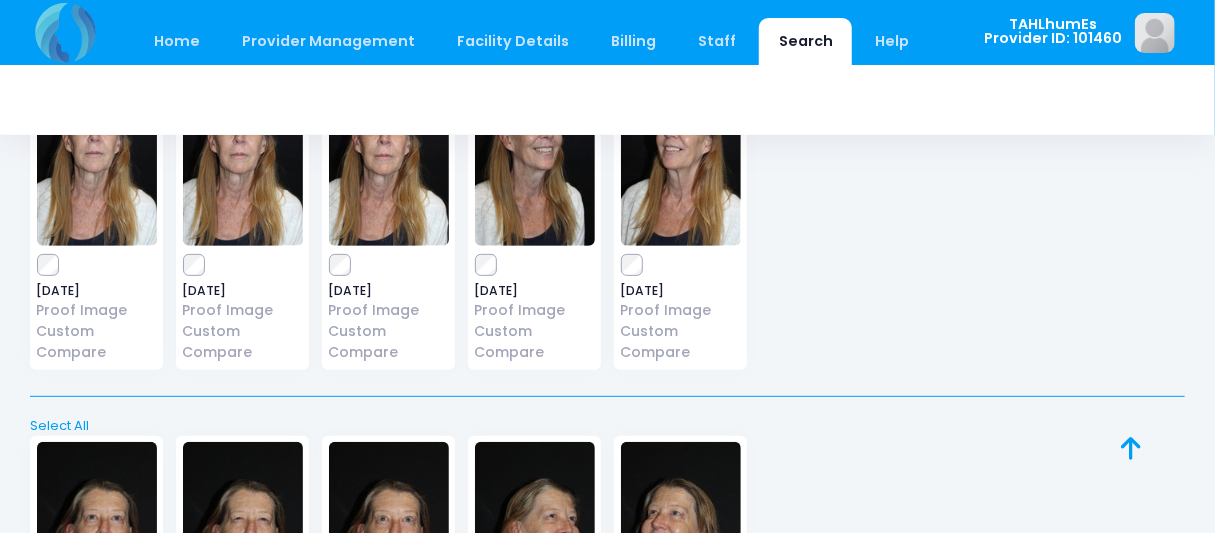 scroll, scrollTop: 0, scrollLeft: 0, axis: both 